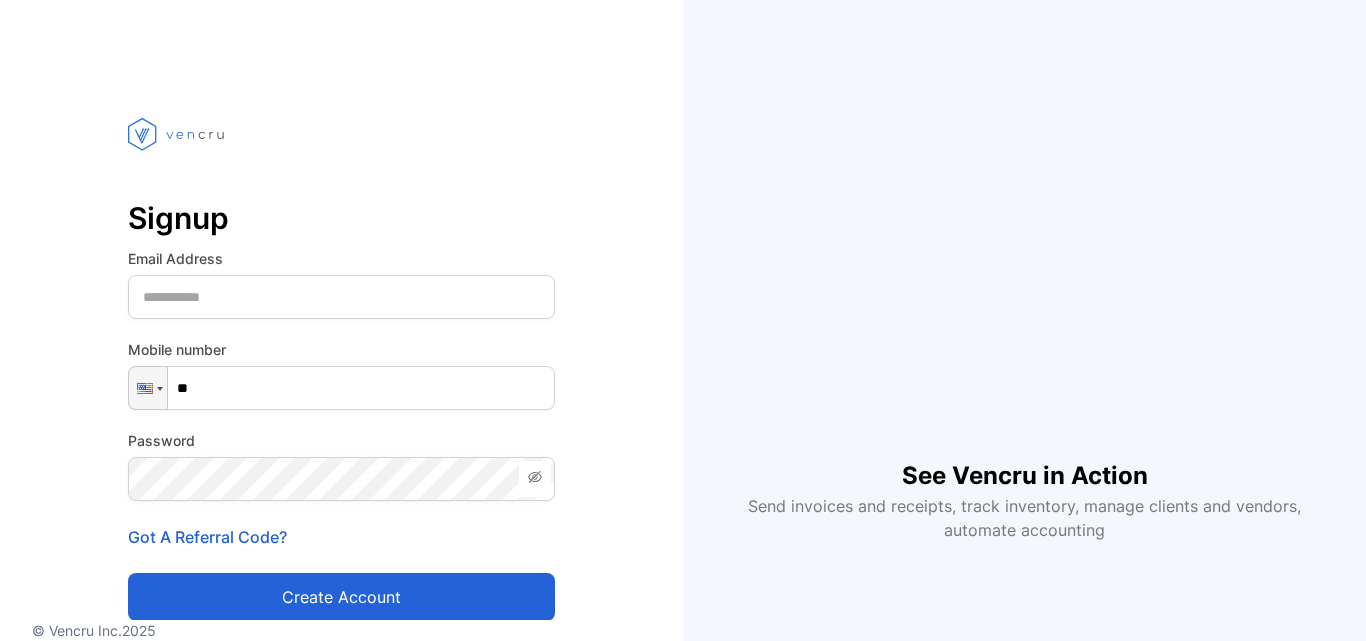 scroll, scrollTop: 0, scrollLeft: 0, axis: both 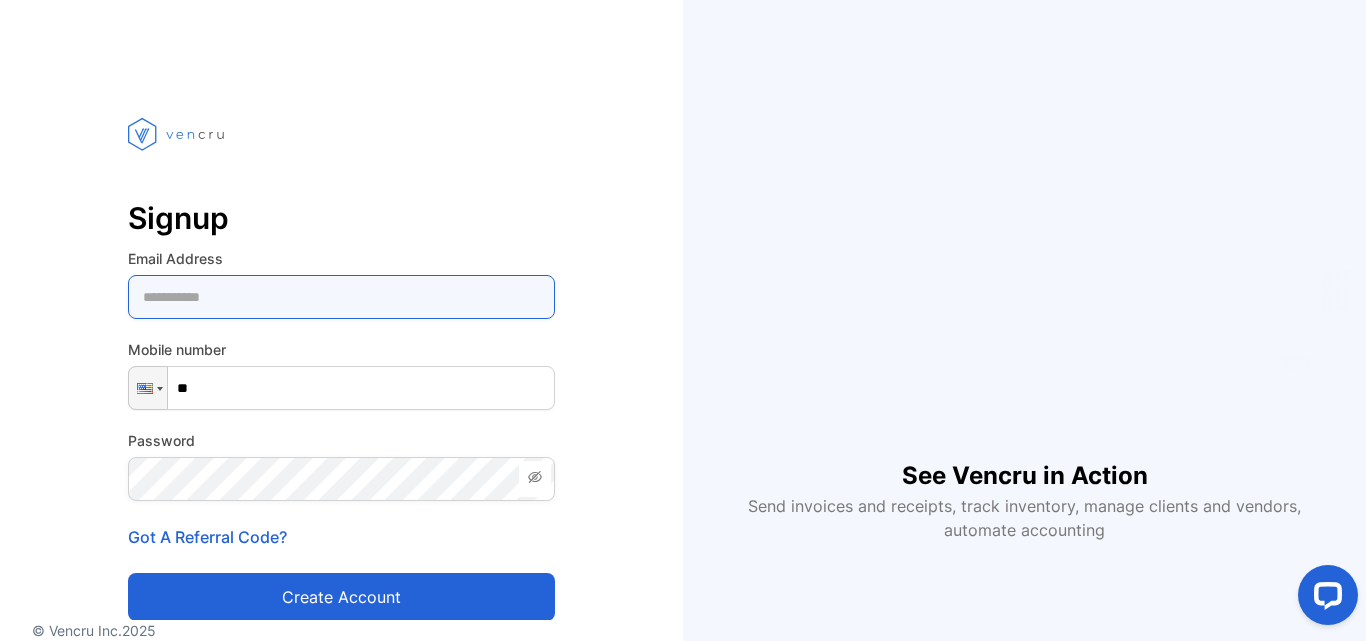 click at bounding box center (341, 297) 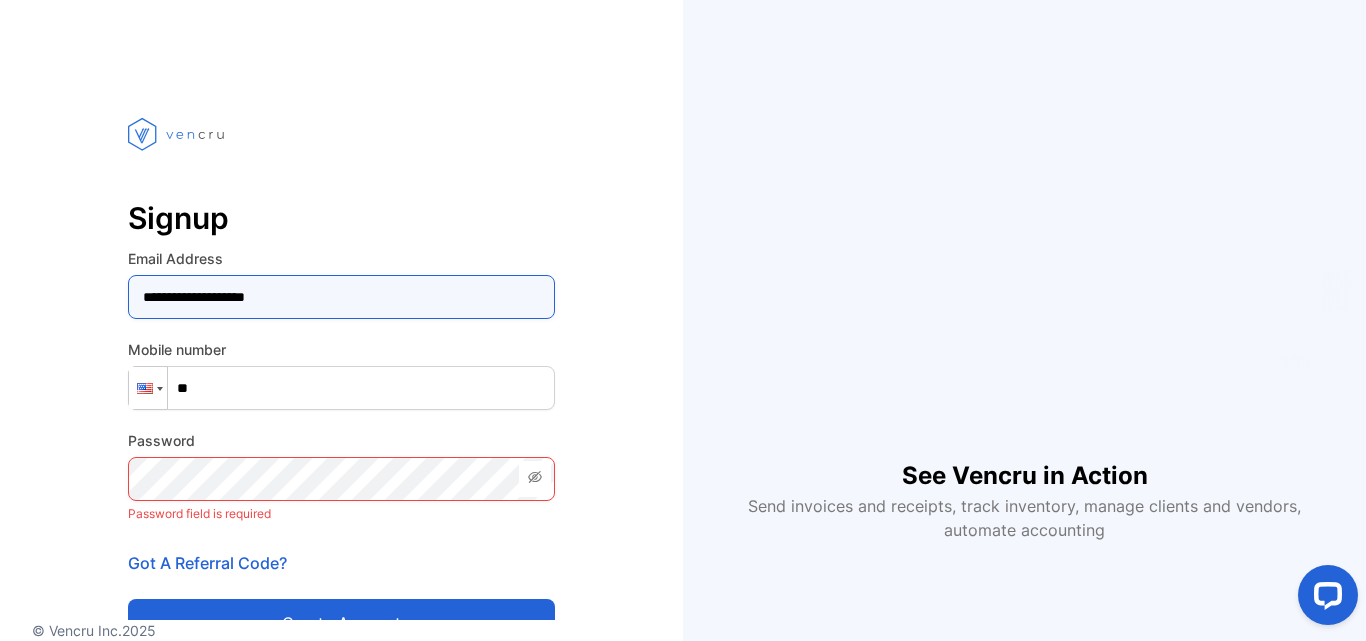 type on "**********" 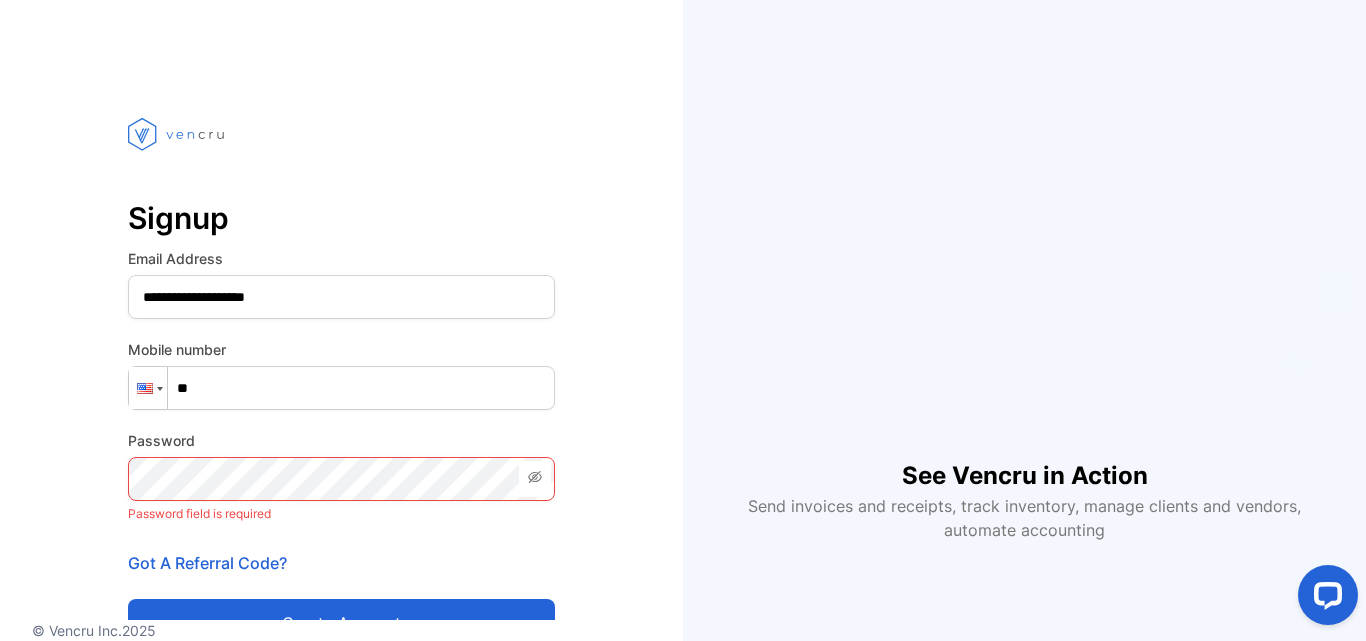 click at bounding box center (148, 388) 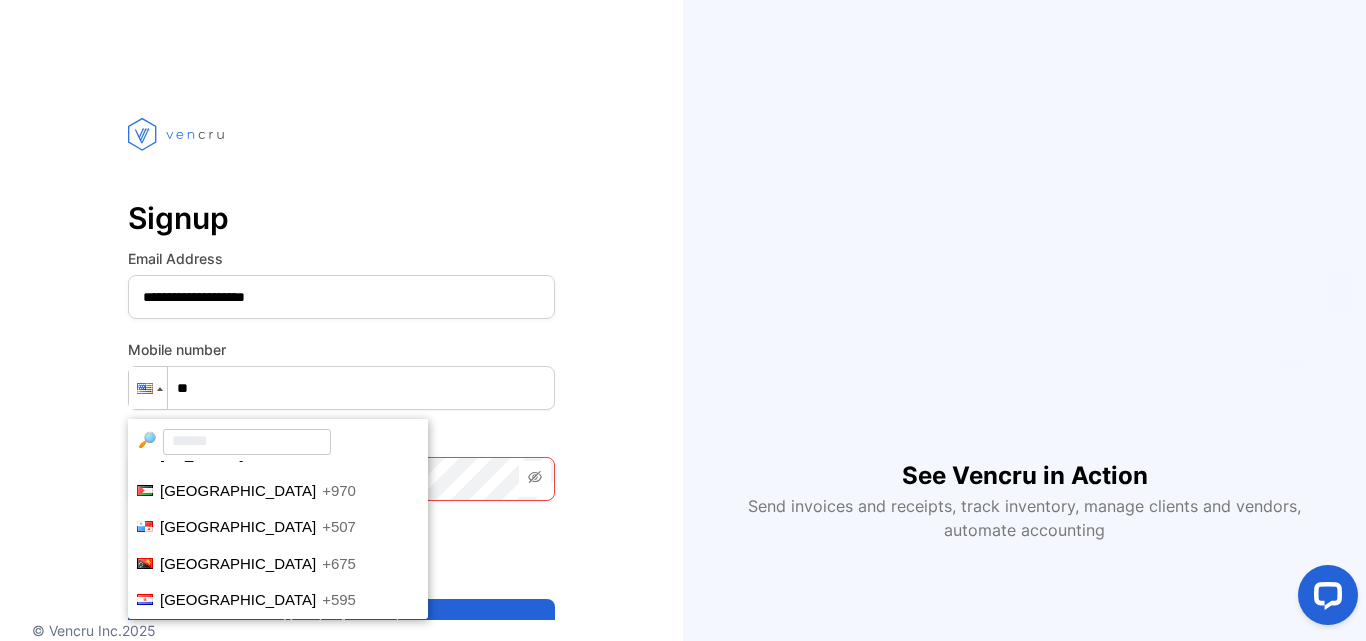 scroll, scrollTop: 5167, scrollLeft: 0, axis: vertical 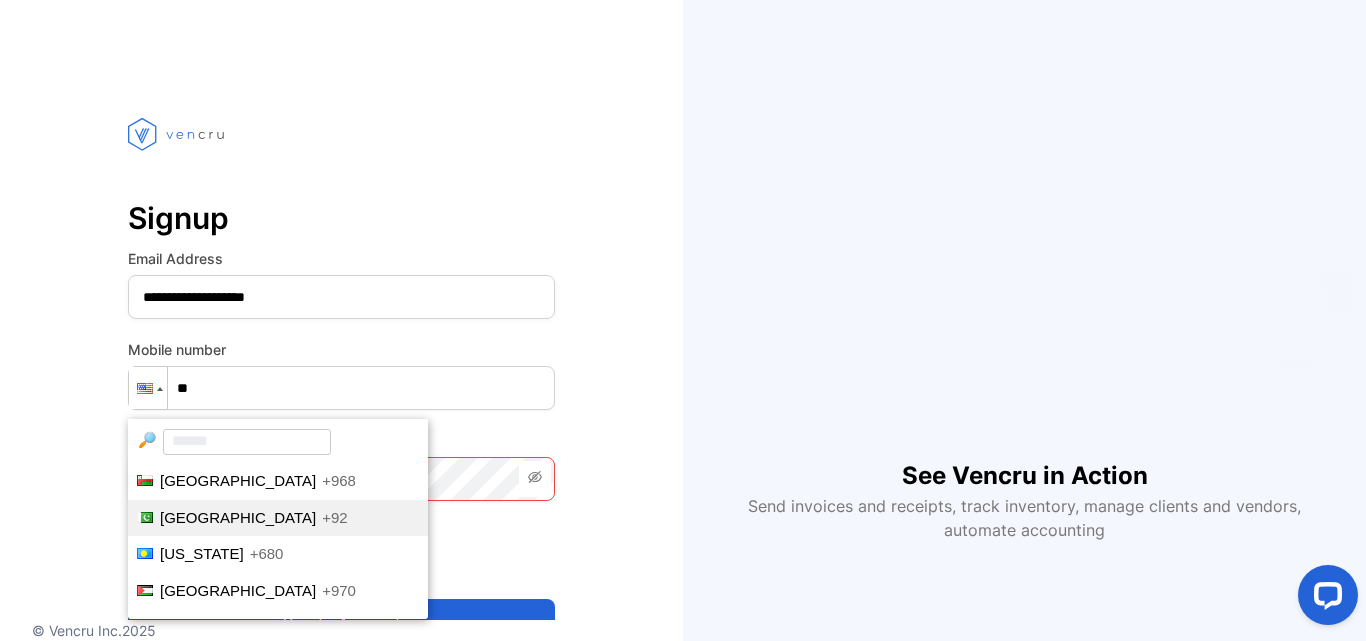 click on "[GEOGRAPHIC_DATA]" at bounding box center [238, 517] 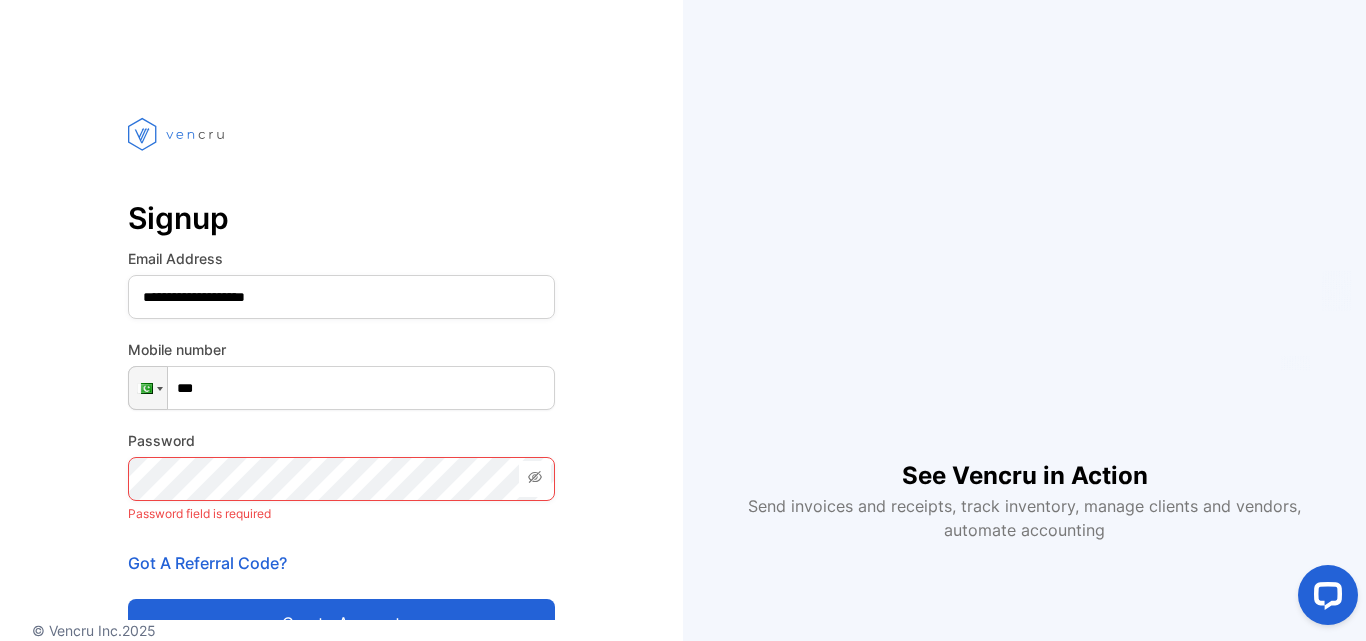 click on "***" at bounding box center [341, 388] 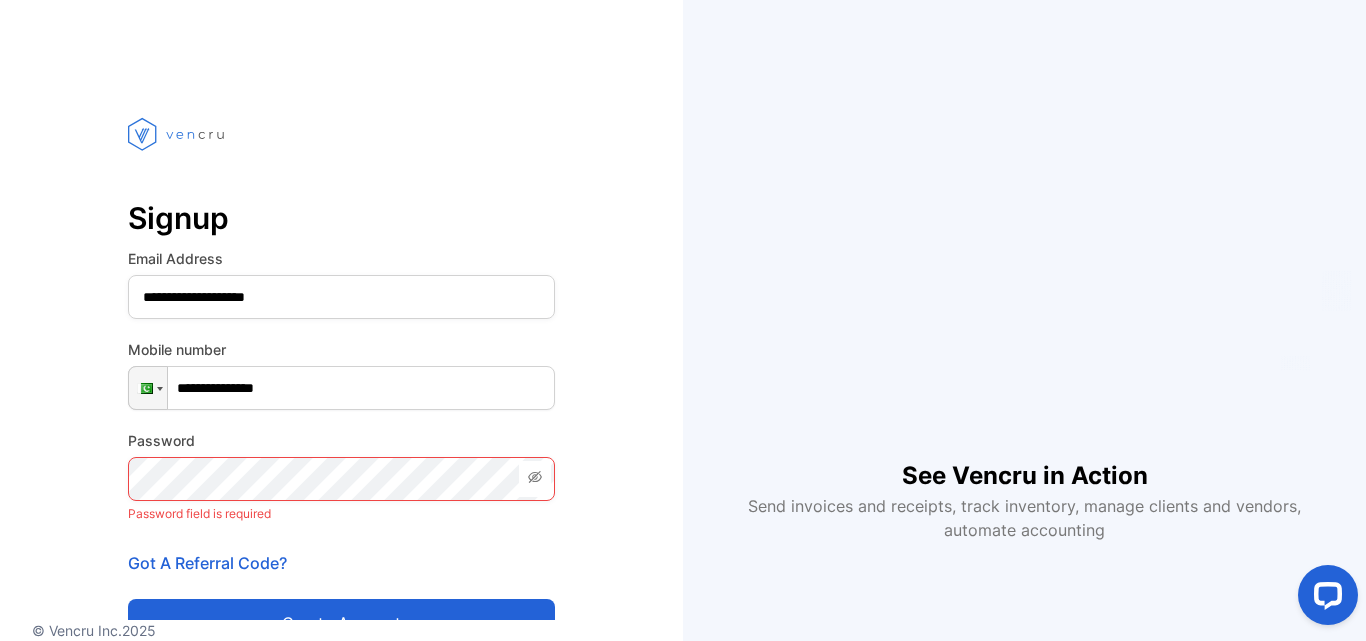 type on "**********" 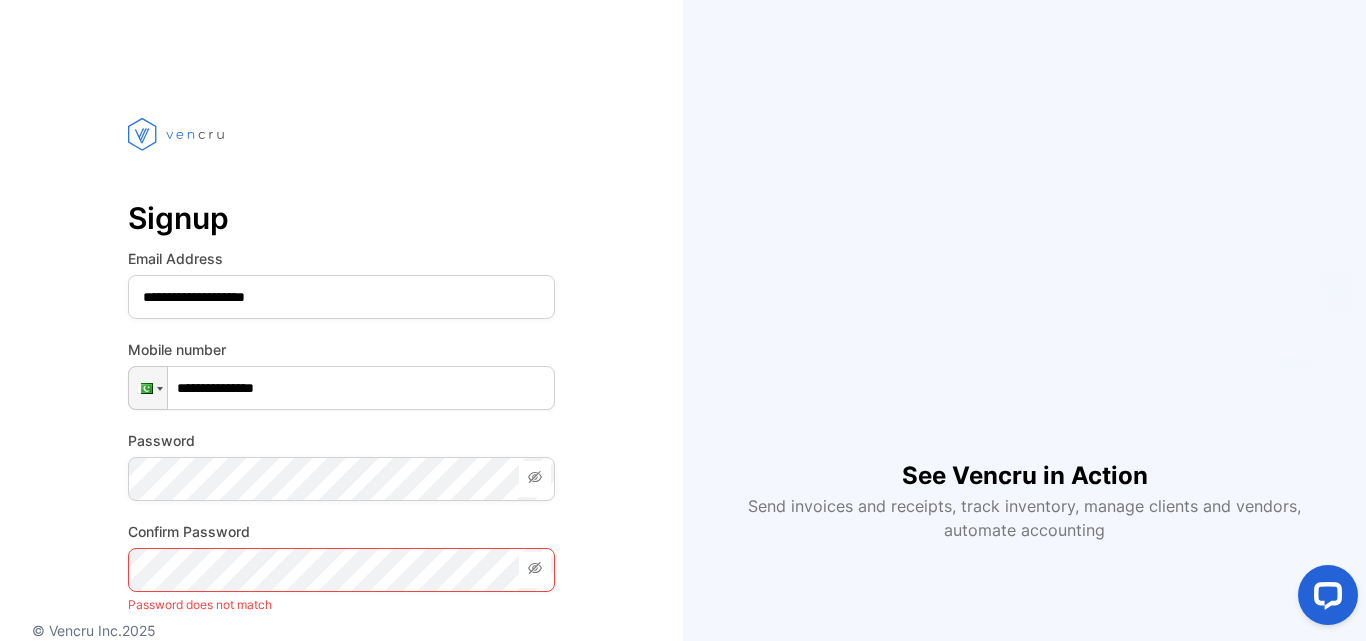 click 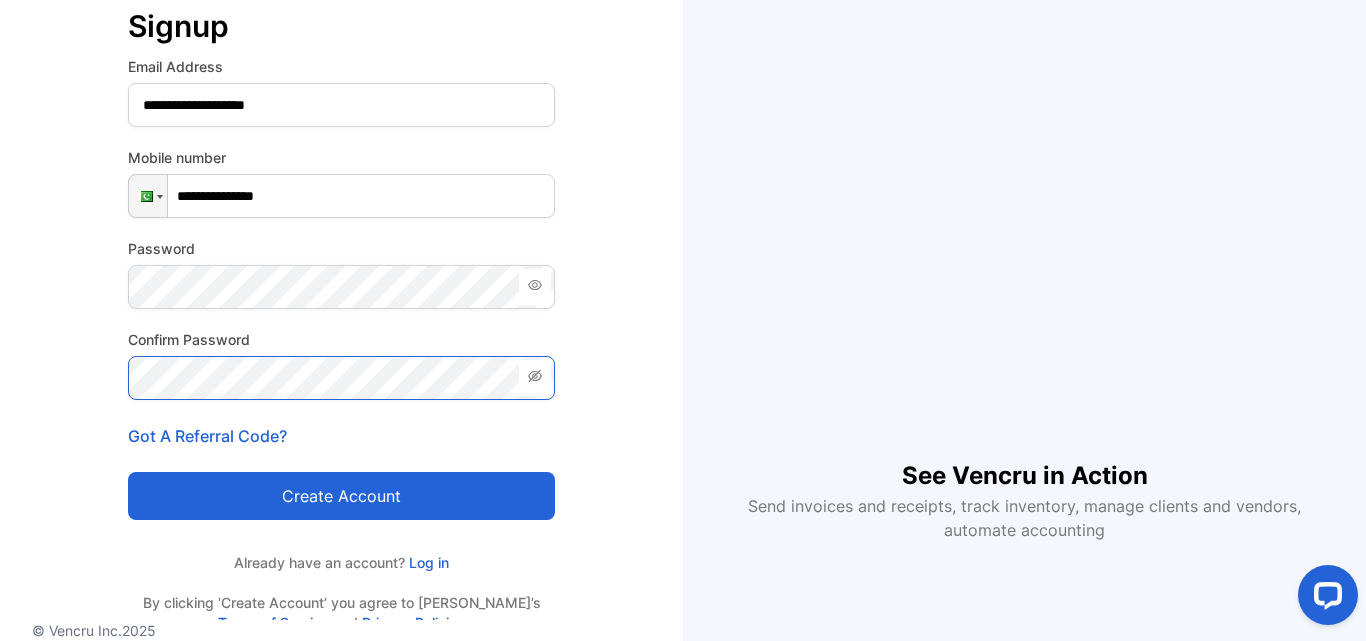 scroll, scrollTop: 200, scrollLeft: 0, axis: vertical 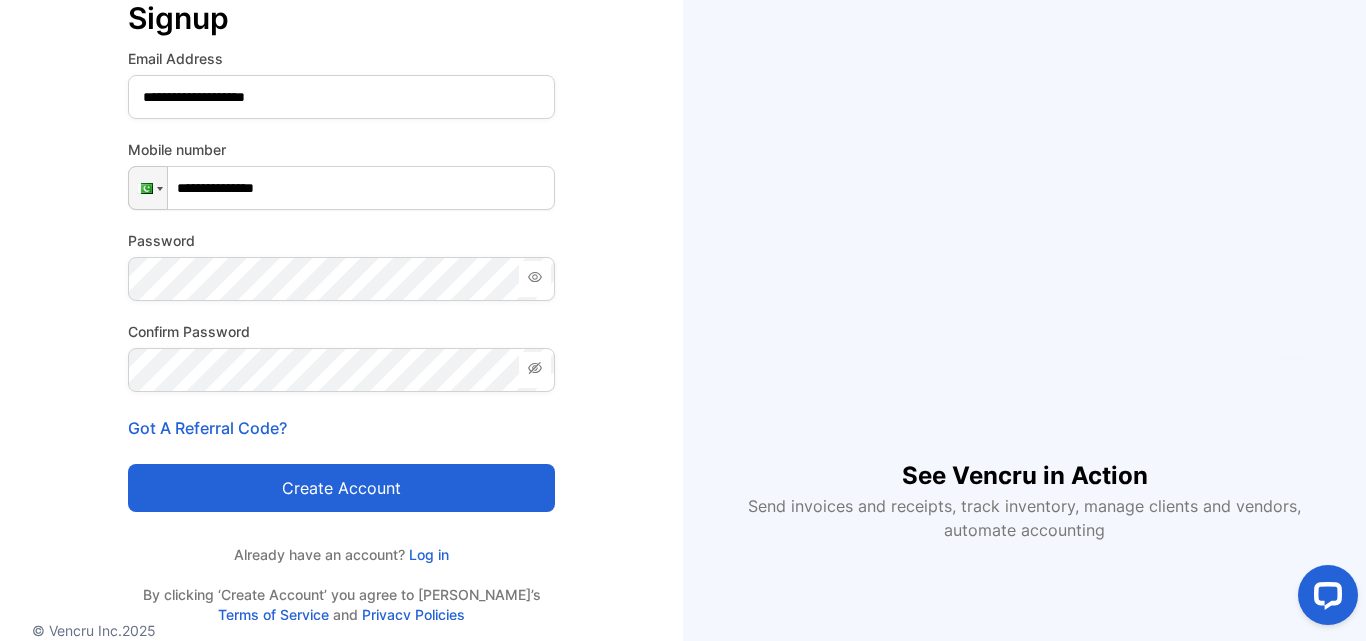 click on "Create account" at bounding box center (341, 488) 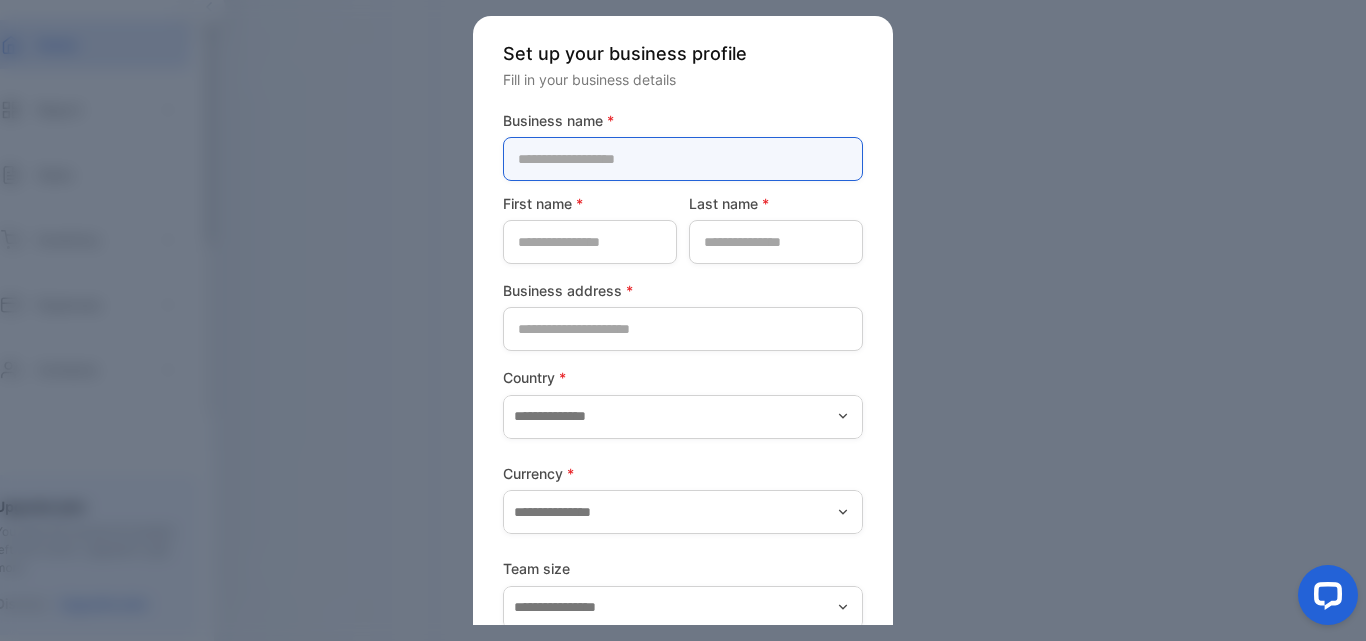 click at bounding box center (683, 159) 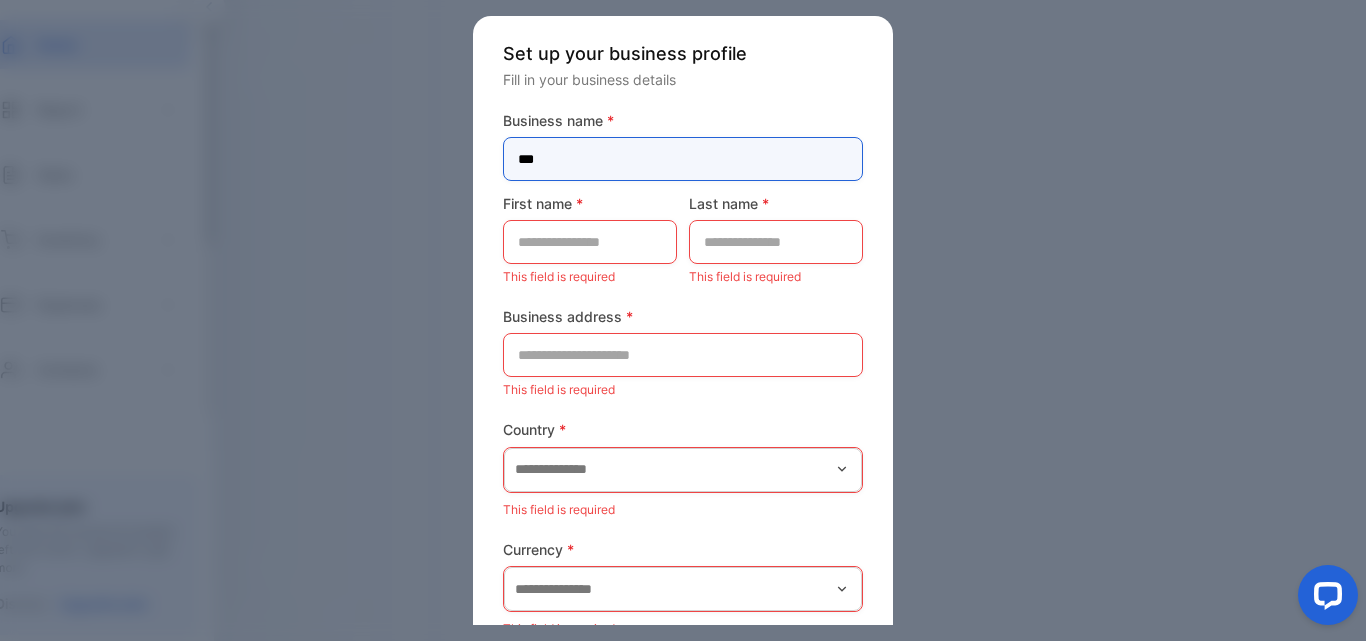 type on "***" 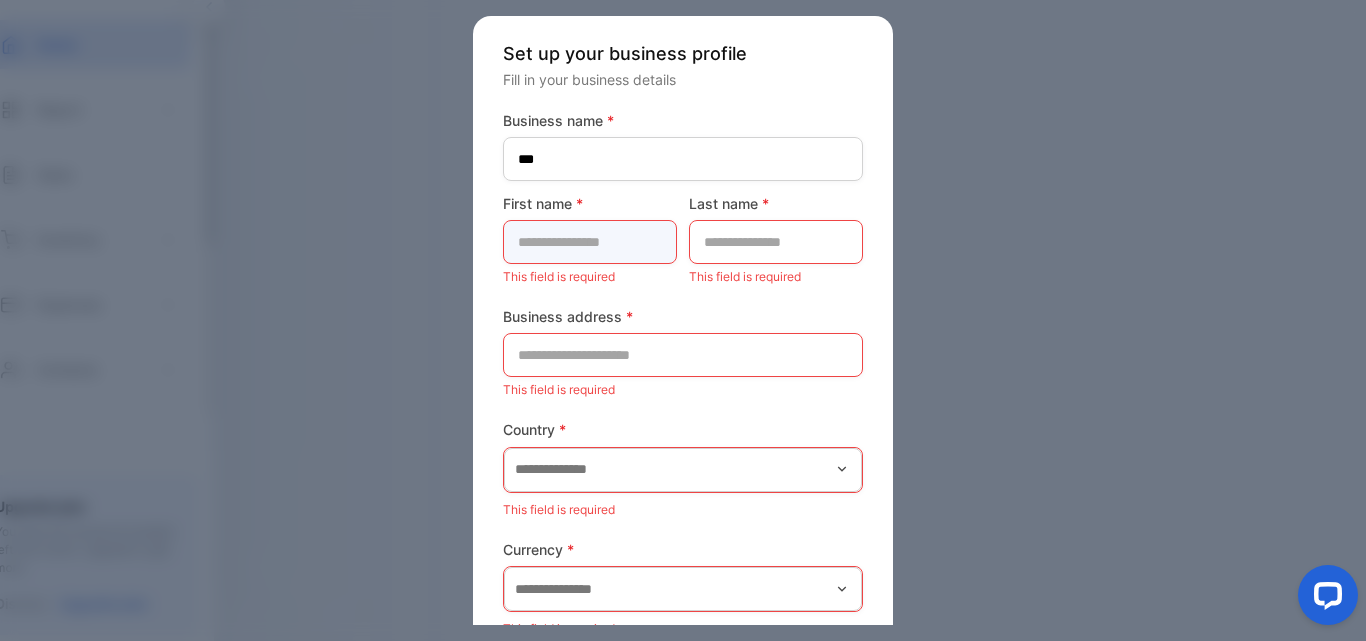 click at bounding box center (590, 242) 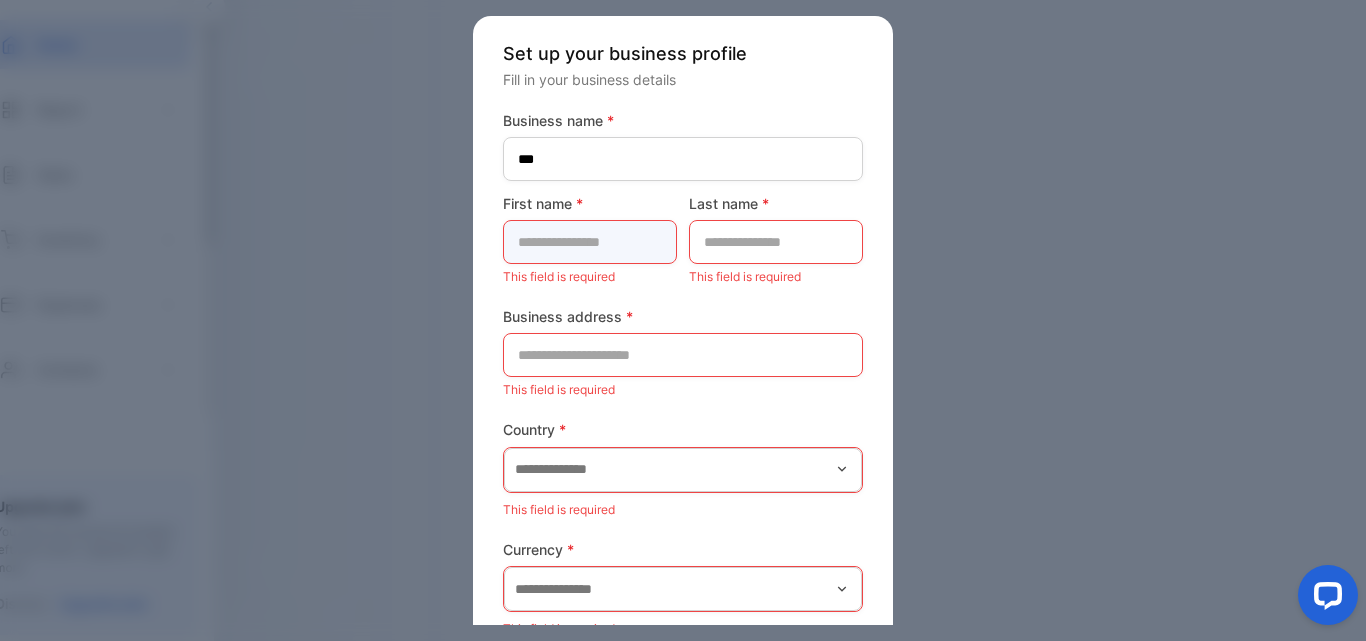 type on "******" 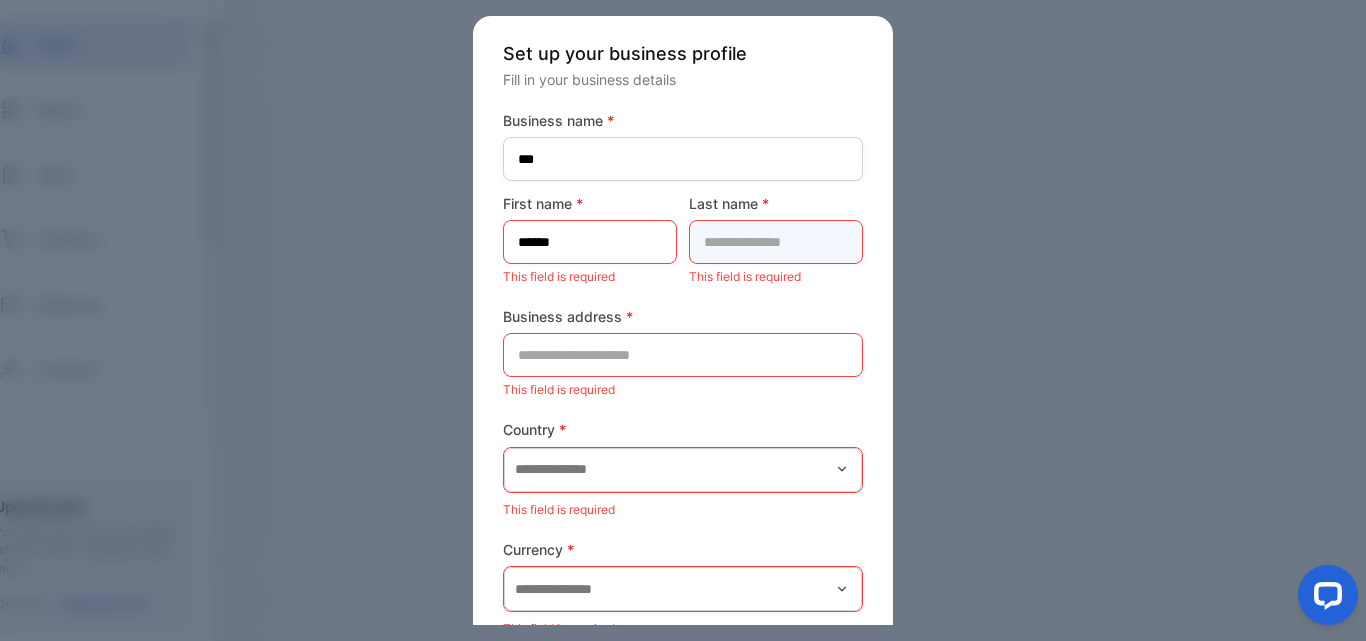 type on "*****" 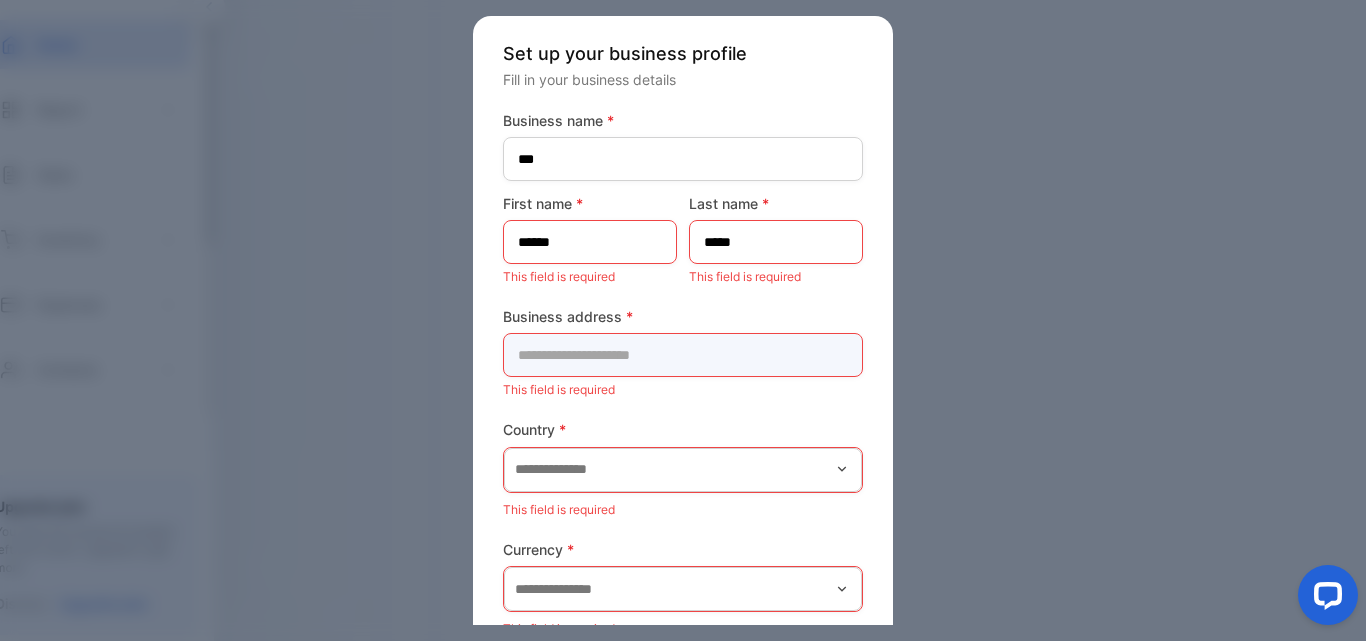 type on "*******" 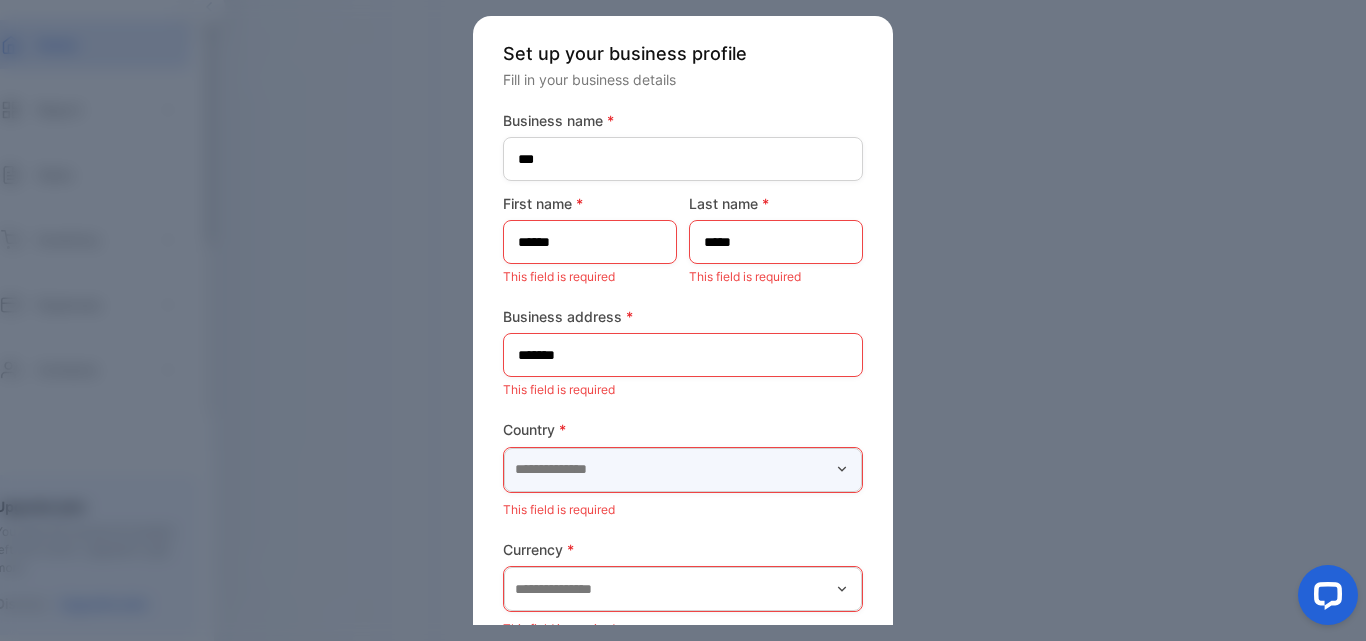 type on "********" 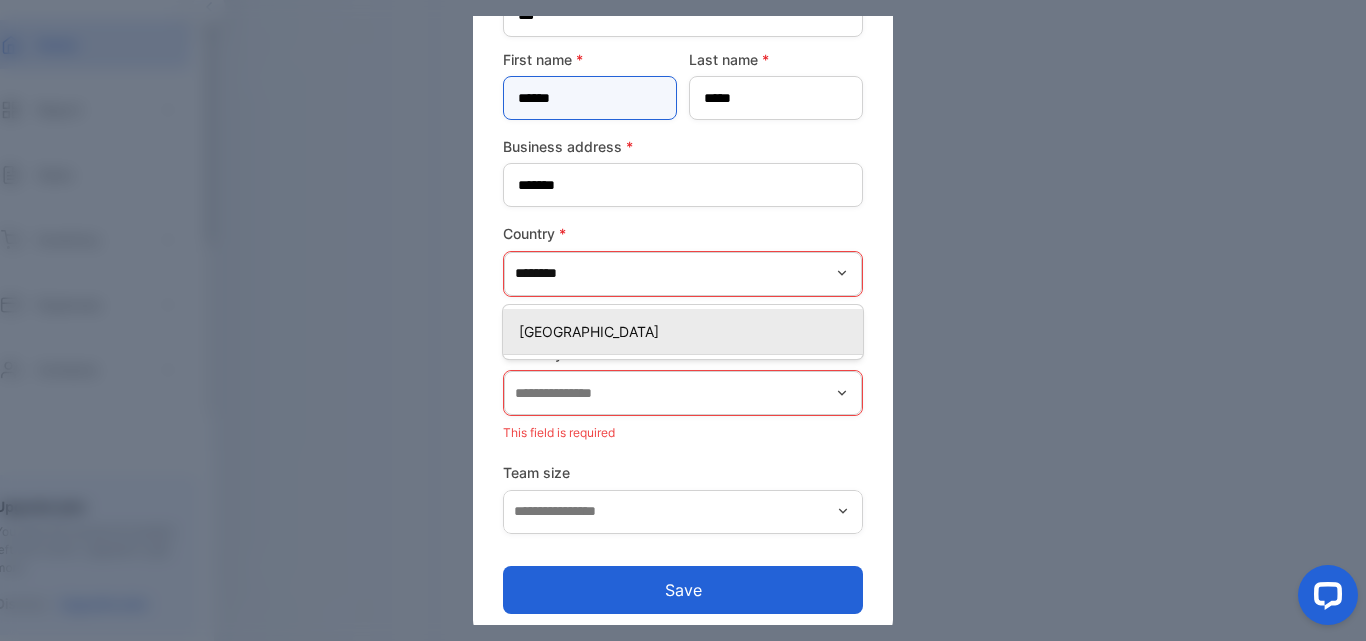 scroll, scrollTop: 157, scrollLeft: 0, axis: vertical 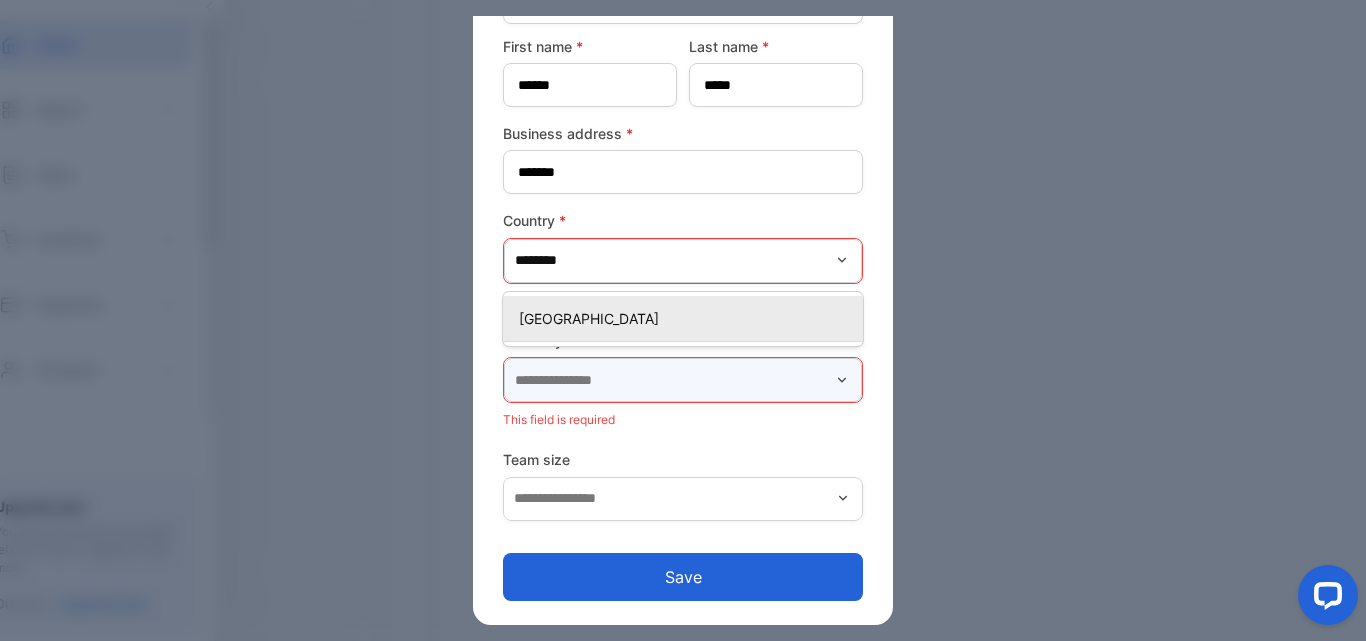 click at bounding box center (683, 380) 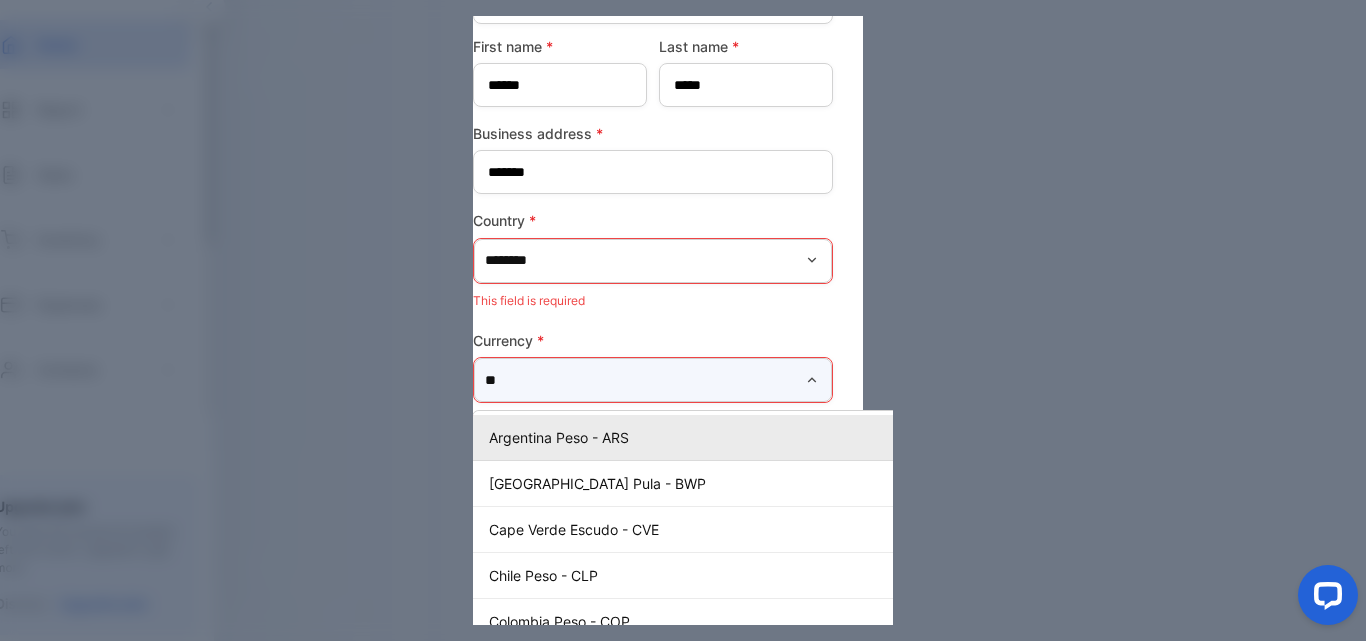 scroll, scrollTop: 157, scrollLeft: 0, axis: vertical 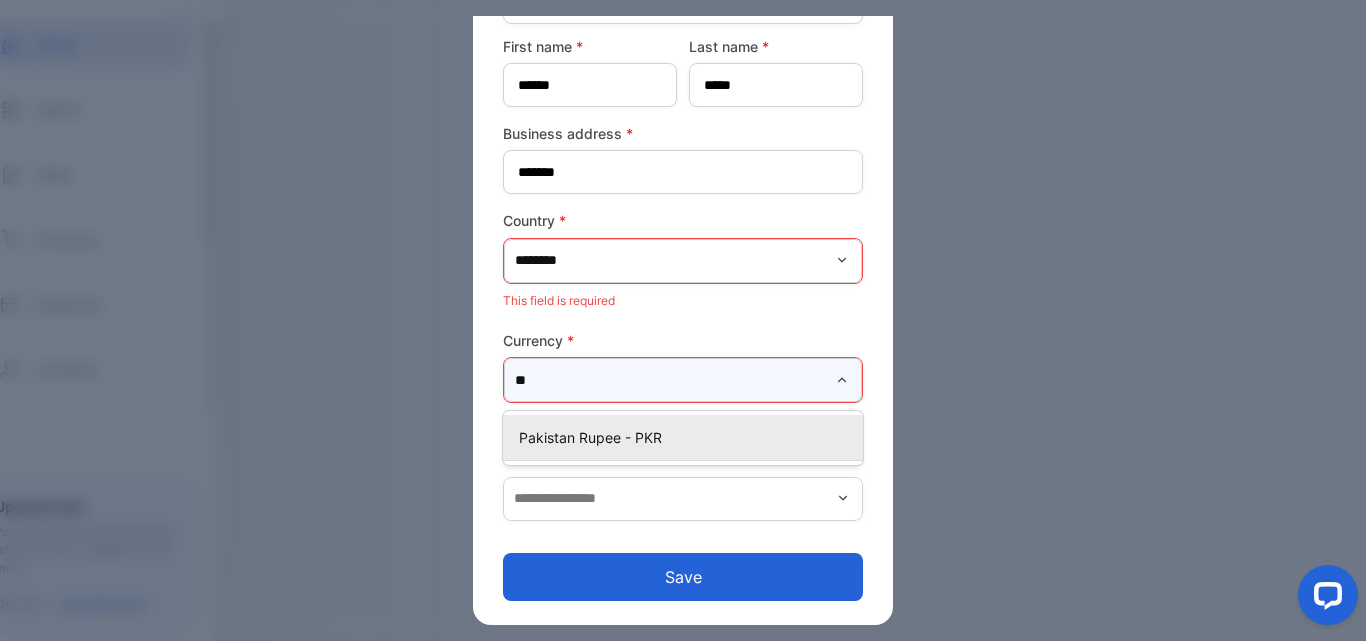 type on "*" 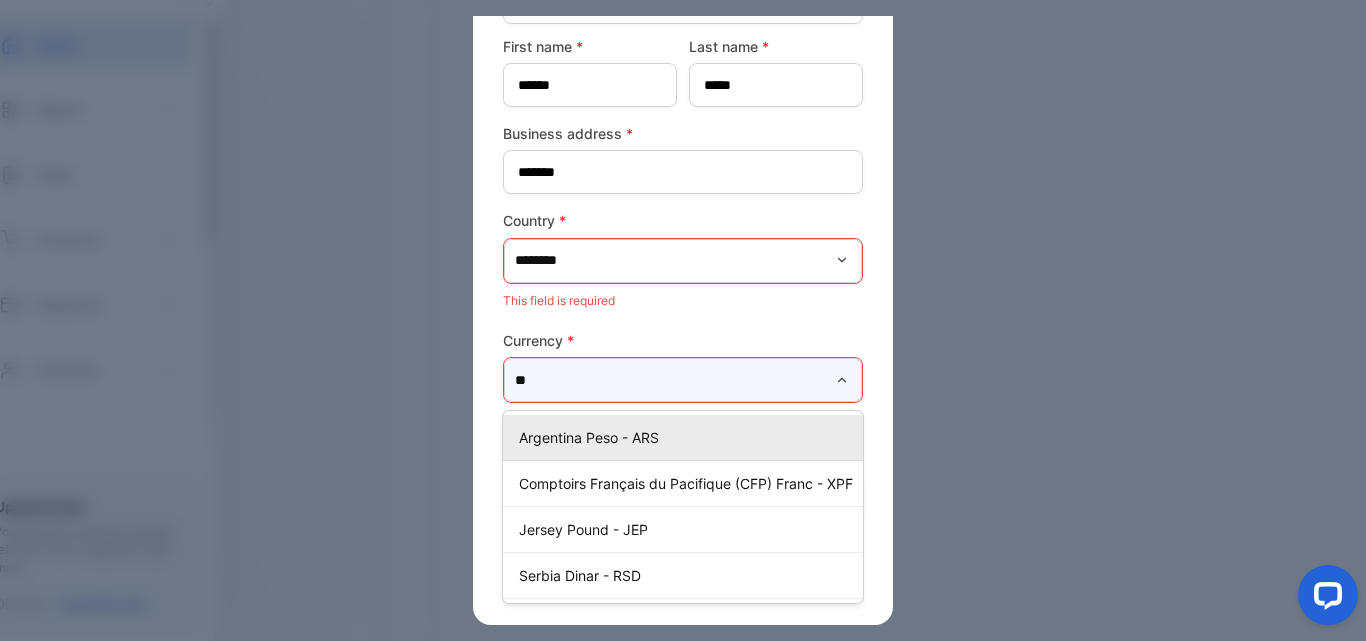 scroll, scrollTop: 157, scrollLeft: 0, axis: vertical 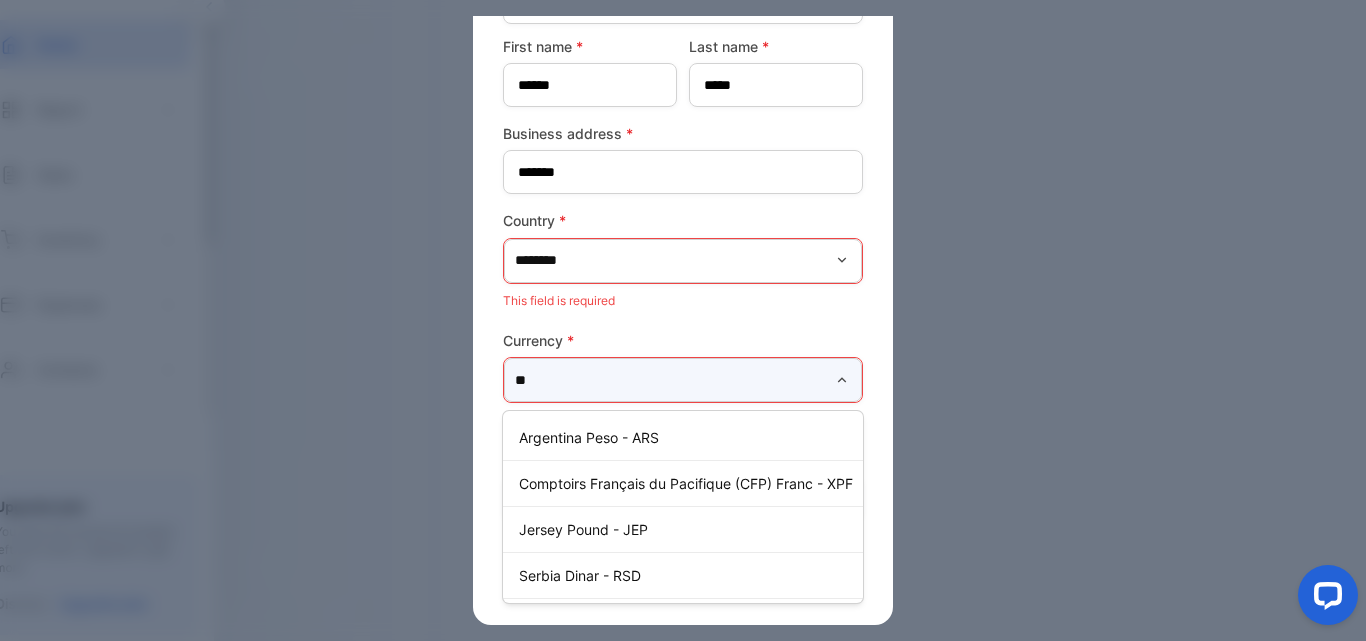 drag, startPoint x: 588, startPoint y: 378, endPoint x: 475, endPoint y: 406, distance: 116.41735 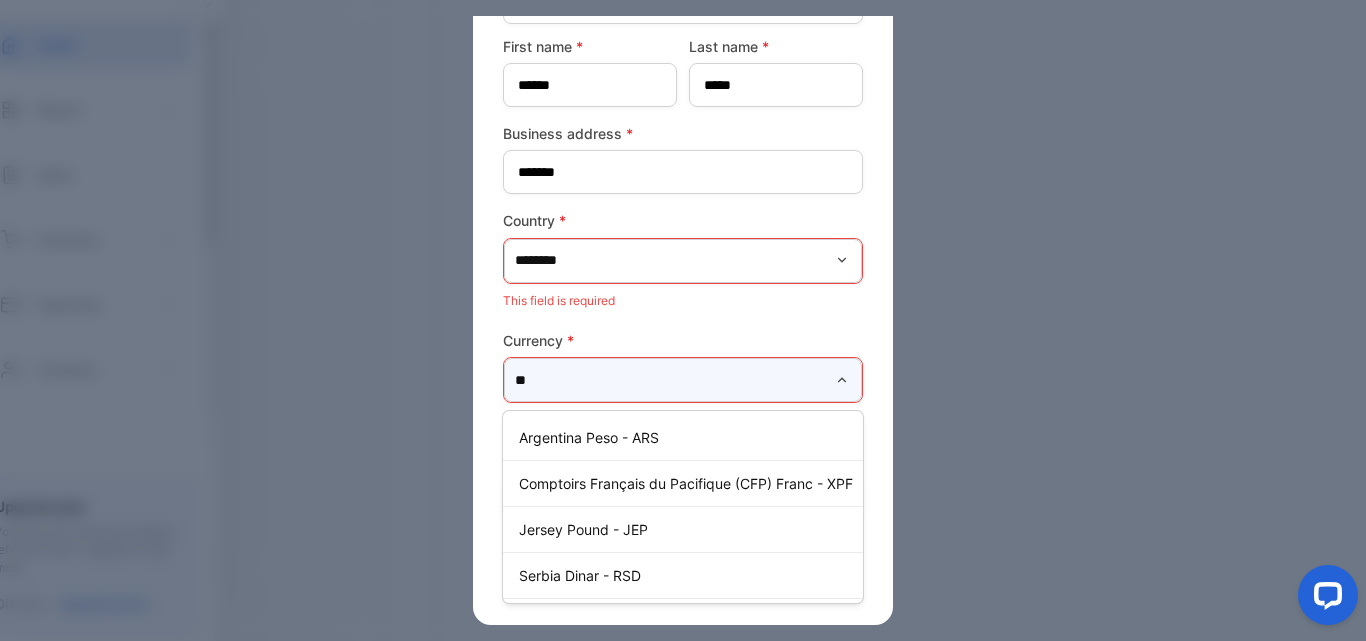 click on "Set up your business profile Fill in your business details Business name   * *** First name   * ****** Last name   * ***** Business address   * ******* Country   * ******** This field is required   Currency   * ** Argentina Peso - ARS Comptoirs Français du Pacifique (CFP) Franc - XPF Jersey Pound - JEP Serbia Dinar - RSD This field is required   Team size     Save" at bounding box center (683, 242) 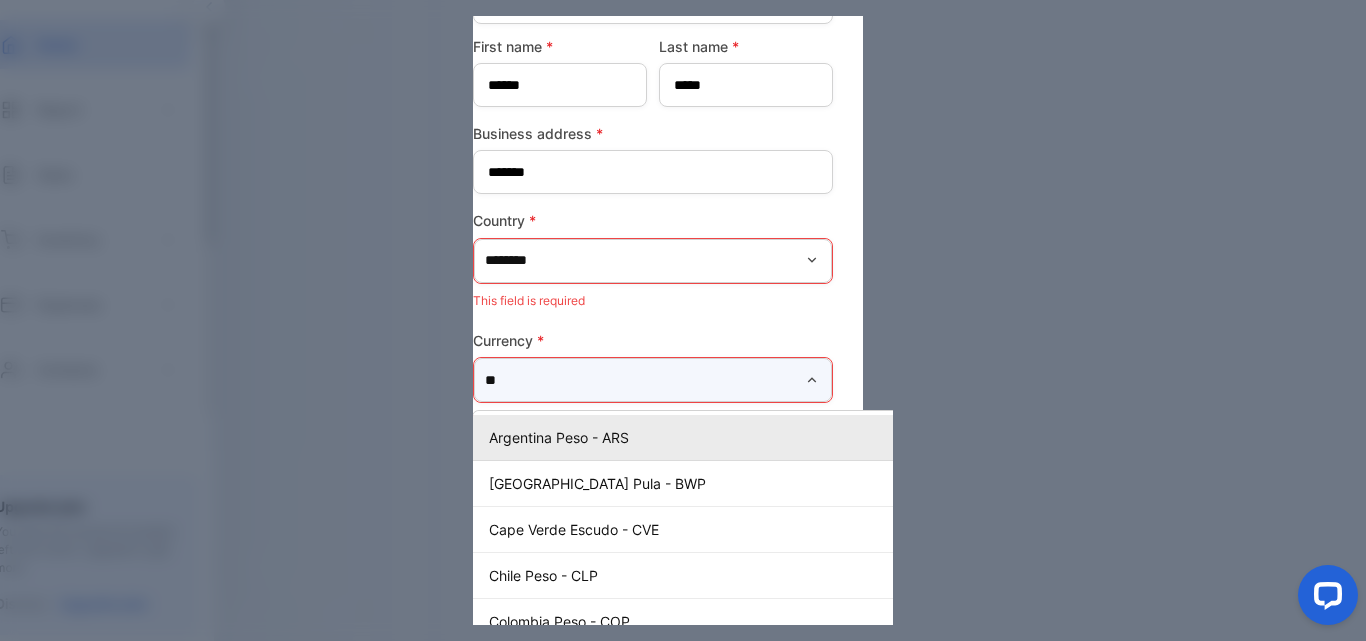 scroll, scrollTop: 157, scrollLeft: 0, axis: vertical 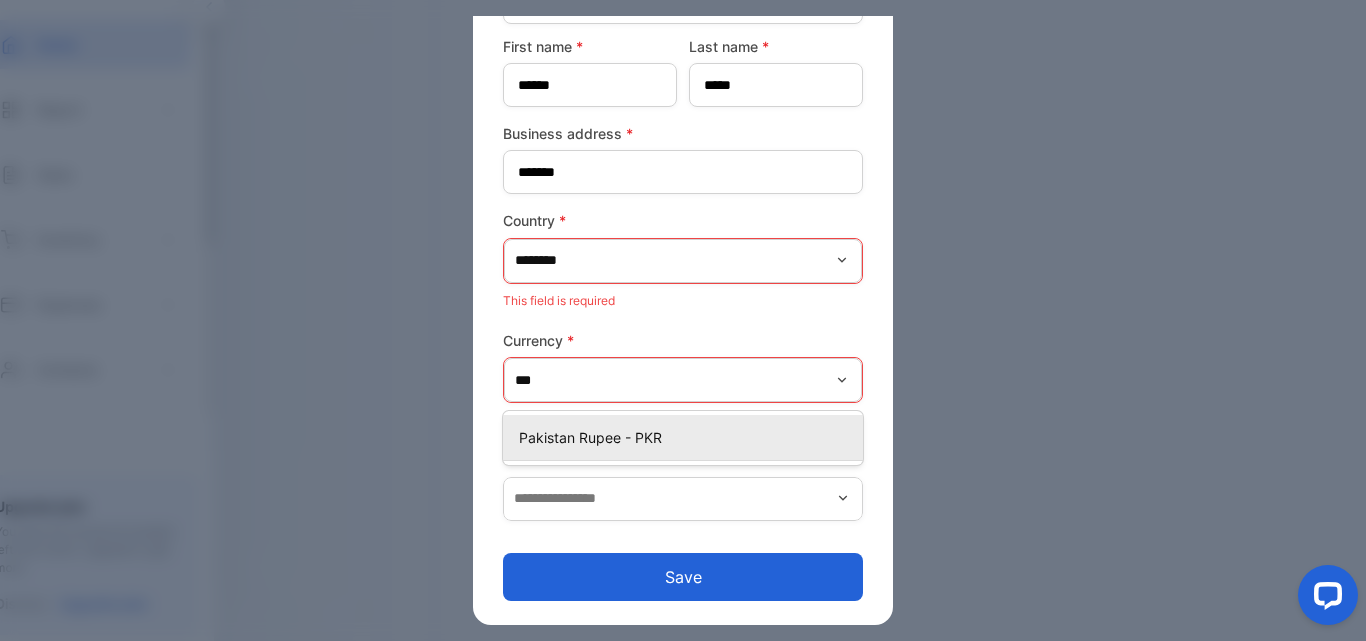 click on "Pakistan Rupee - PKR" at bounding box center [687, 437] 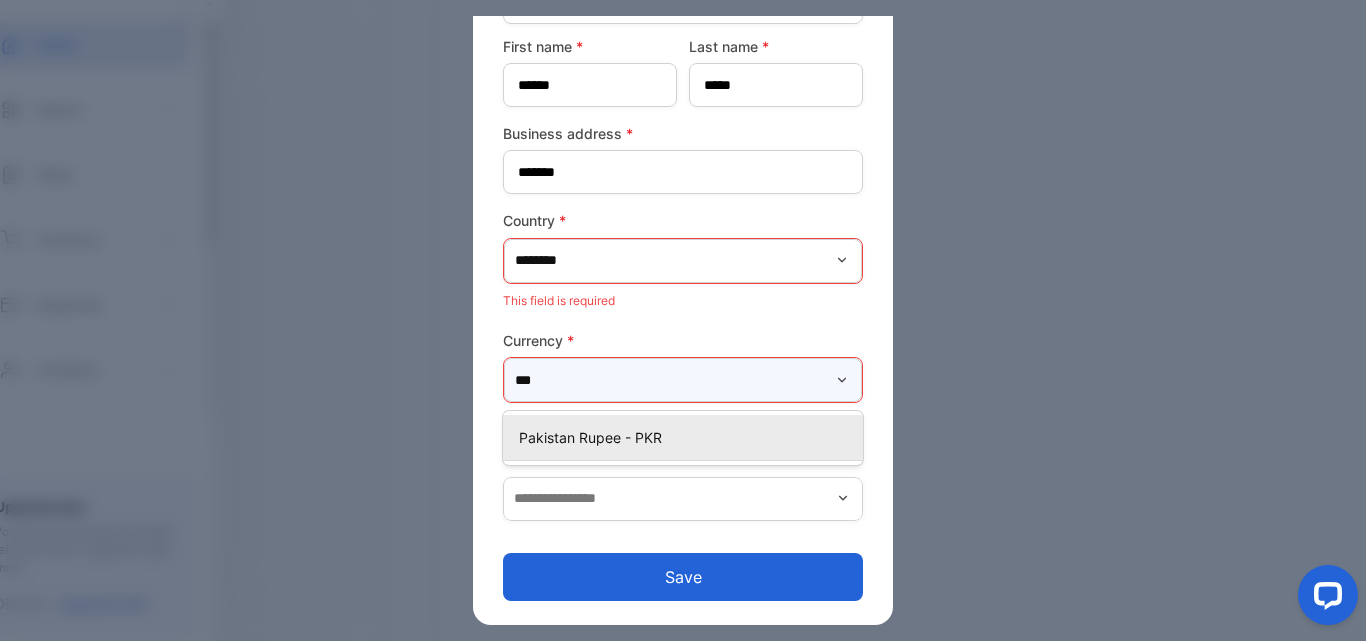 type on "**********" 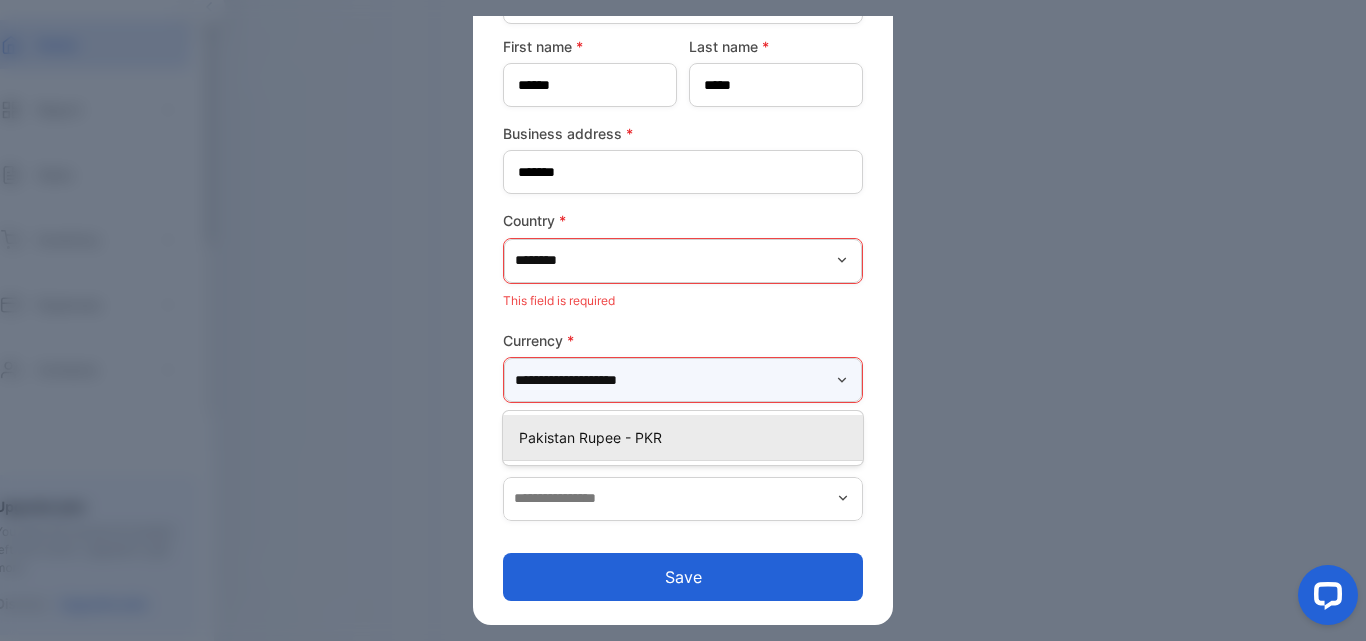 scroll, scrollTop: 133, scrollLeft: 0, axis: vertical 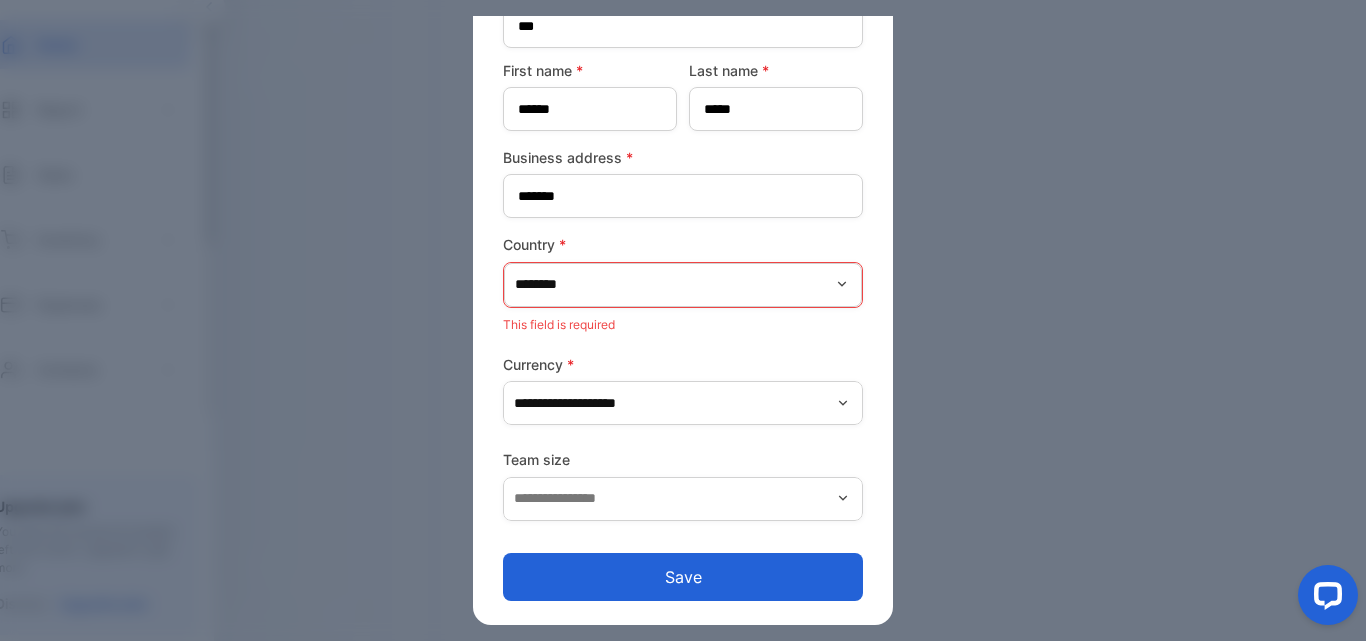 click 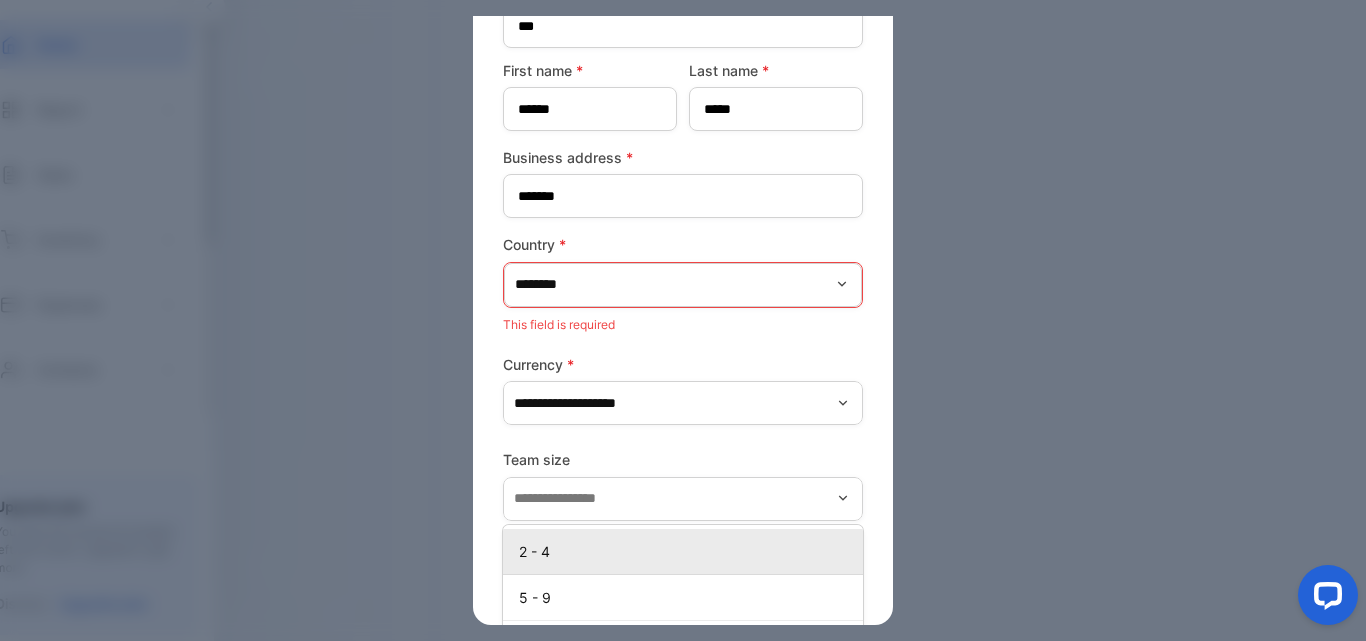 click on "2 - 4" at bounding box center [687, 551] 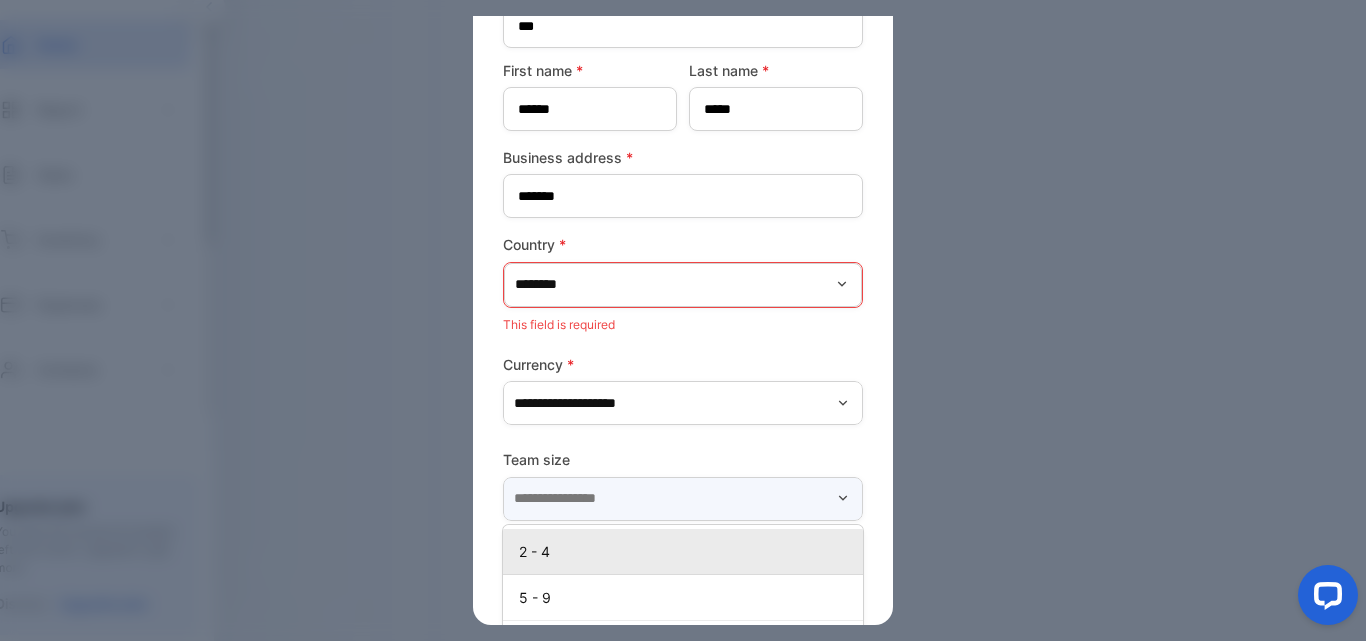 type on "*****" 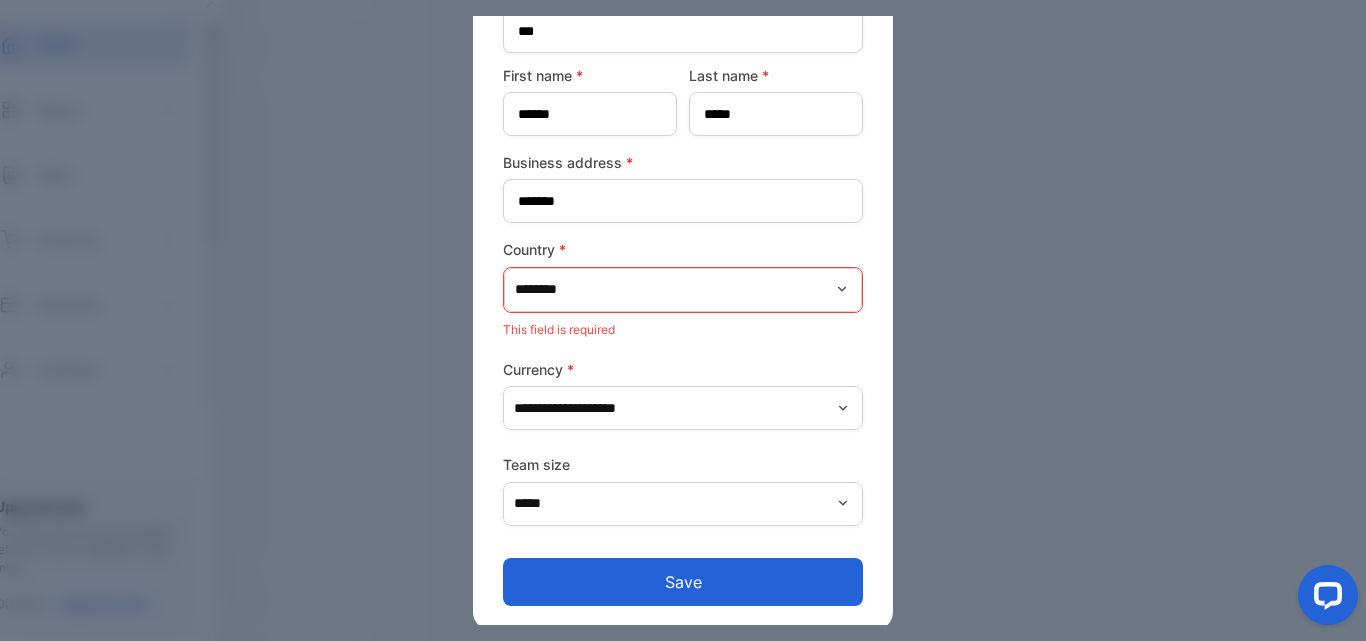 scroll, scrollTop: 133, scrollLeft: 0, axis: vertical 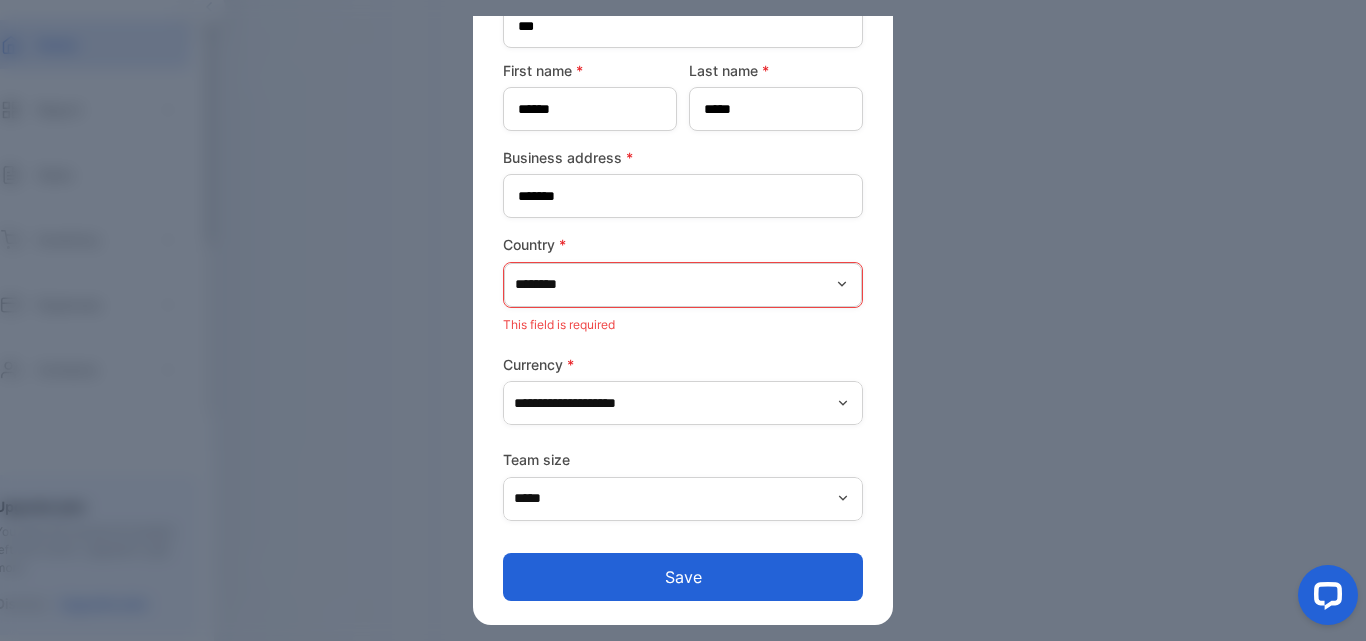click on "**********" at bounding box center (683, 289) 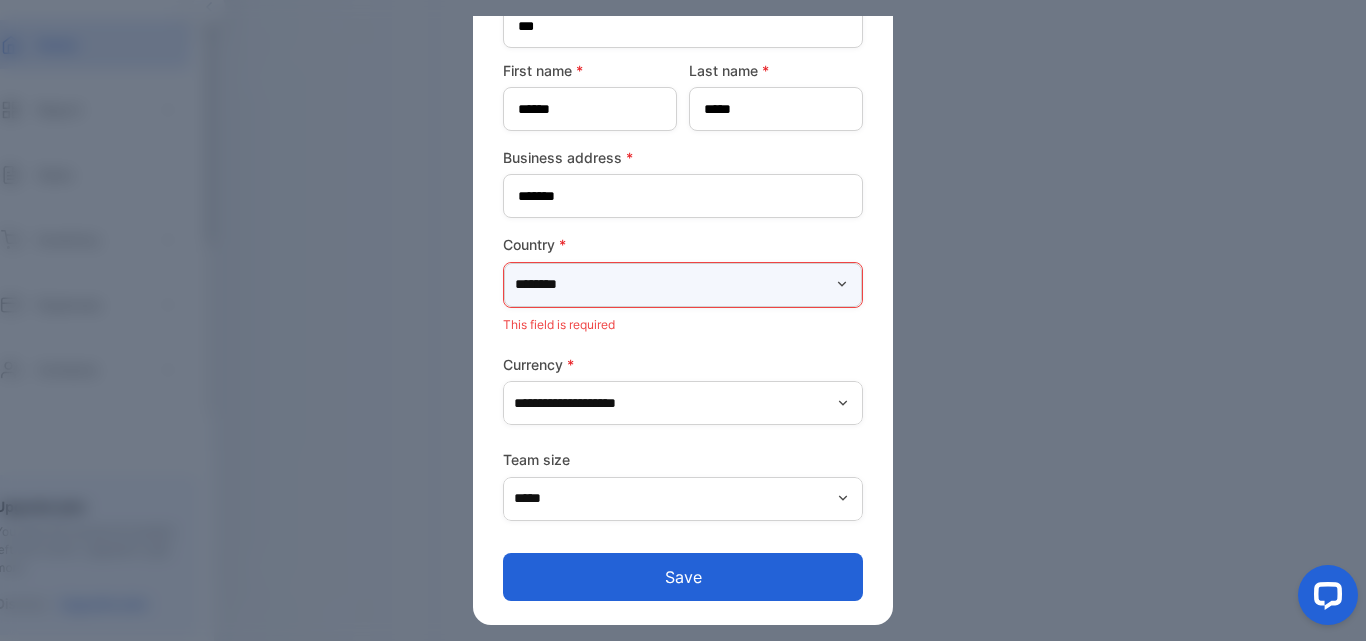 click on "********" at bounding box center (683, 285) 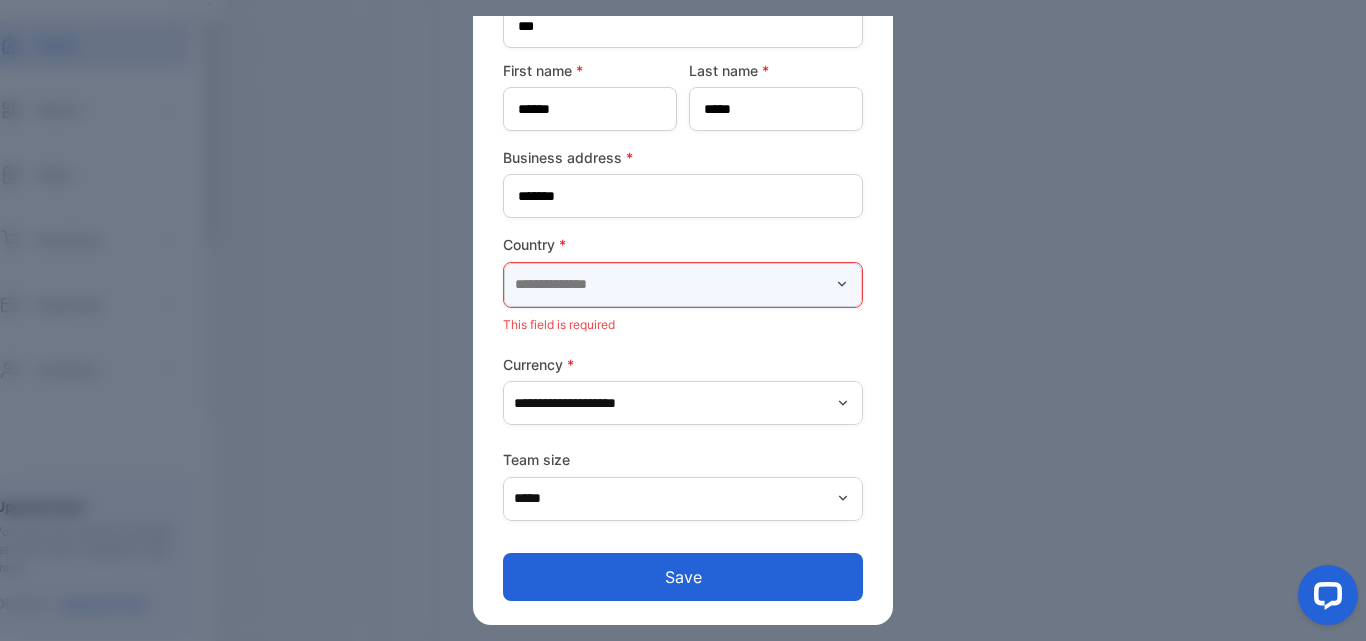 click at bounding box center [683, 285] 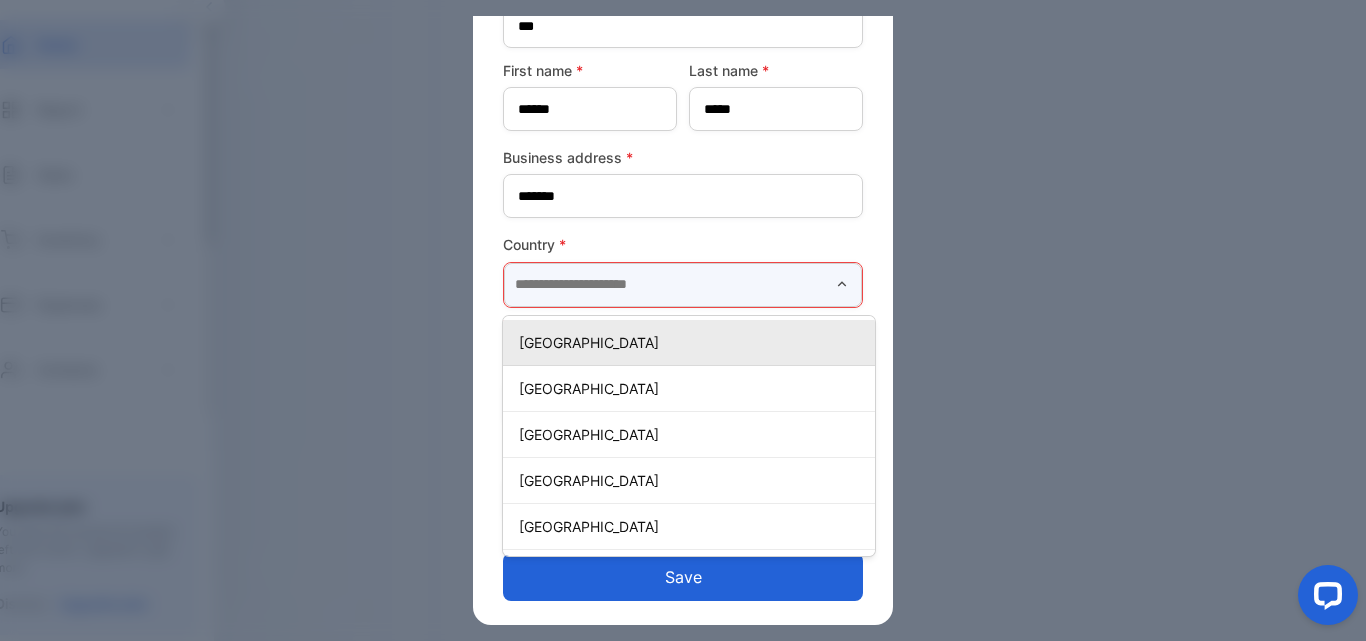 type on "********" 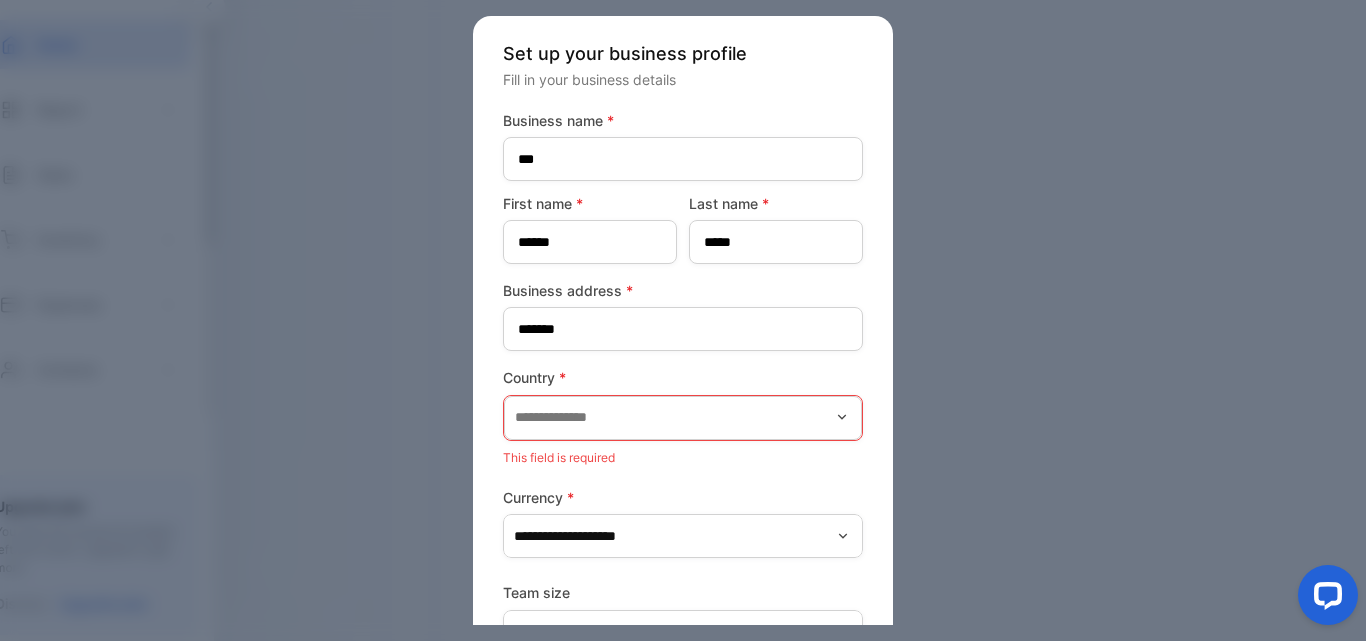 scroll, scrollTop: 100, scrollLeft: 0, axis: vertical 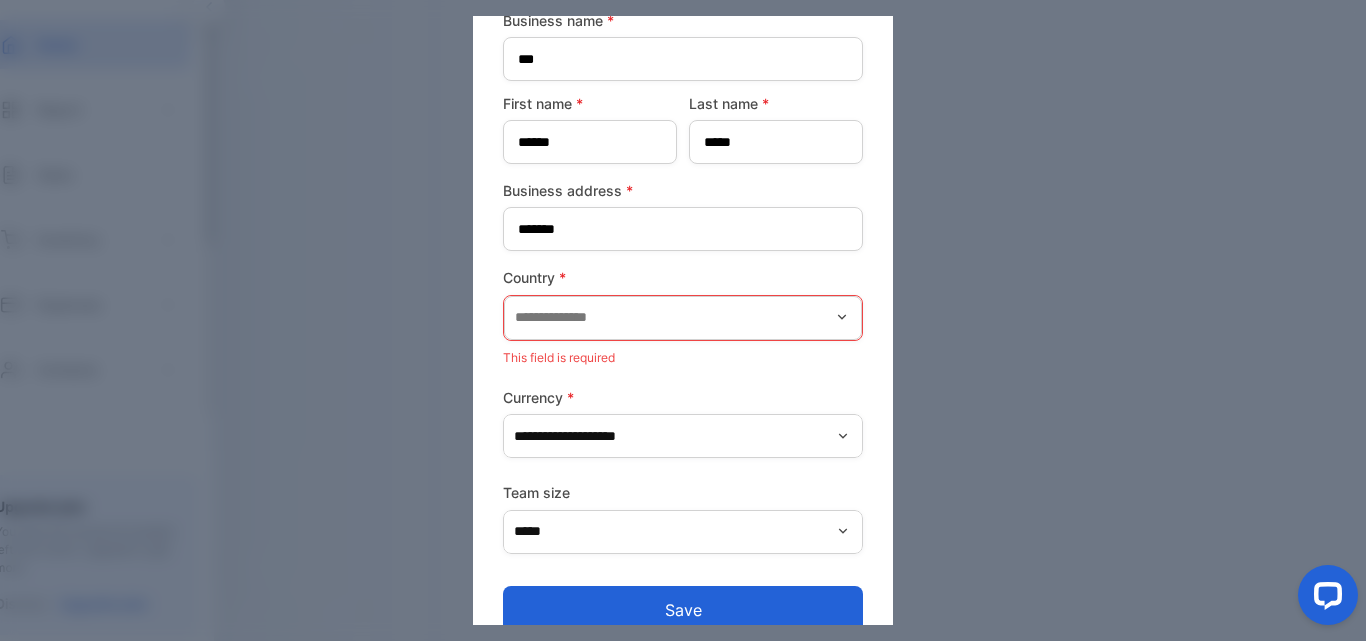 click 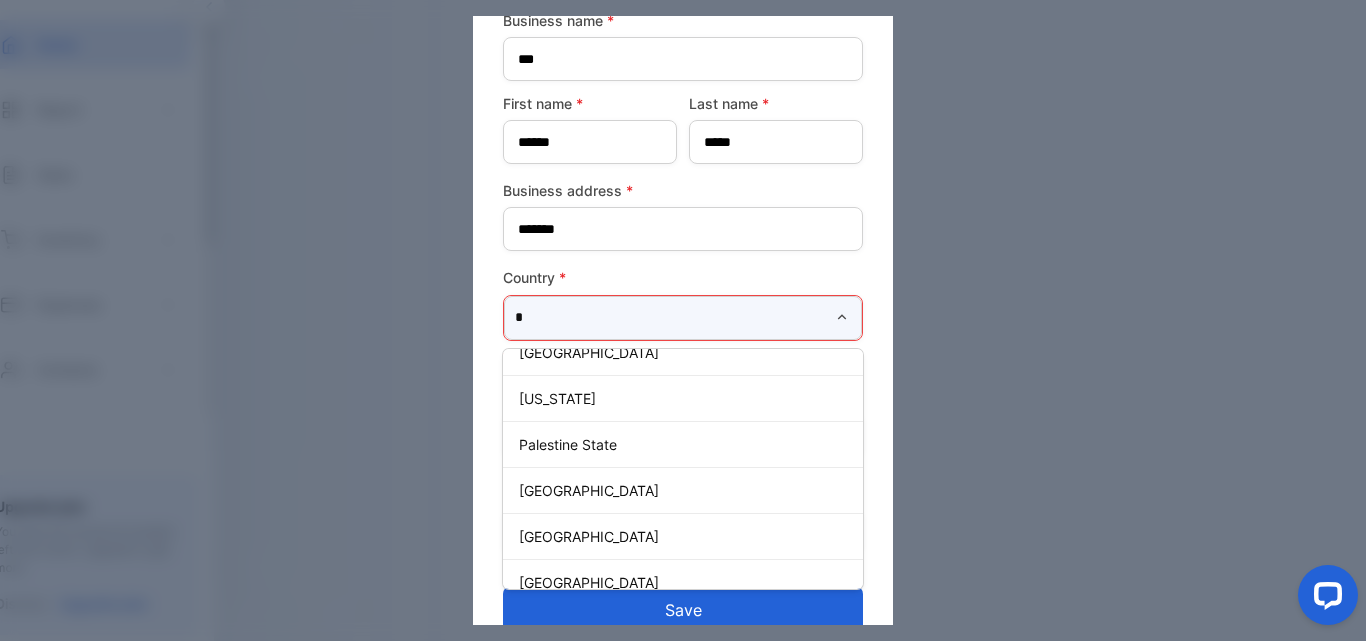 scroll, scrollTop: 380, scrollLeft: 0, axis: vertical 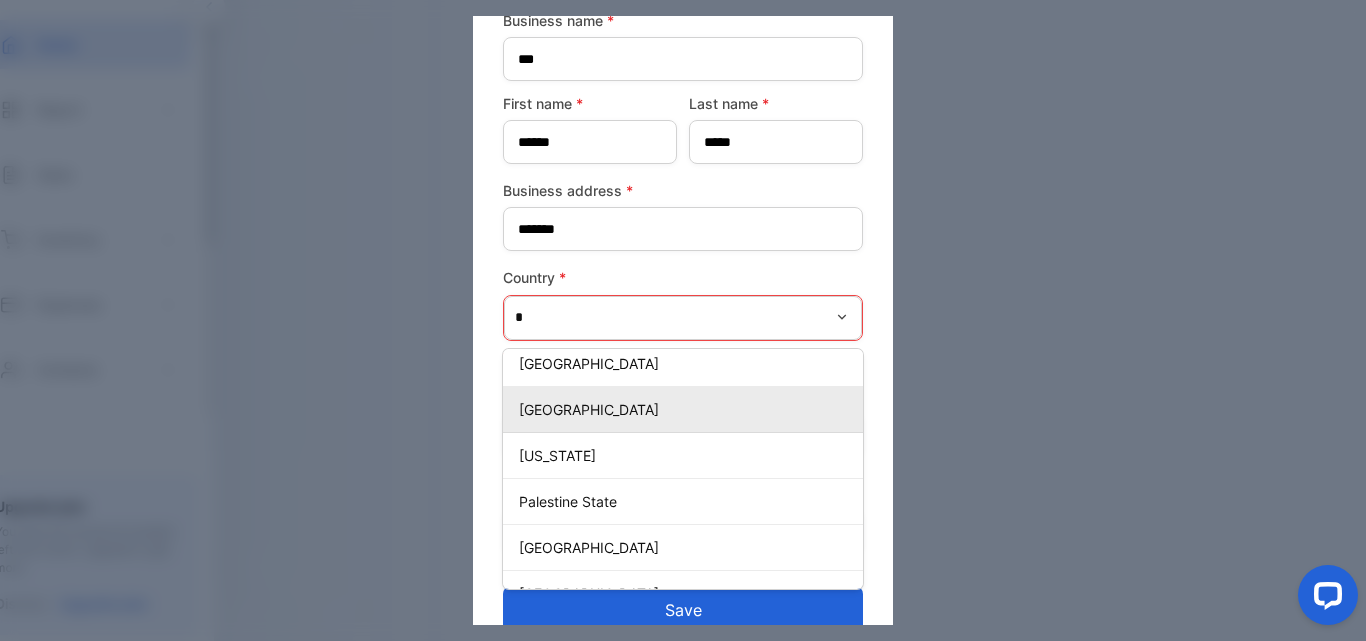 click on "[GEOGRAPHIC_DATA]" at bounding box center [687, 409] 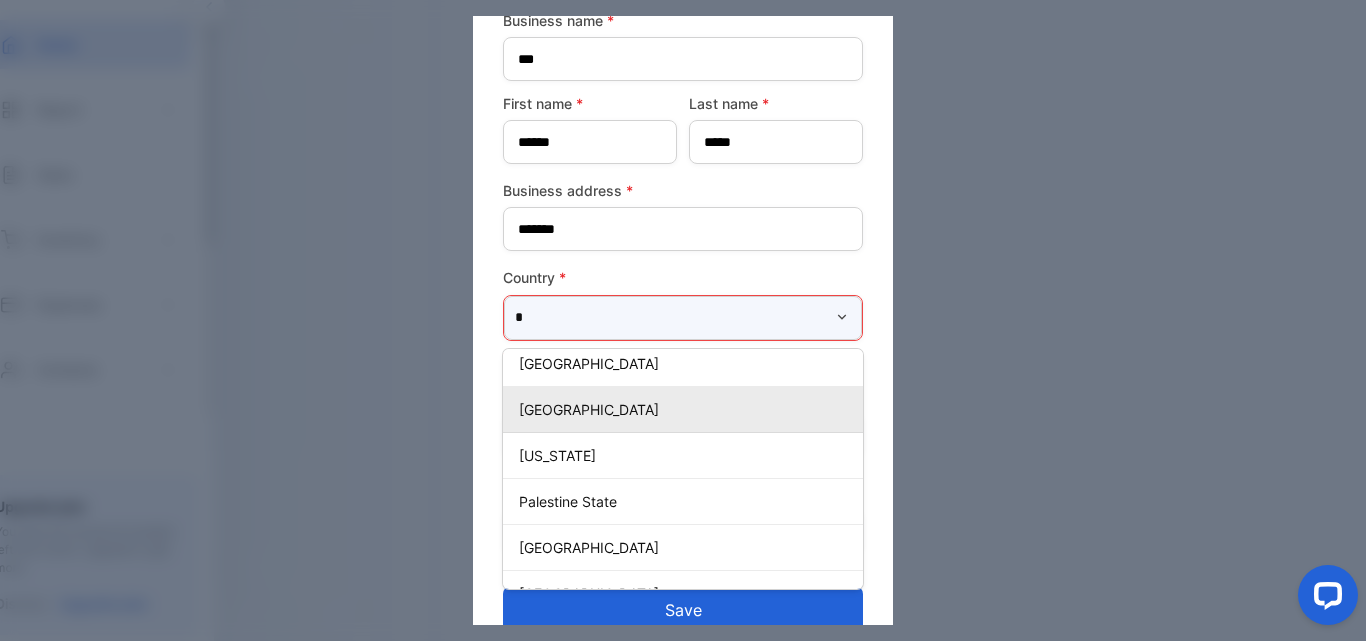 type on "********" 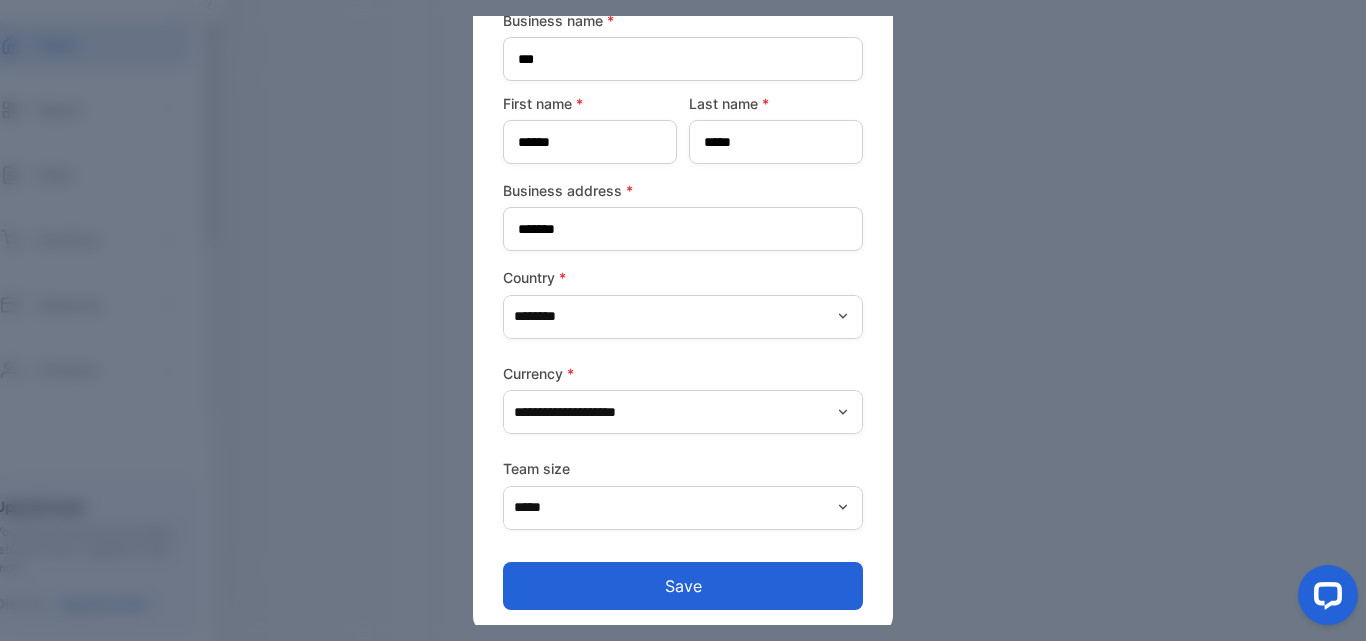 click on "Save" at bounding box center [683, 586] 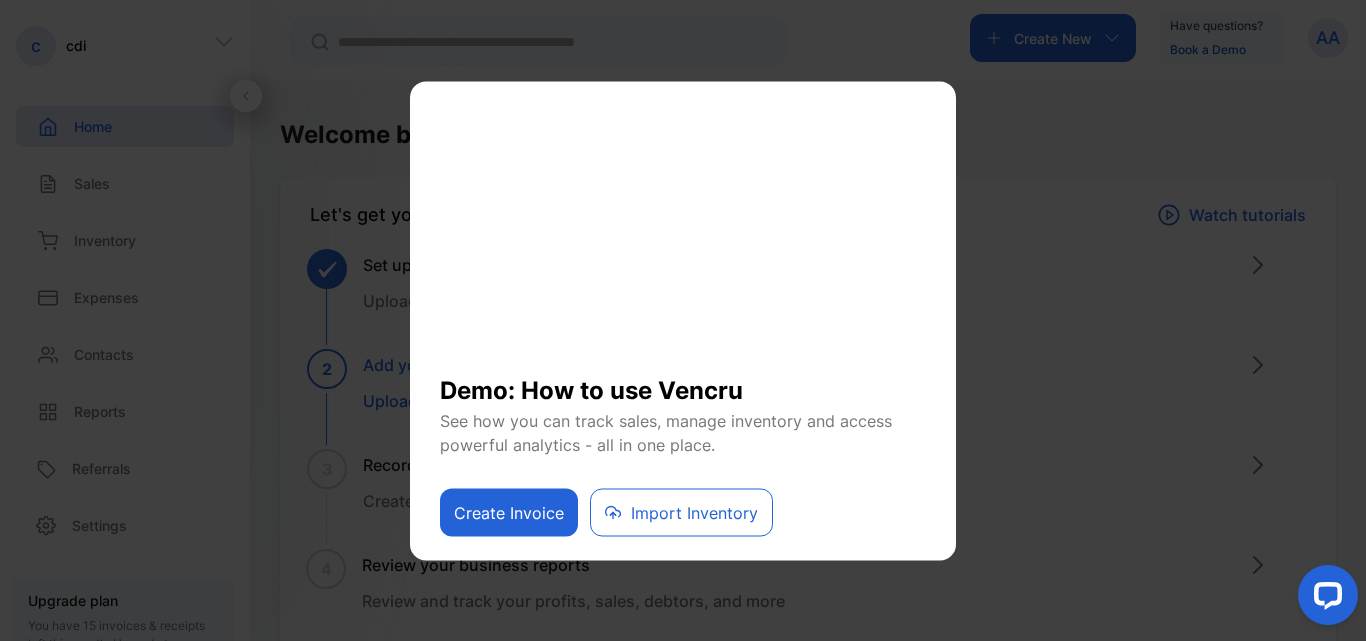 click on "Create Invoice" at bounding box center [509, 512] 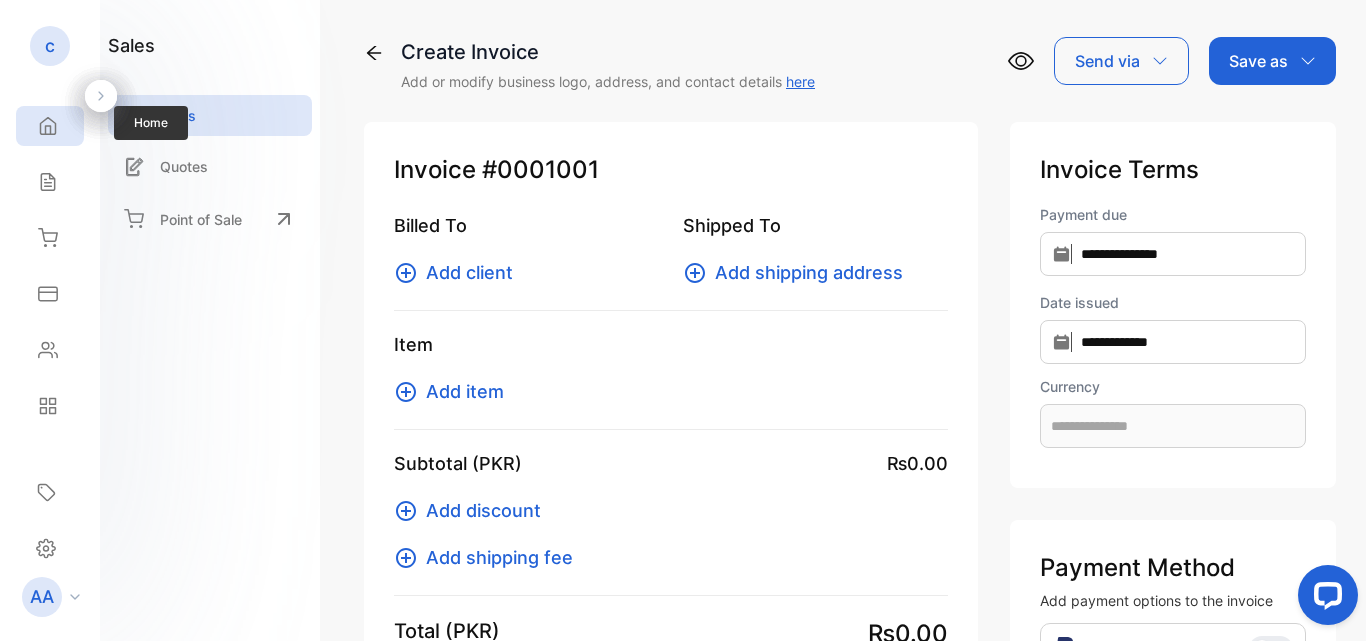 click on "Home" at bounding box center [45, 126] 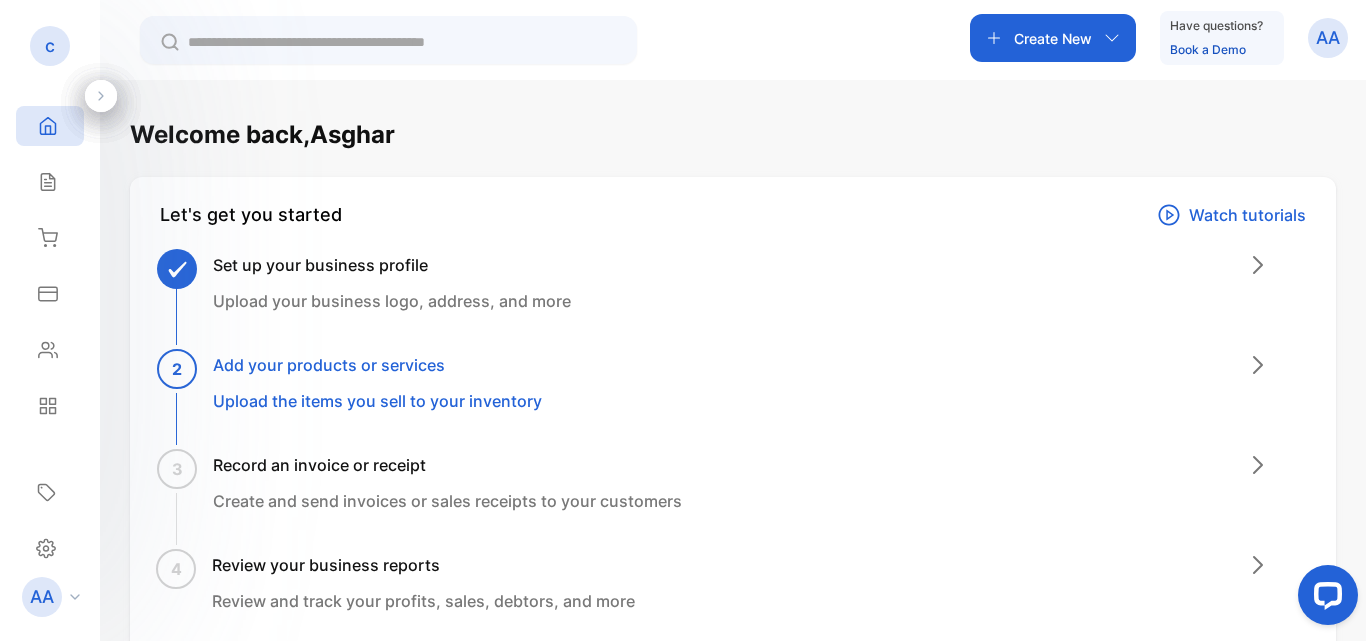 click 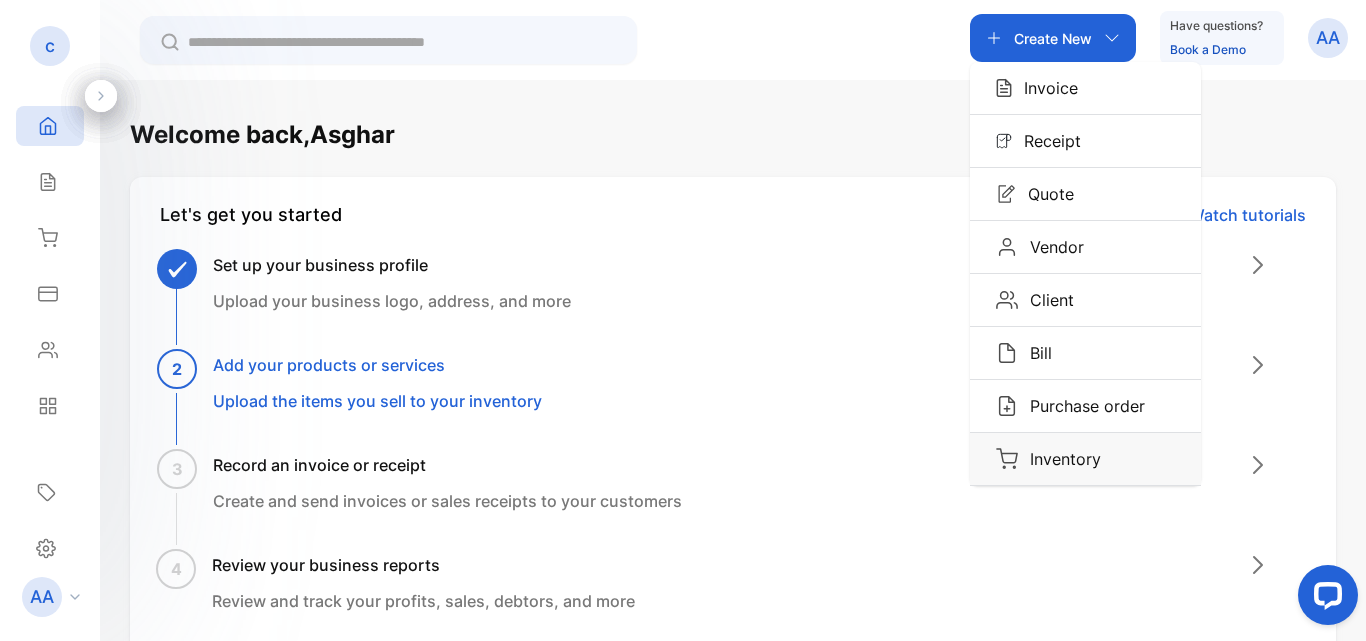 click on "Inventory" at bounding box center (1059, 459) 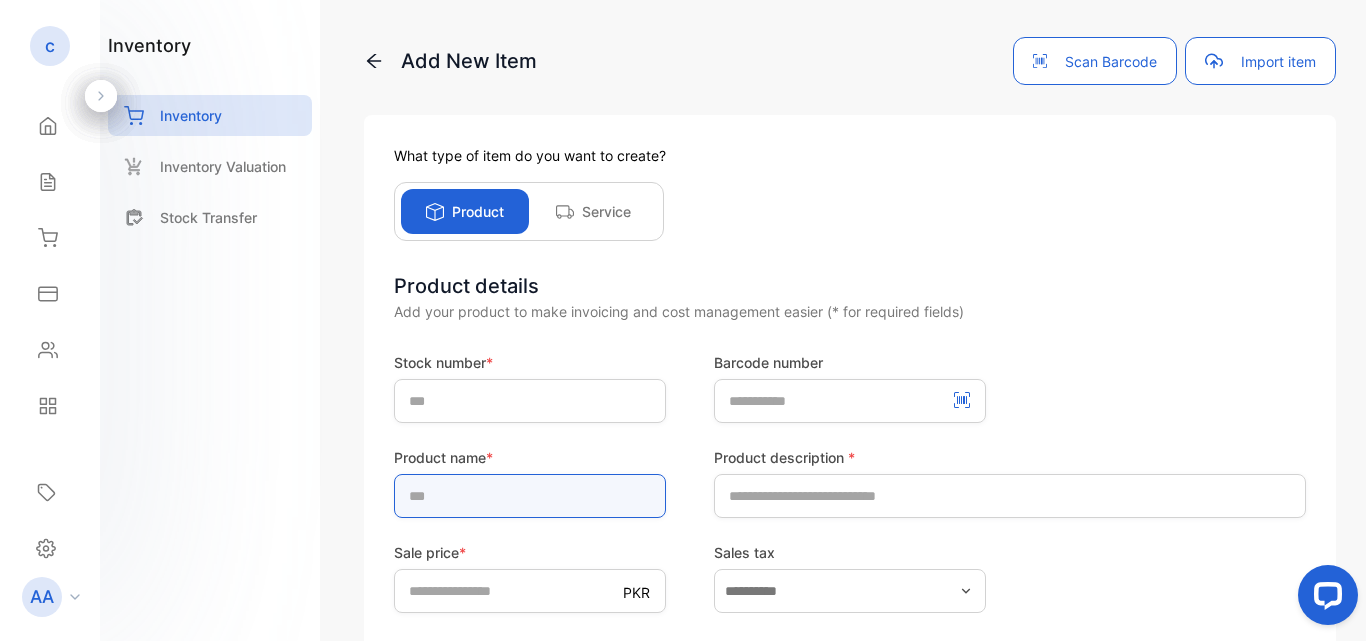 click at bounding box center [530, 496] 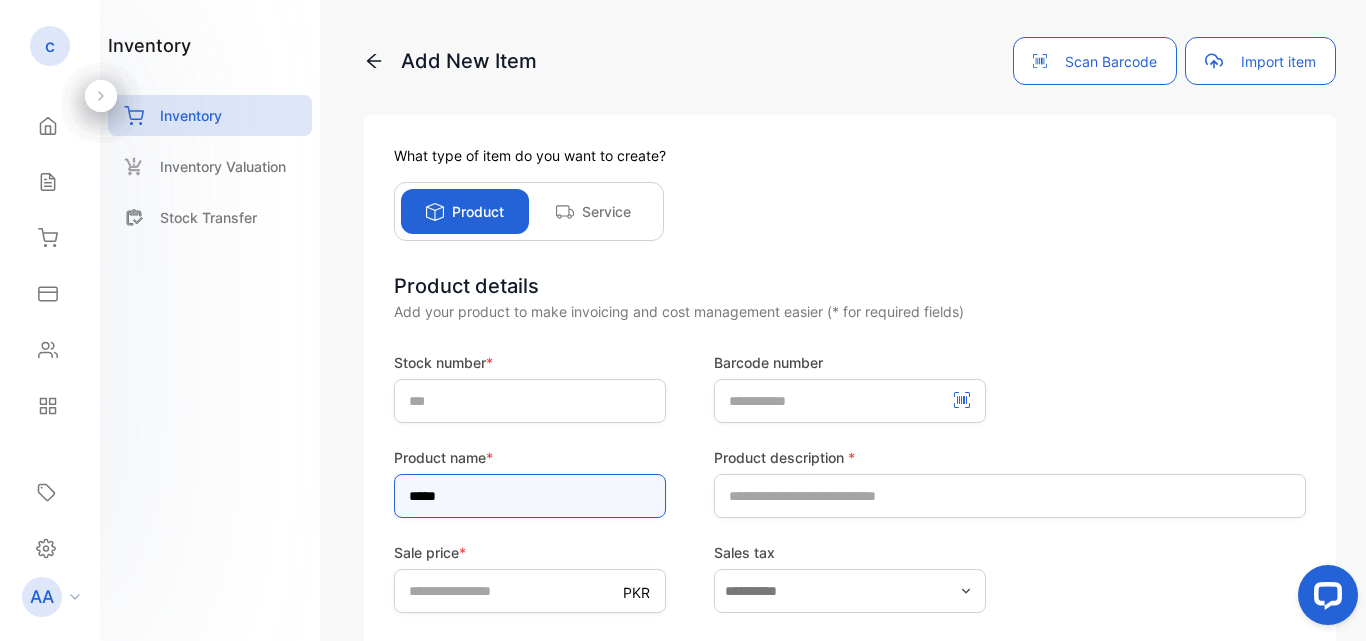type on "*****" 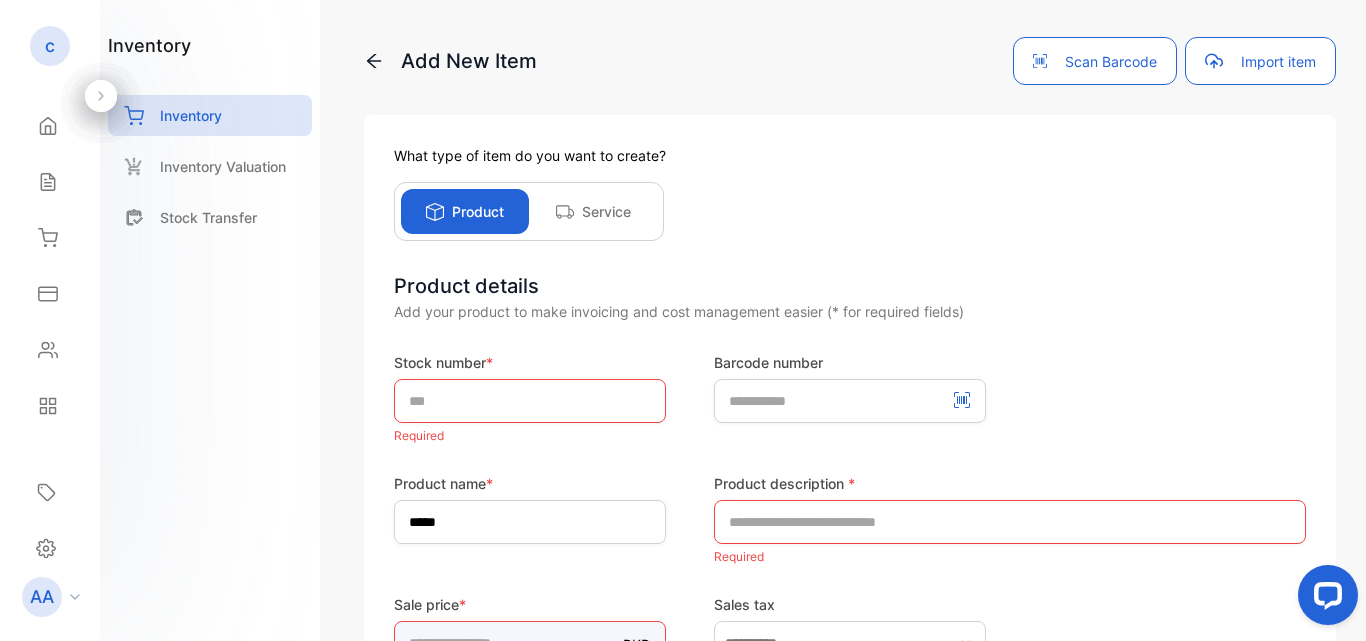 click on "Stock number  *   Required Barcode number   Product name  *   ***** Product description   *   Required Sale price  *   PKR * Sale price must be greater than 0 Sales tax   Cost price   PKR * Qty in stock   *   * Quantity in stock must be greater than 0 Minimum qty.   * The min. number of quantity before a low stock alert Unit   Additional details Save product Save & add new product Cancel" at bounding box center [850, 730] 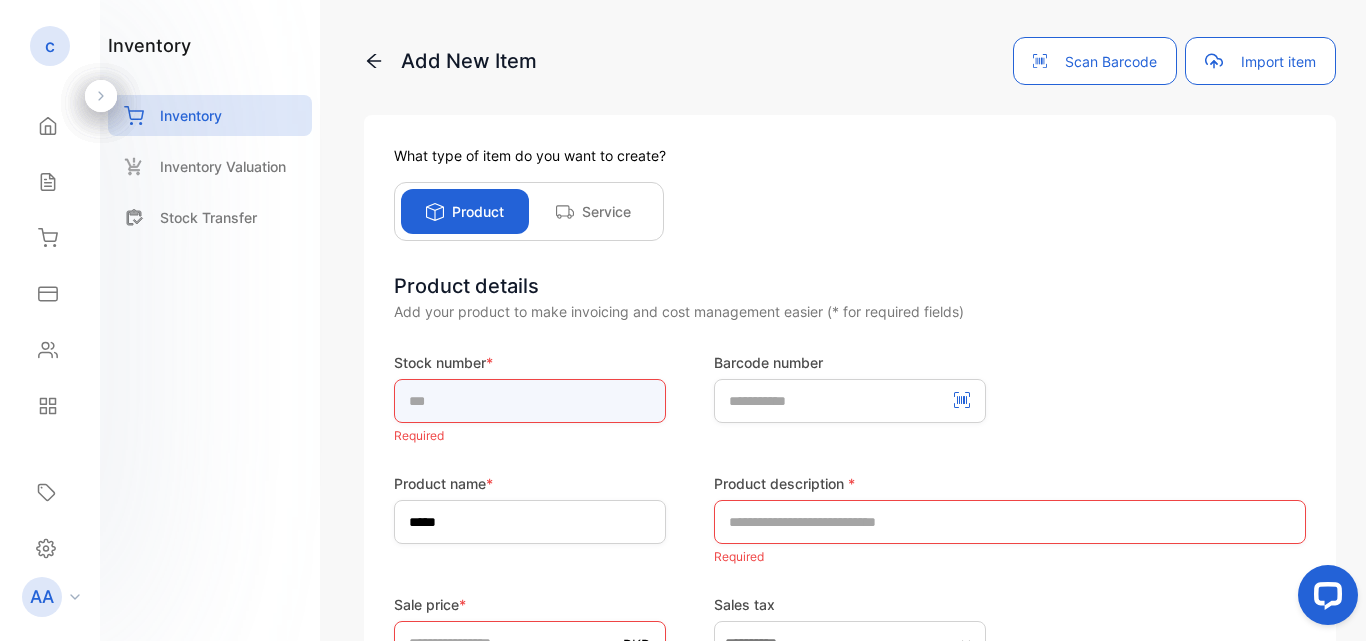 click at bounding box center [530, 401] 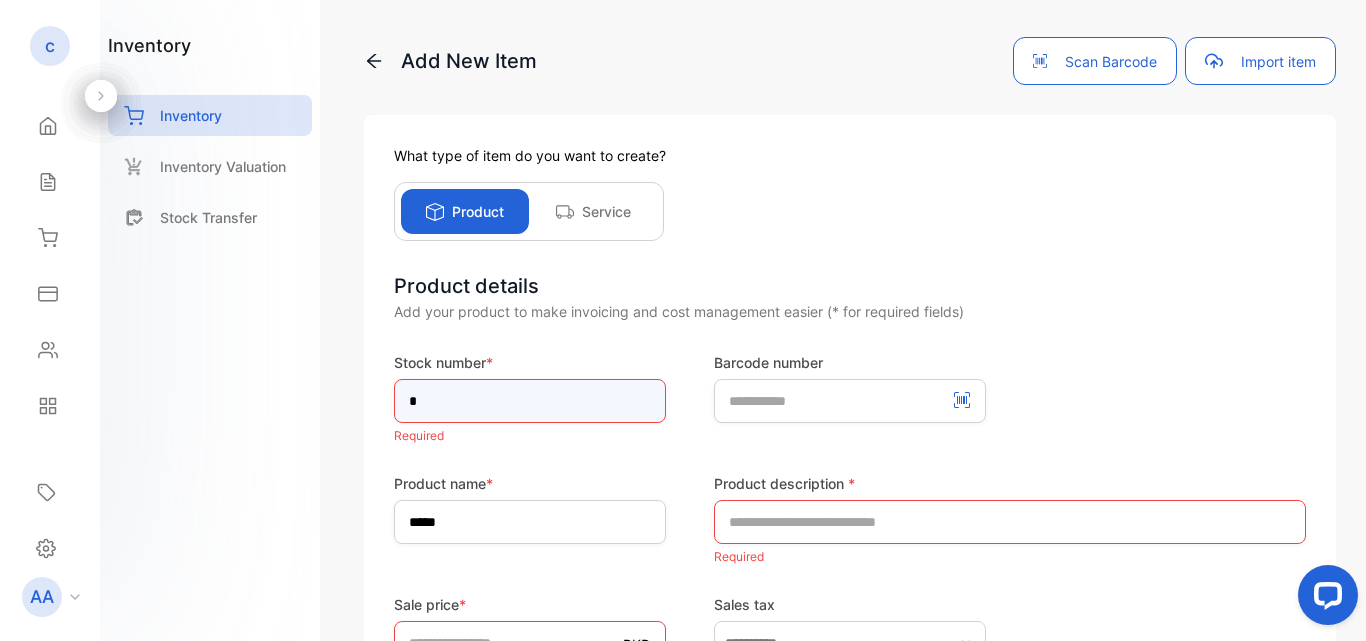 type on "*" 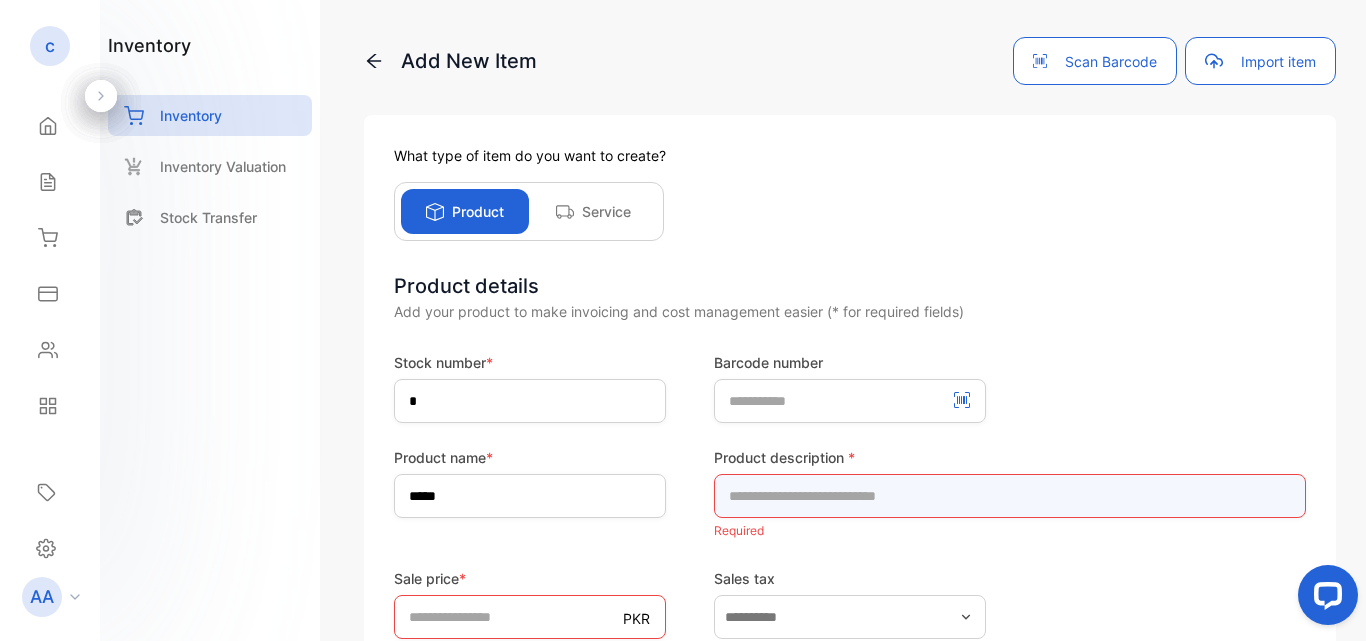 click on "Product description   *   Required" at bounding box center [1010, 495] 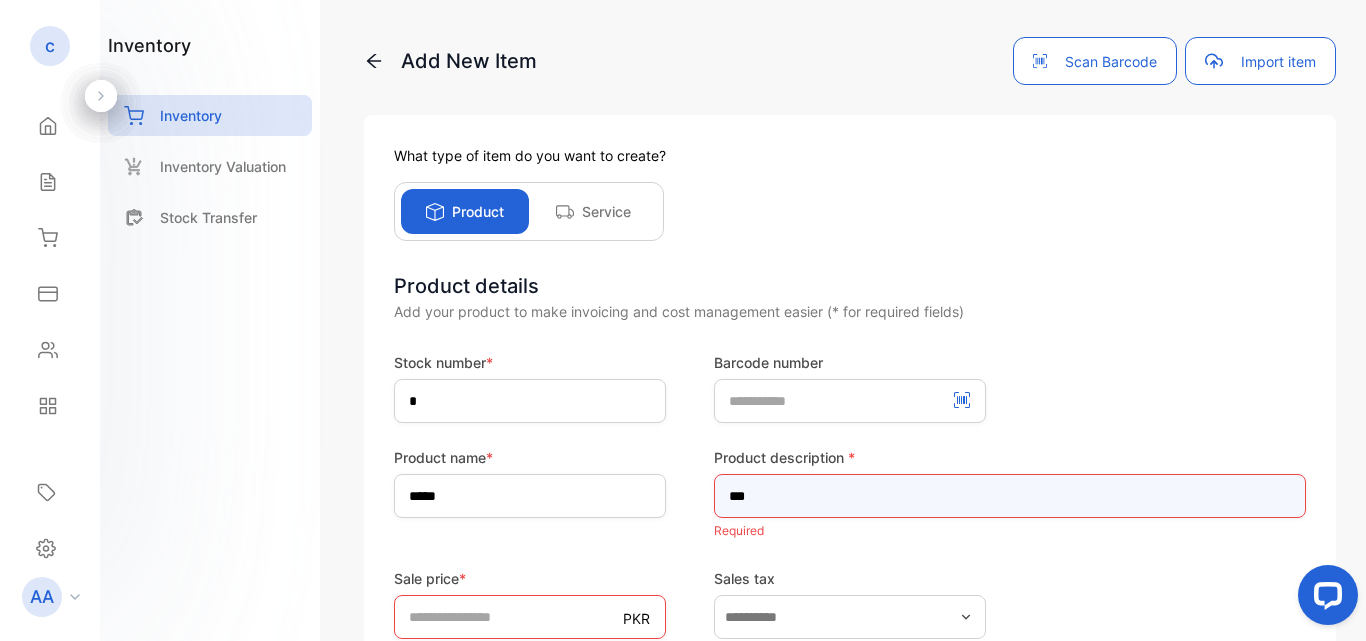 type on "***" 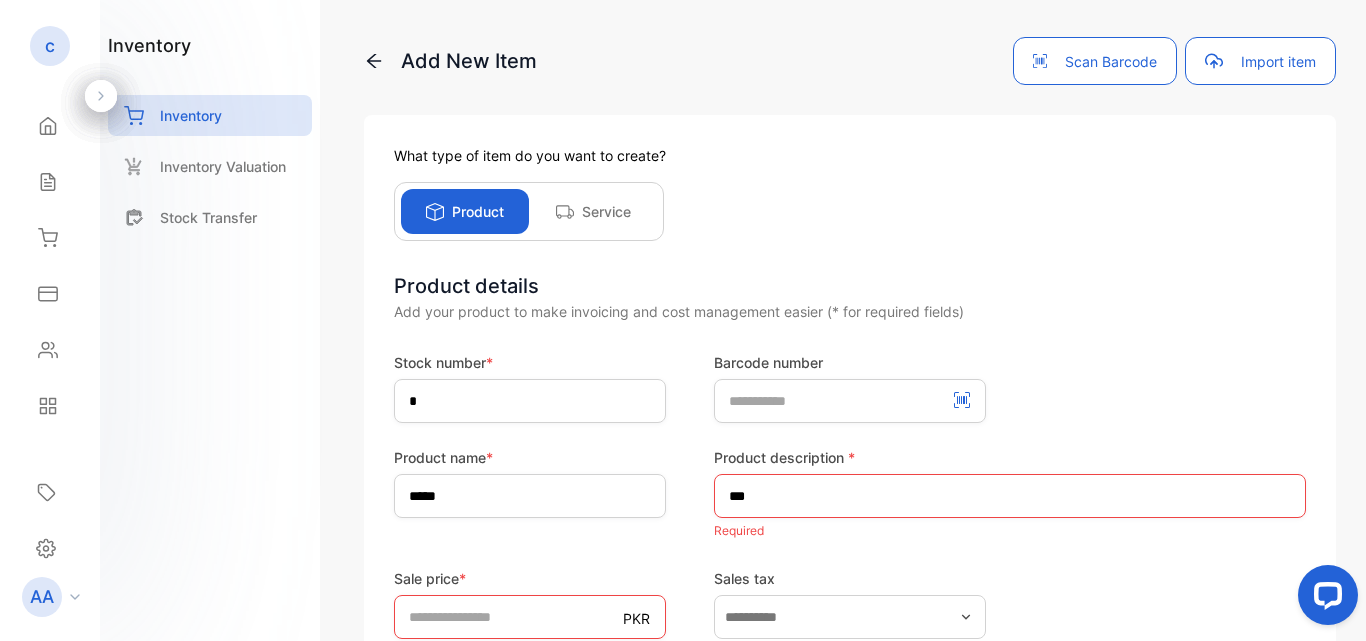 click on "Stock number  *   * Barcode number   Product name  *   ***** Product description   *   *** Required Sale price  *   PKR * Sale price must be greater than 0 Sales tax   Cost price   PKR * Qty in stock   *   * Quantity in stock must be greater than 0 Minimum qty.   * The min. number of quantity before a low stock alert Unit   Additional details Save product Save & add new product Cancel" at bounding box center [850, 717] 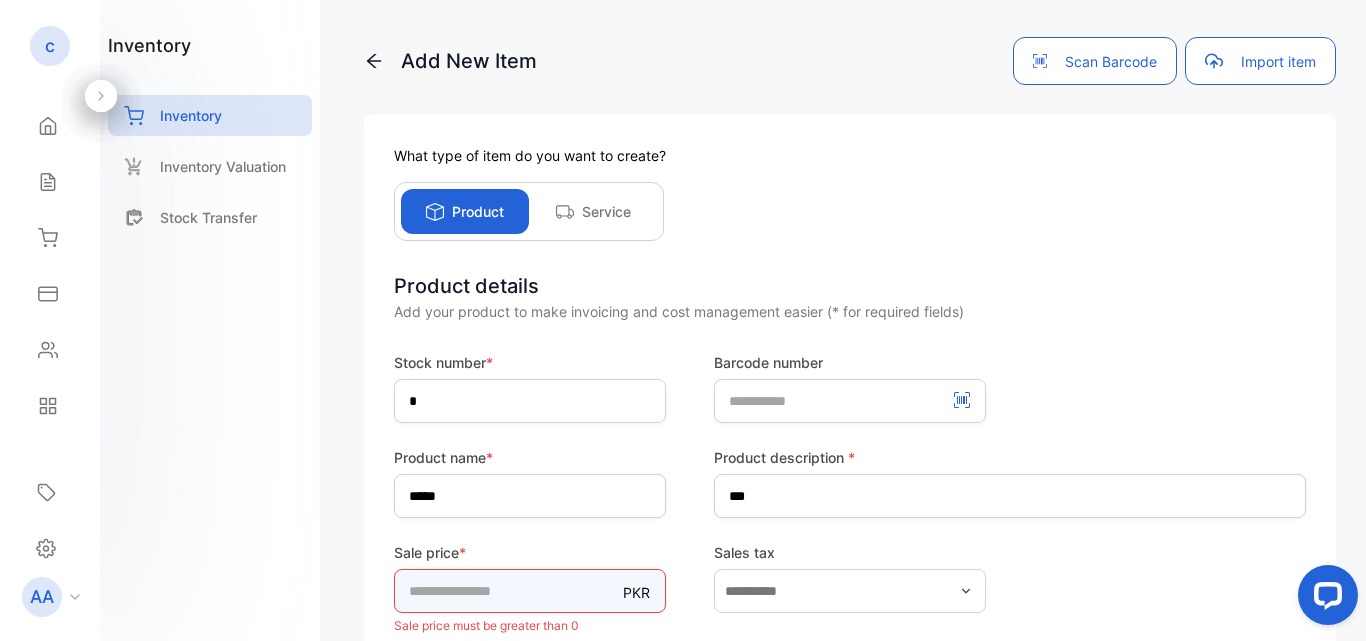 click on "*" at bounding box center [530, 591] 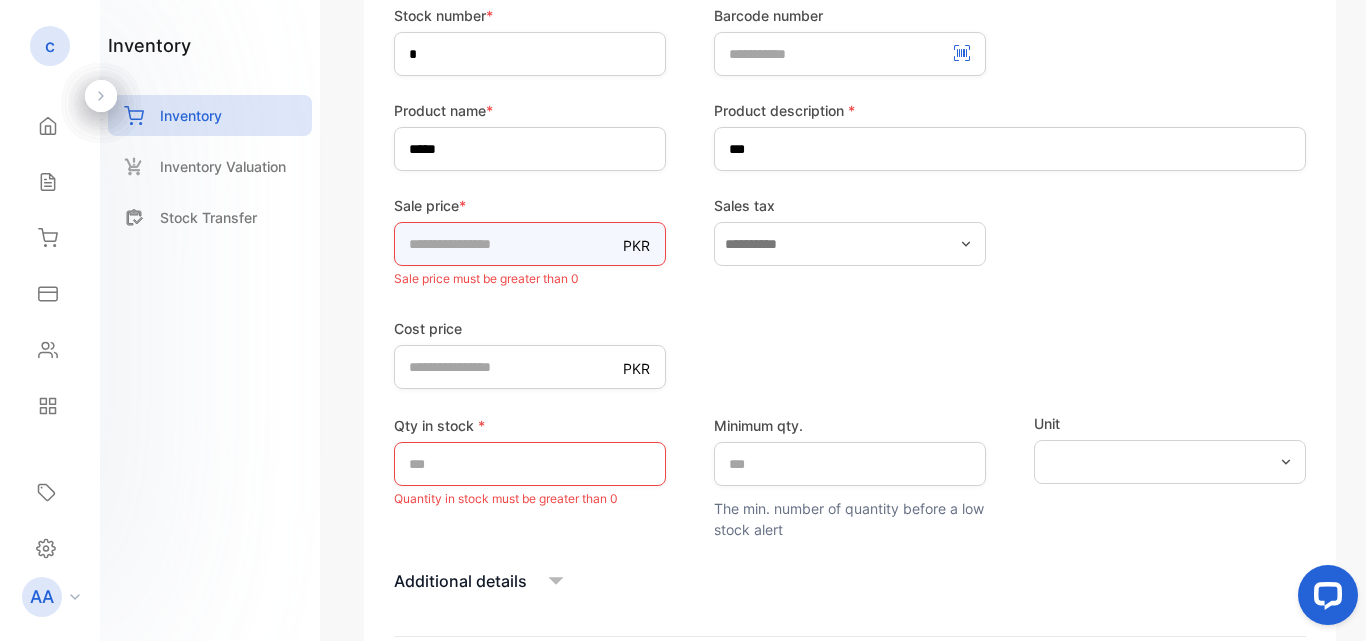scroll, scrollTop: 350, scrollLeft: 0, axis: vertical 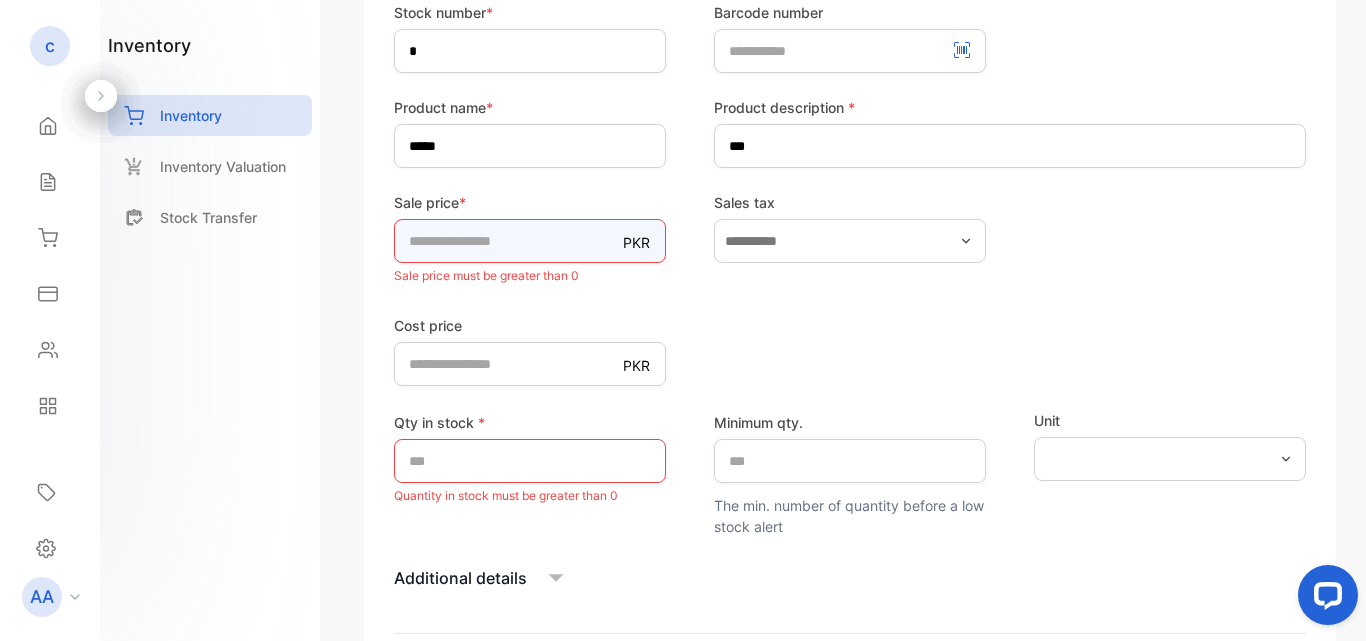 type on "*" 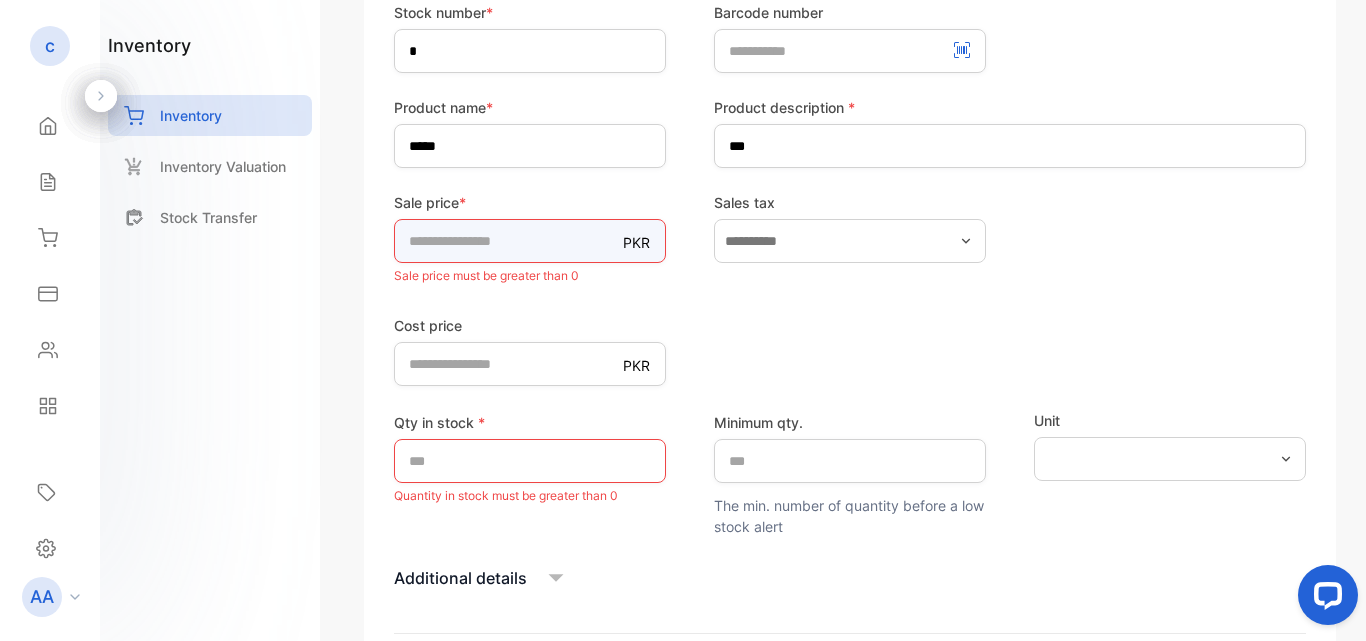 type on "****" 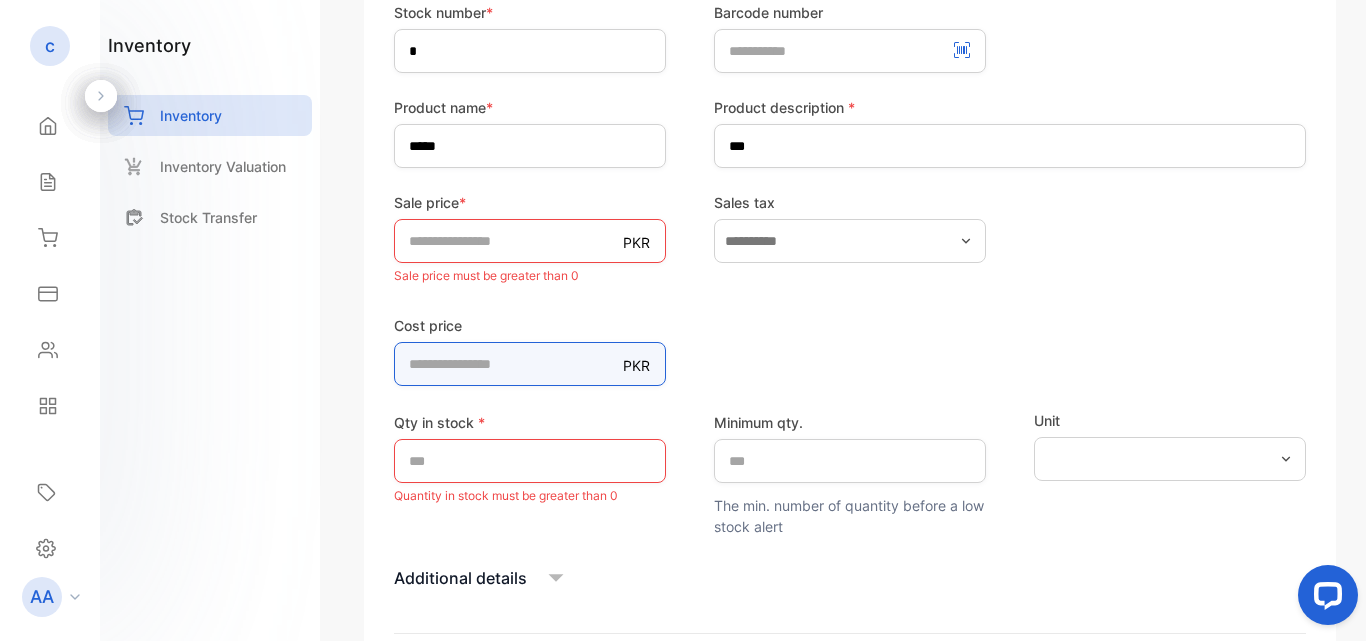 click on "Stock number  *   * Barcode number   Product name  *   ***** Product description   *   *** Sale price  *   PKR **** Sale price must be greater than 0 Sales tax   Cost price   PKR * Qty in stock   *   * Quantity in stock must be greater than 0 Minimum qty.   * The min. number of quantity before a low stock alert Unit   Additional details Save product Save & add new product Cancel" at bounding box center (850, 354) 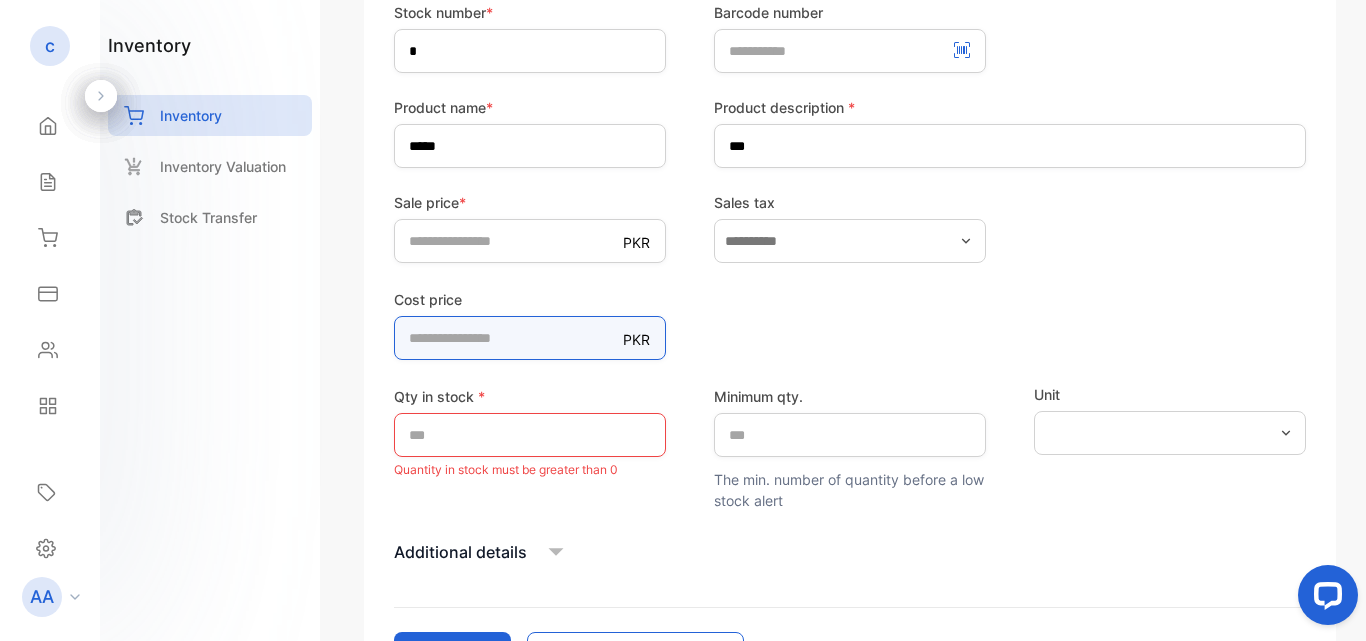 type on "***" 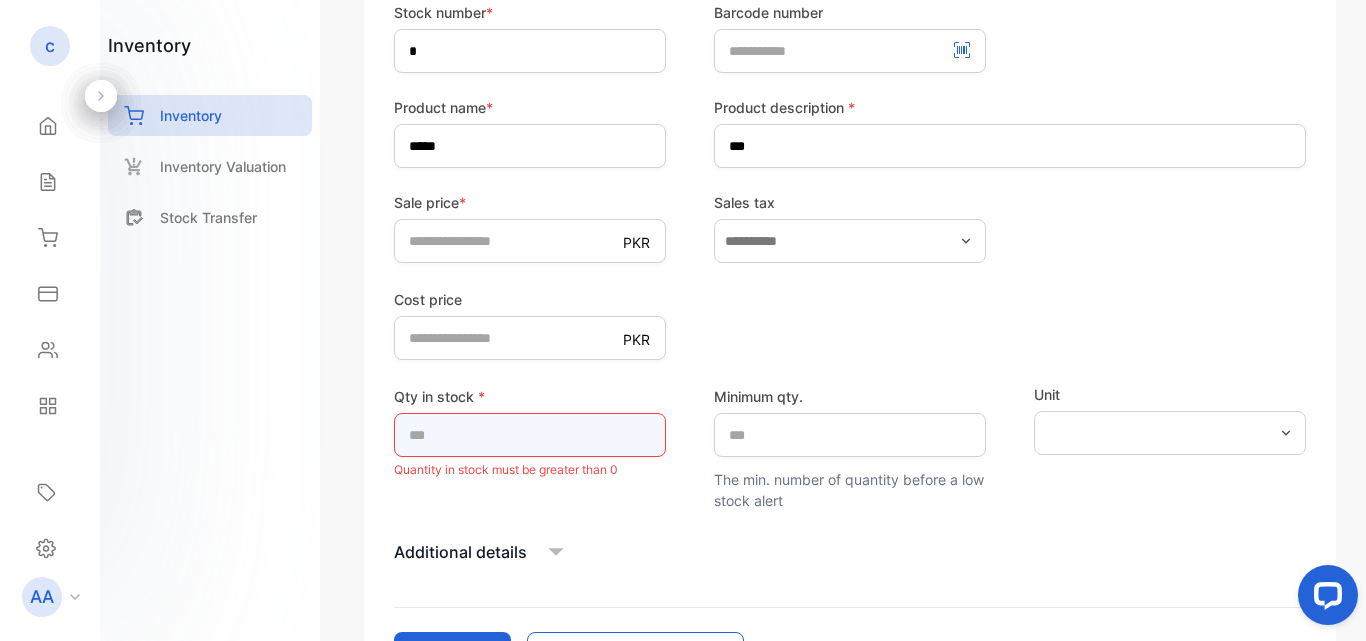 click on "*" at bounding box center (530, 435) 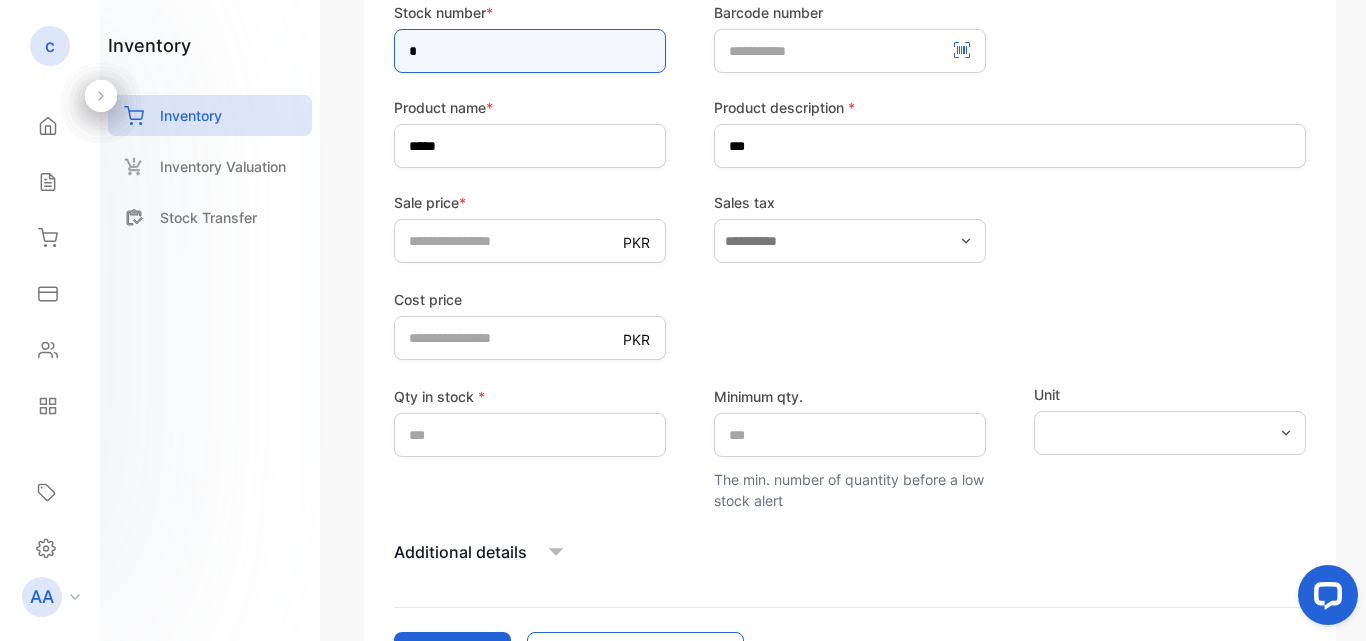 drag, startPoint x: 428, startPoint y: 55, endPoint x: 373, endPoint y: 51, distance: 55.145264 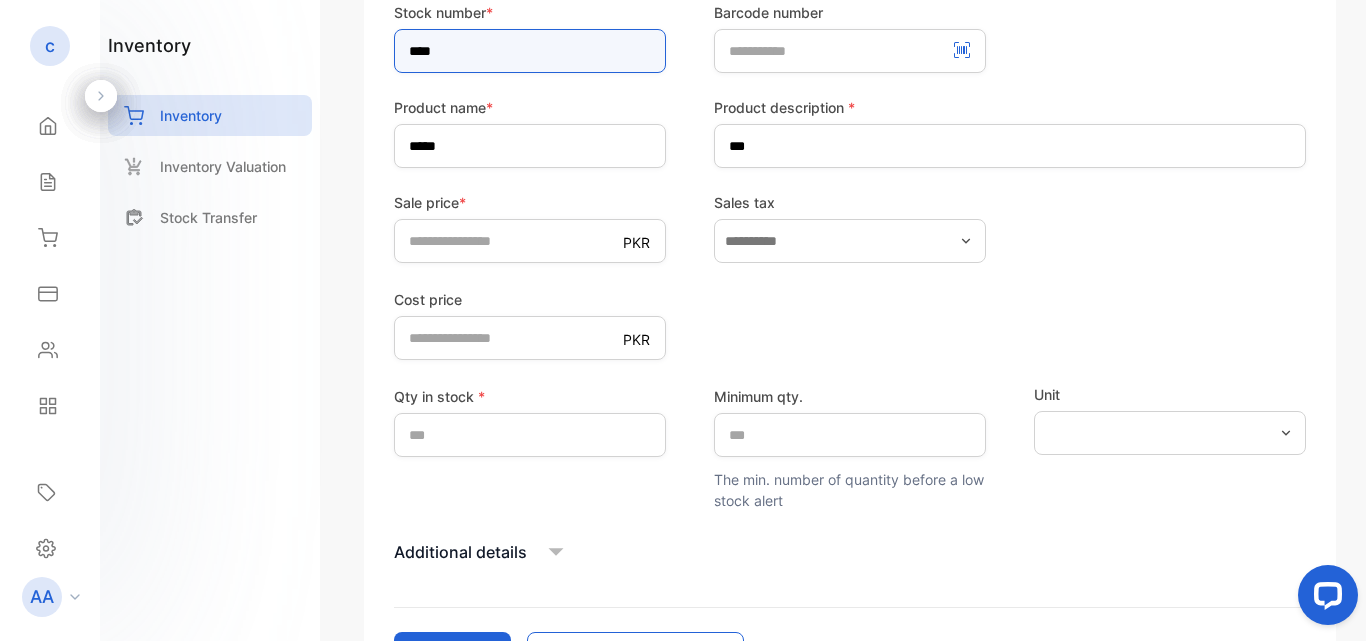 type on "****" 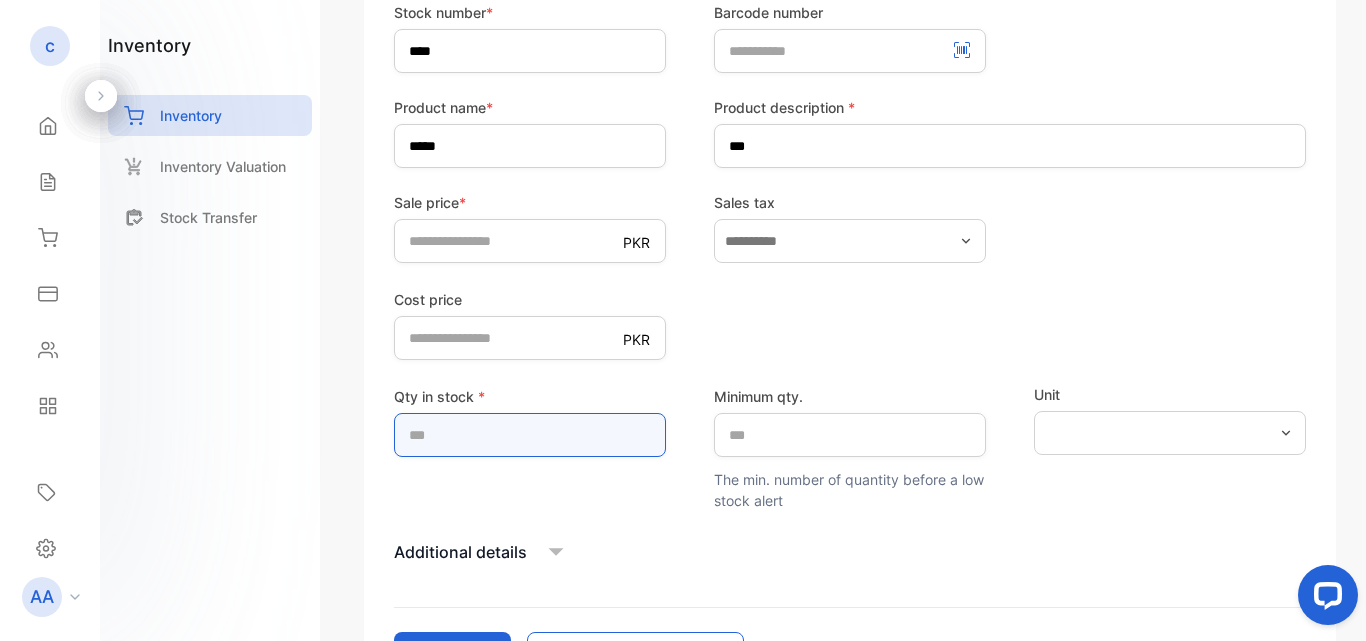 drag, startPoint x: 429, startPoint y: 436, endPoint x: 385, endPoint y: 436, distance: 44 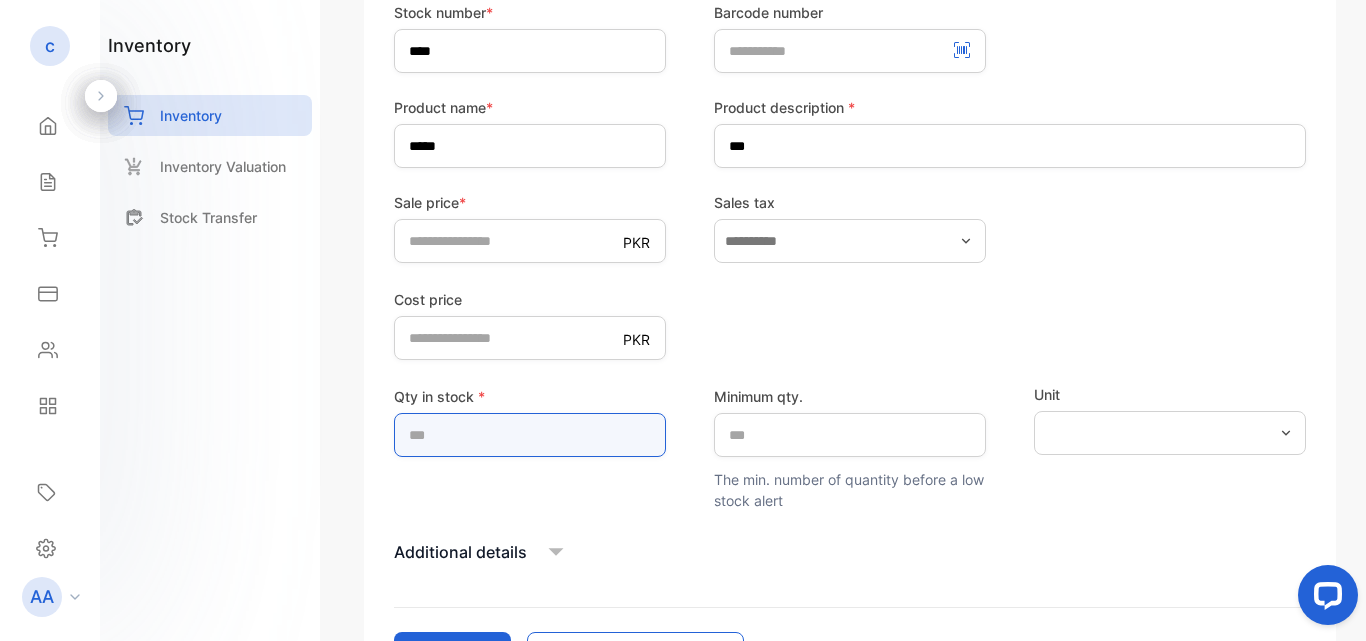 type on "*" 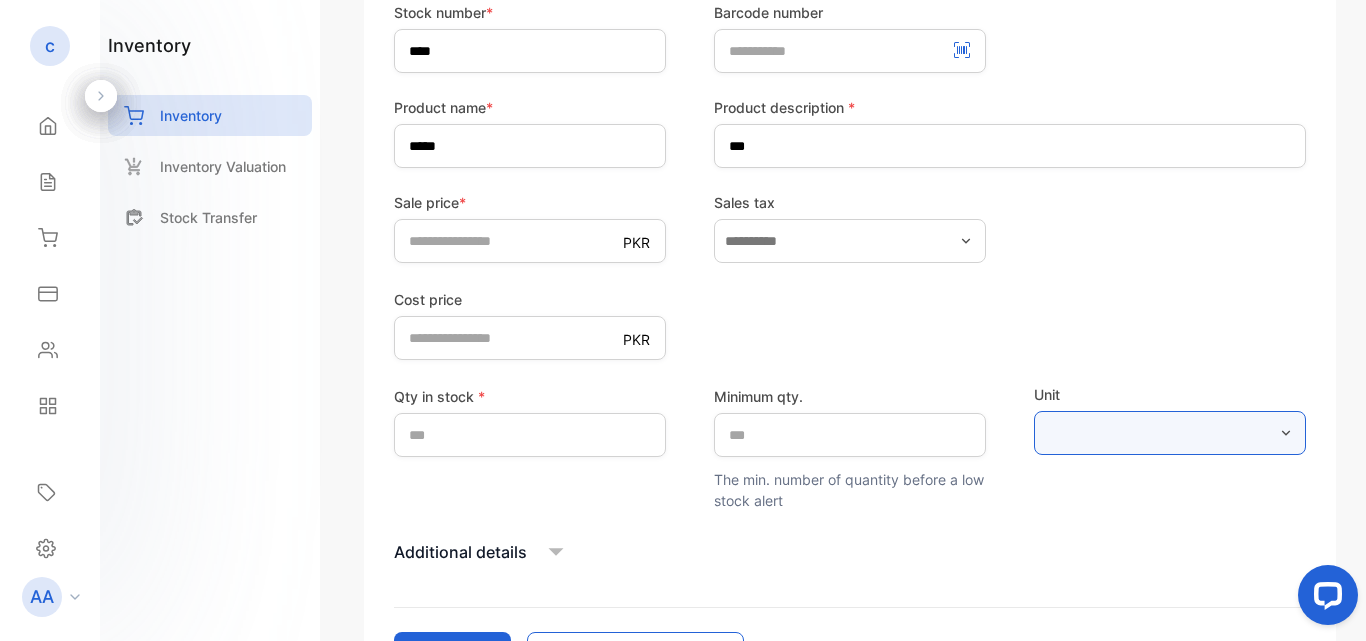 click at bounding box center [1170, 433] 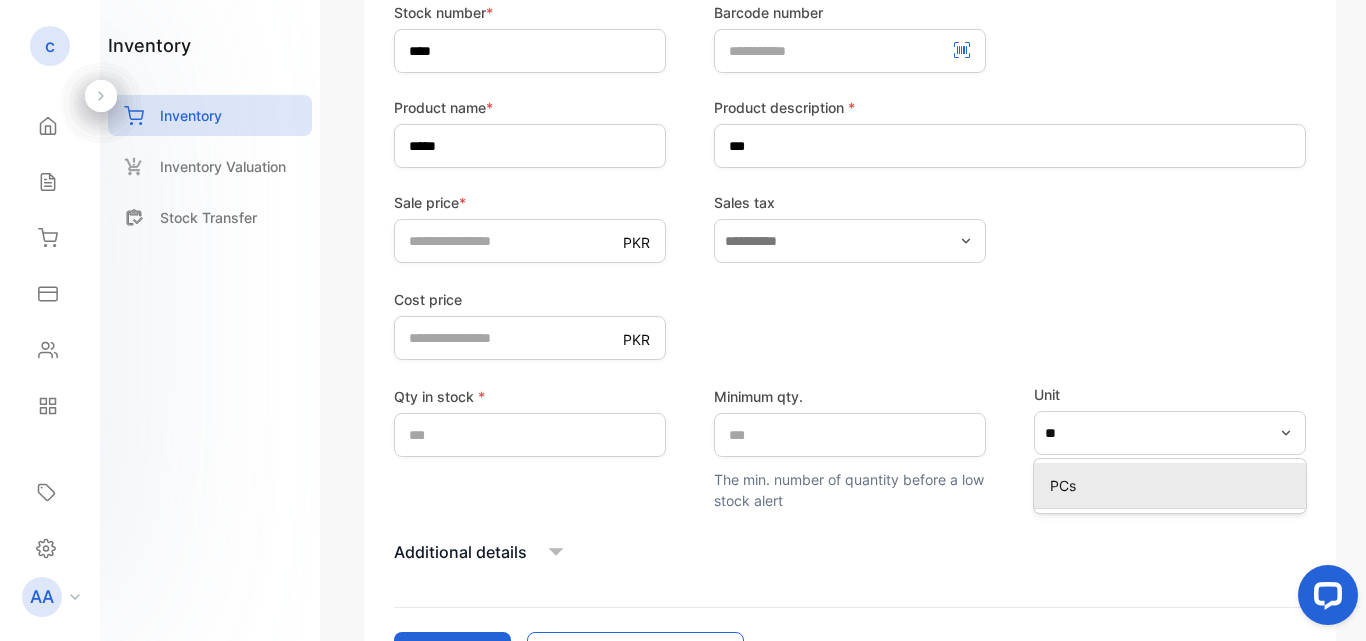 click on "PCs" at bounding box center (1174, 485) 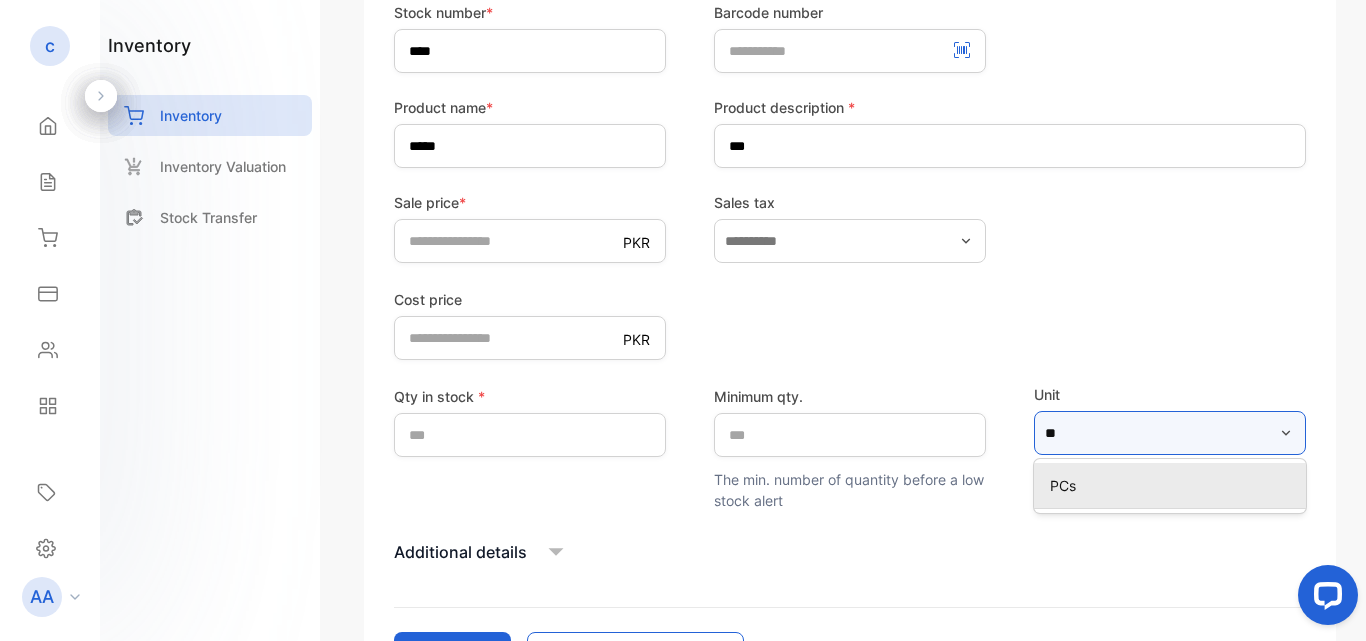 type on "***" 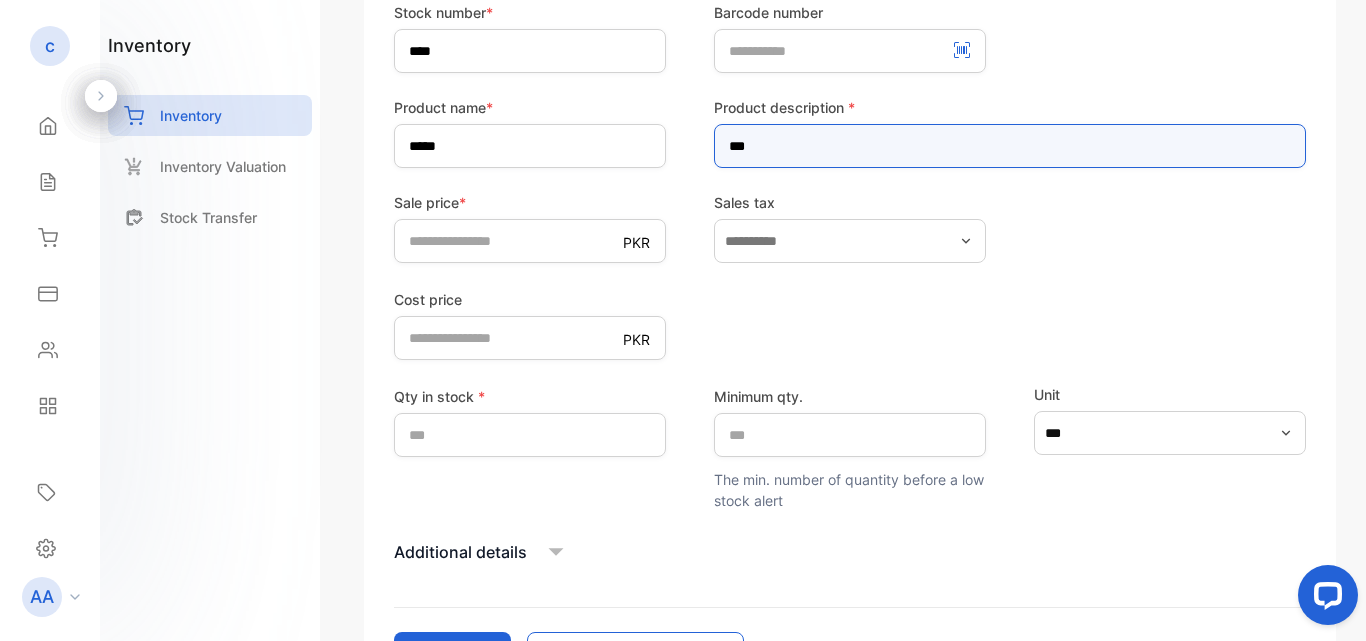drag, startPoint x: 804, startPoint y: 151, endPoint x: 719, endPoint y: 153, distance: 85.02353 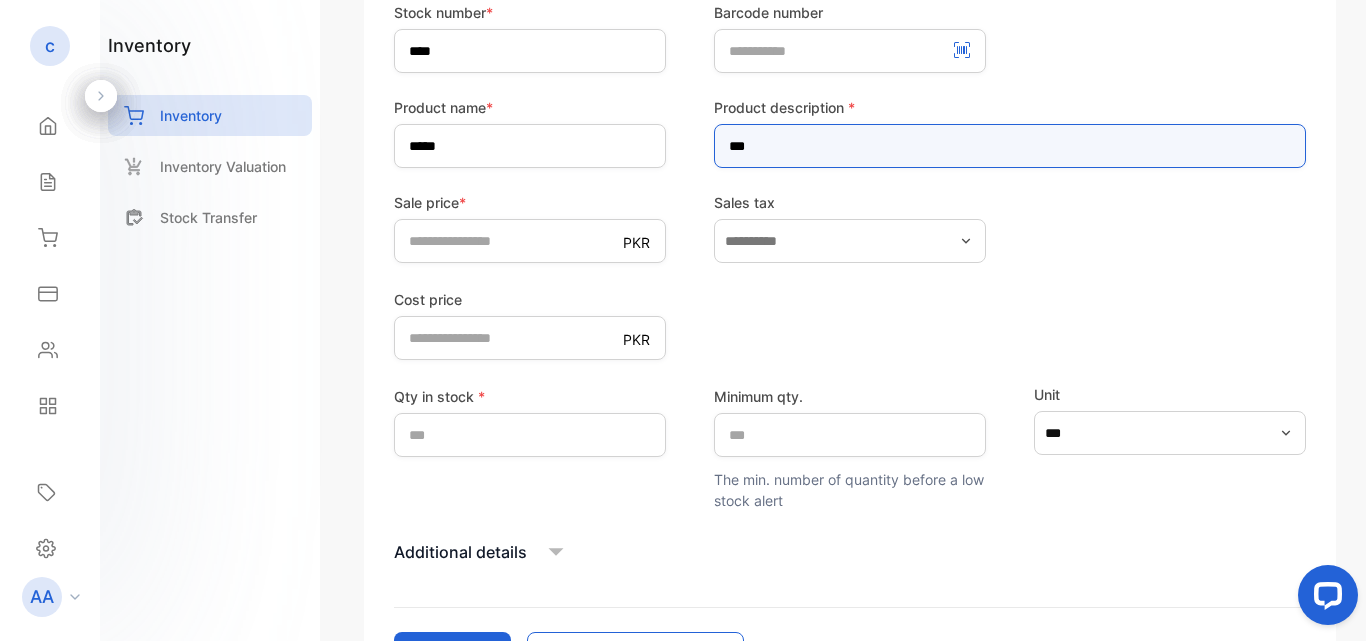 click on "***" at bounding box center [1010, 146] 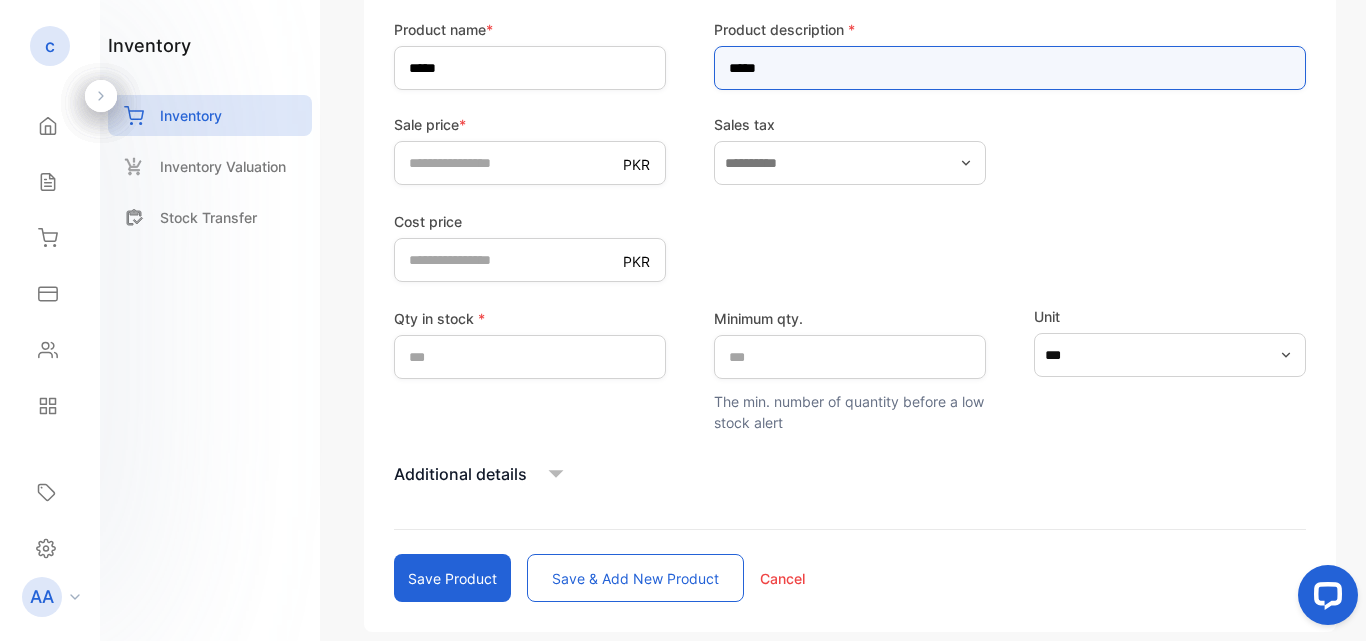 scroll, scrollTop: 531, scrollLeft: 0, axis: vertical 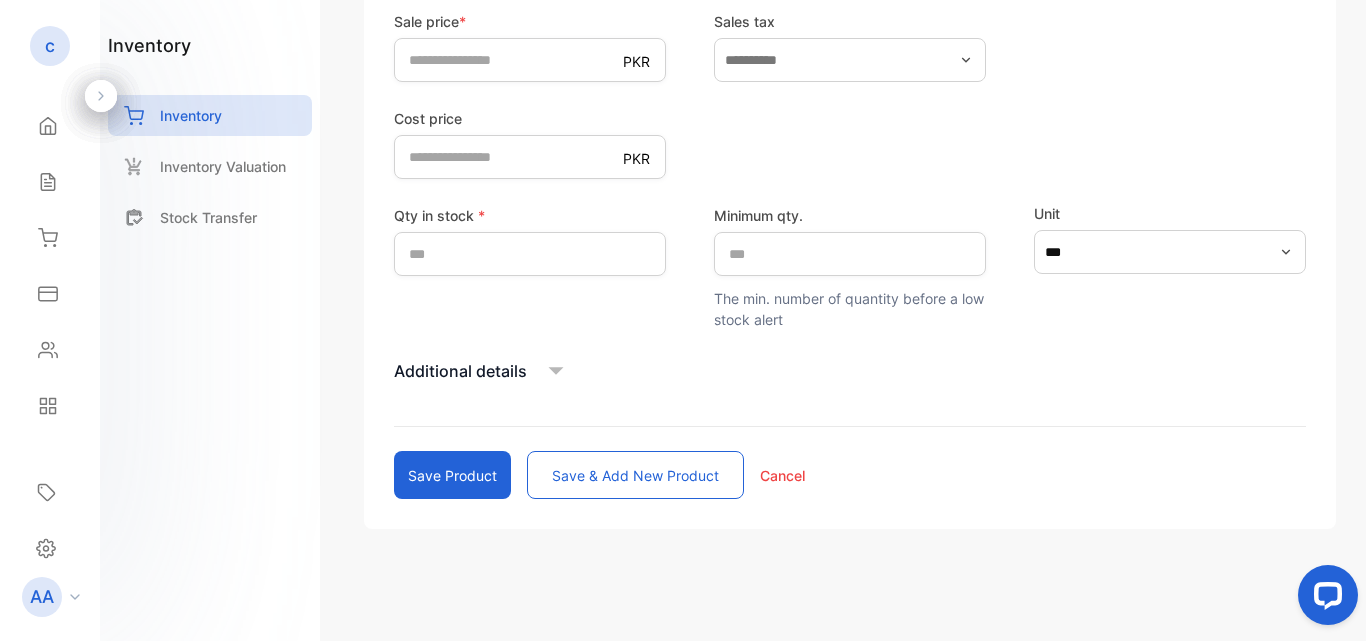 type on "*****" 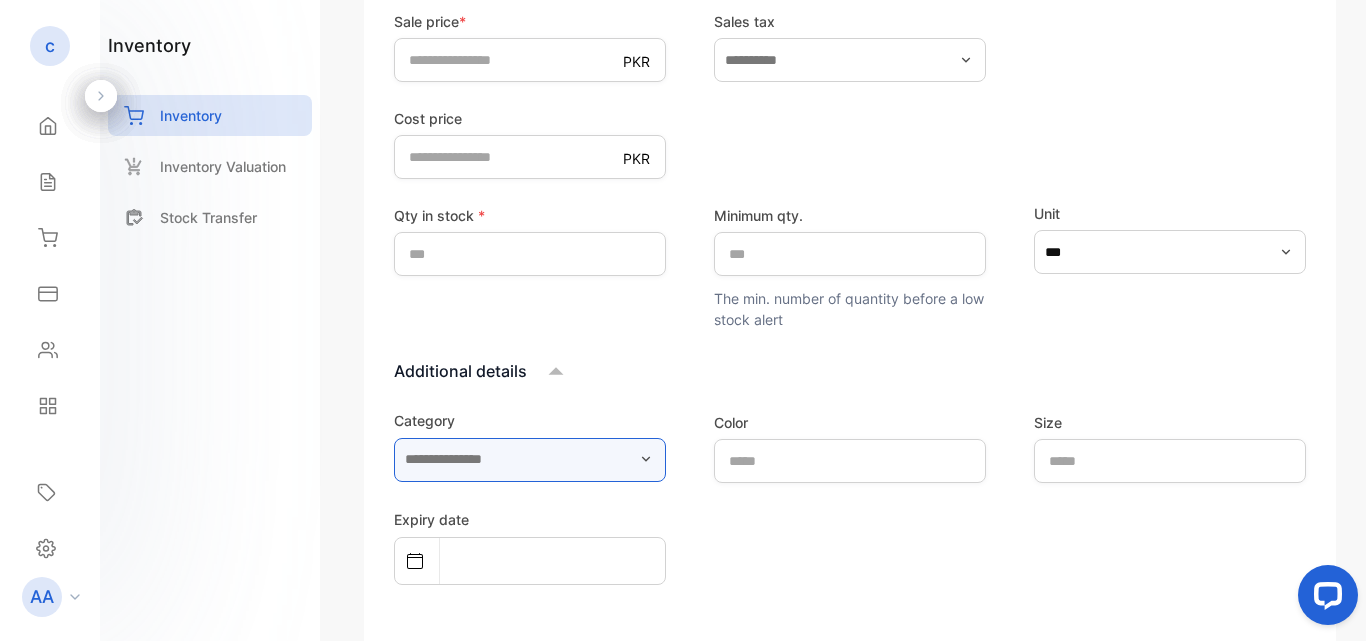click at bounding box center (530, 460) 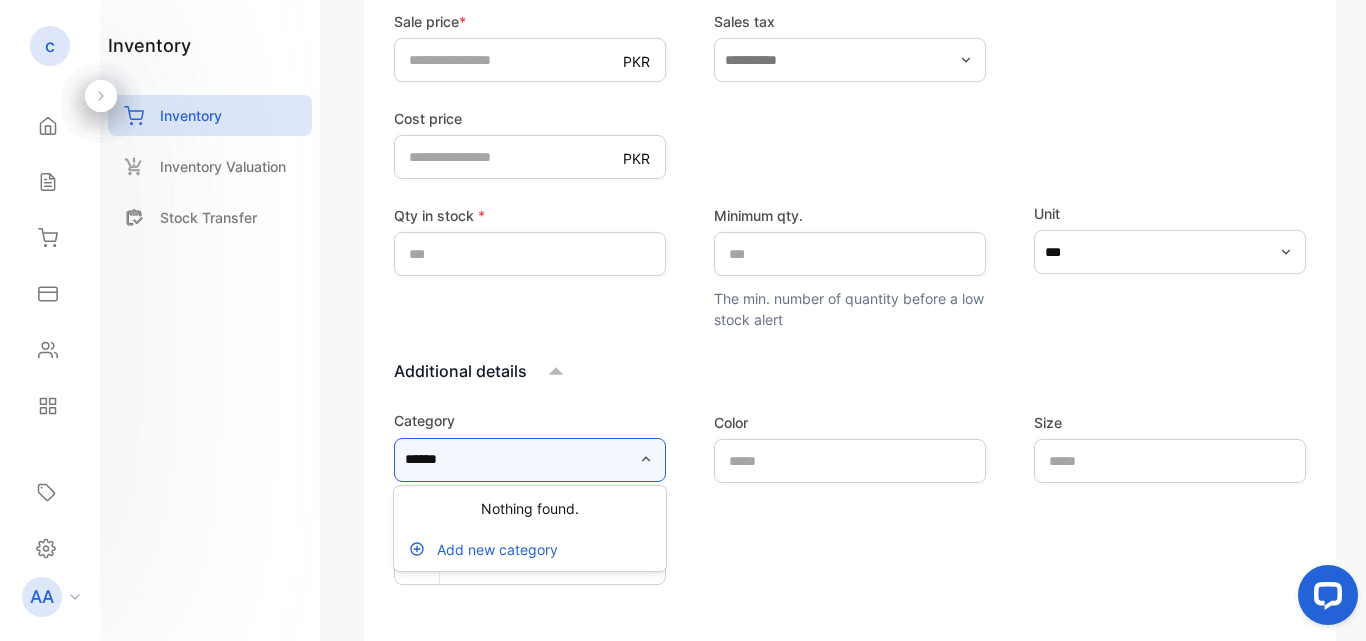 type on "******" 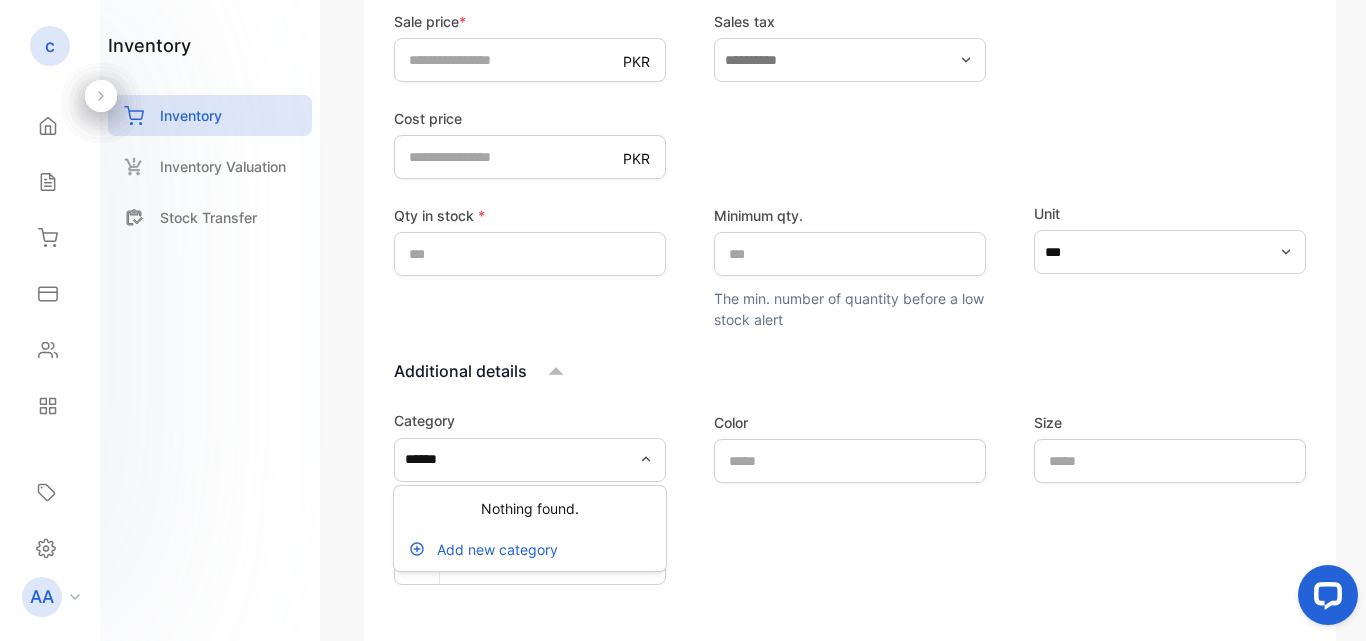 click on "Add new category" at bounding box center (497, 549) 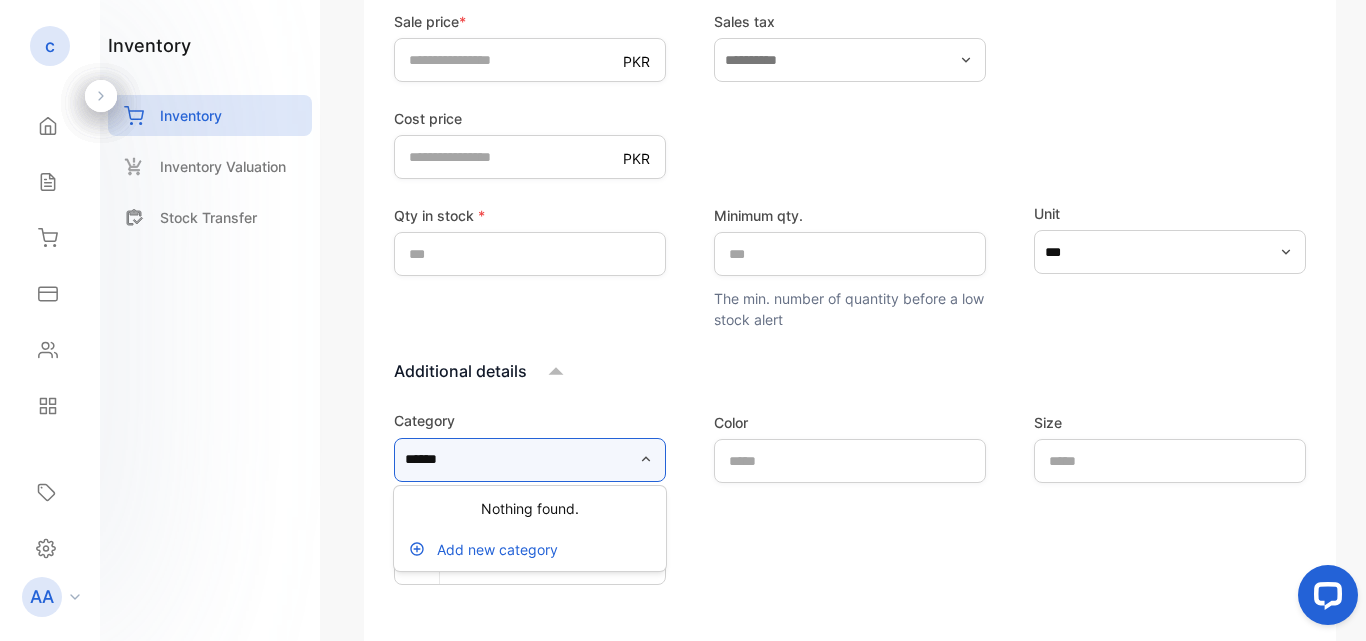 type 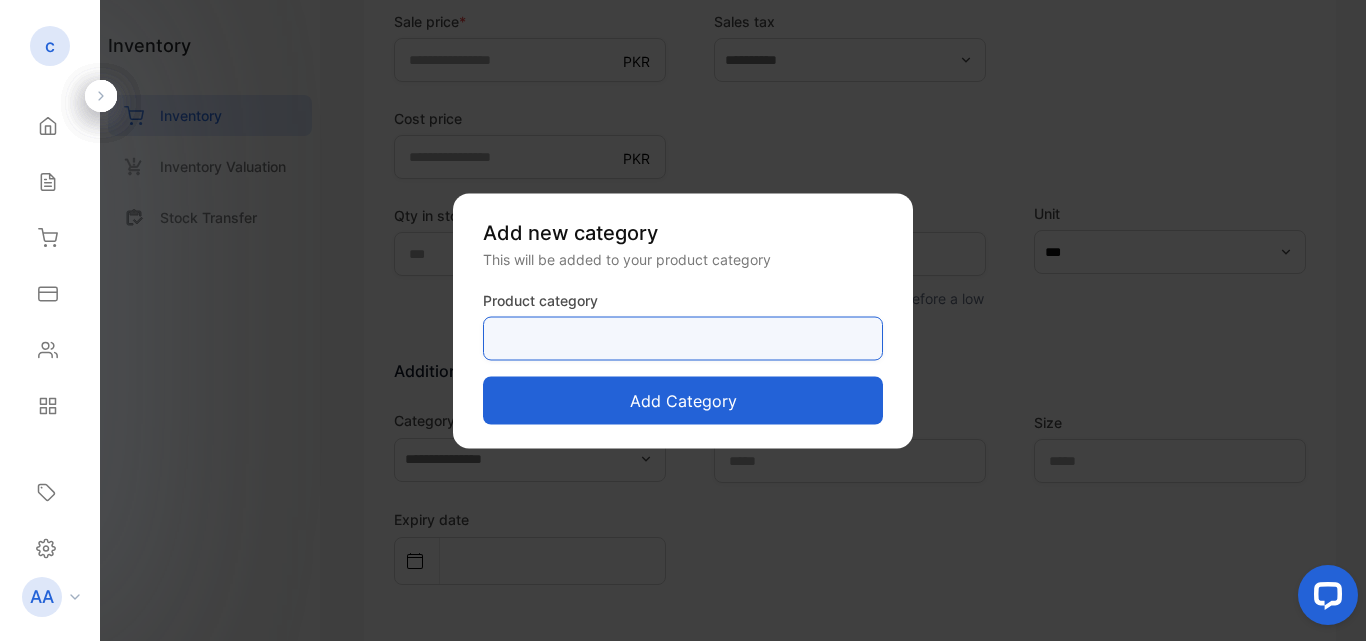 click at bounding box center [683, 338] 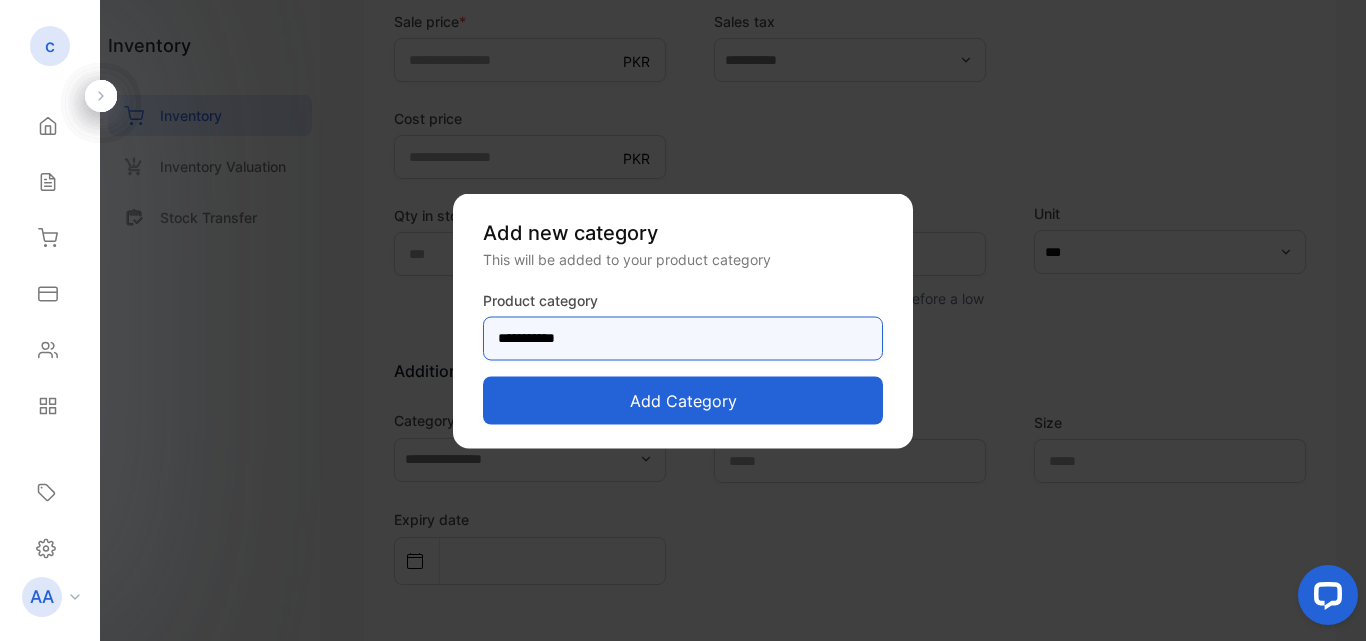 type on "**********" 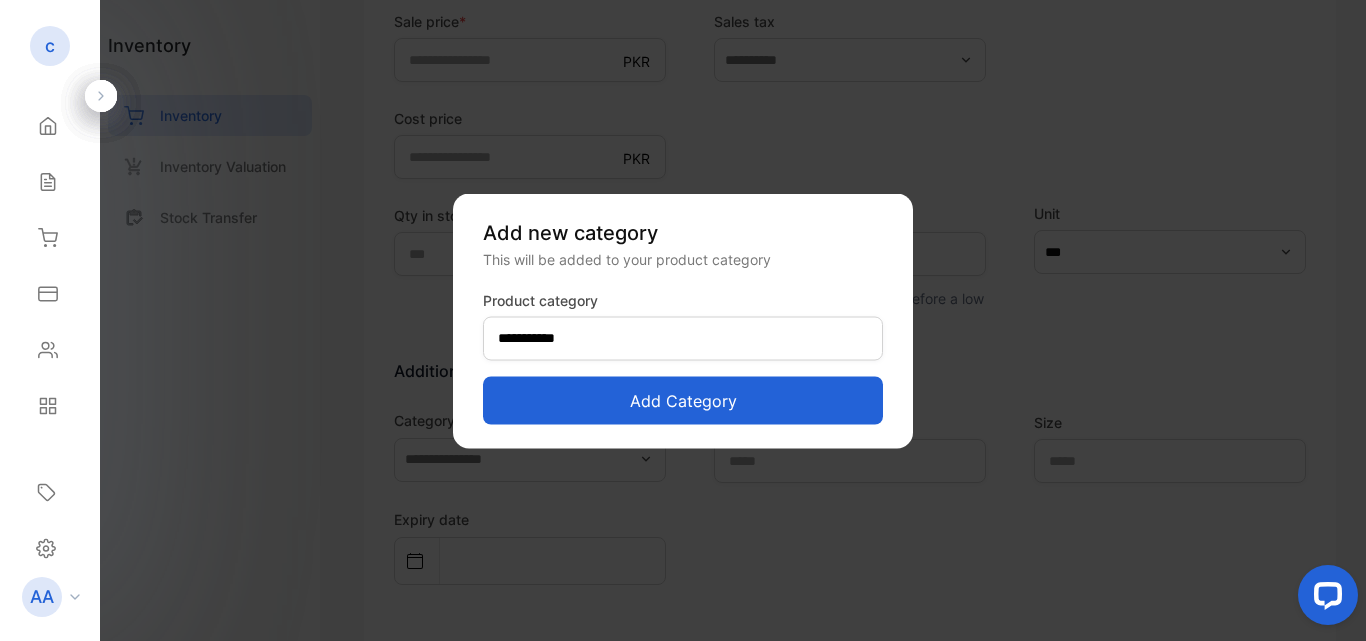 click on "Add category" at bounding box center [683, 400] 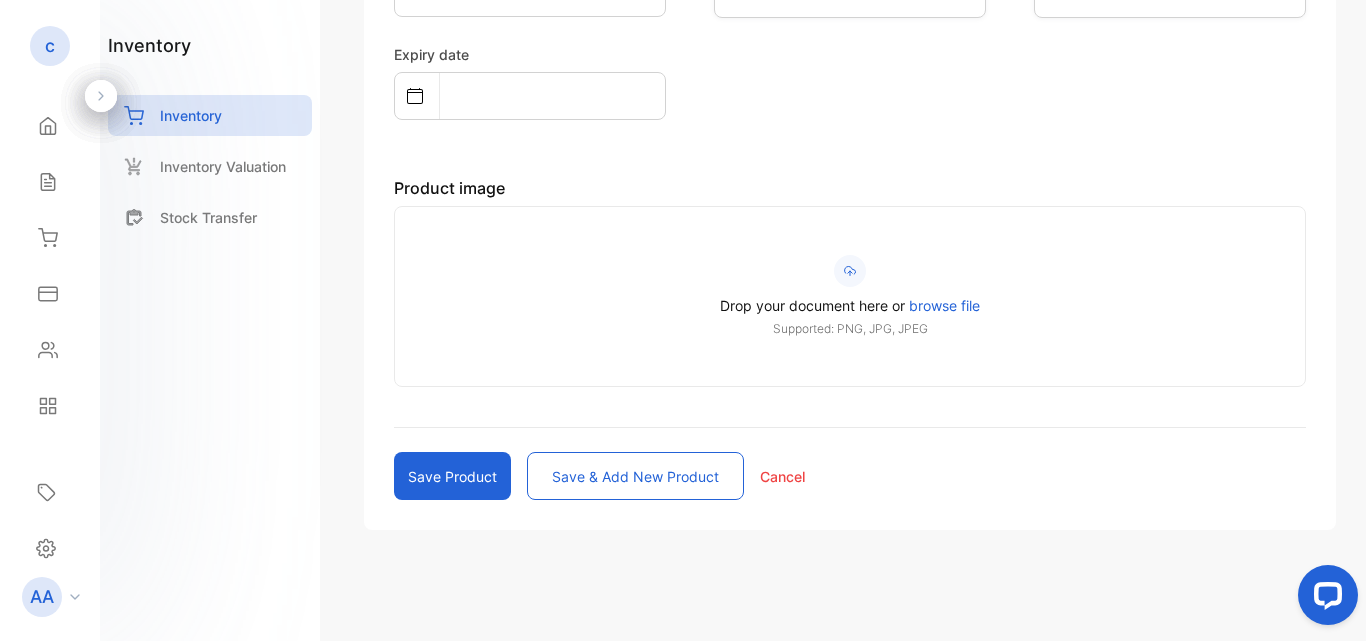 scroll, scrollTop: 997, scrollLeft: 0, axis: vertical 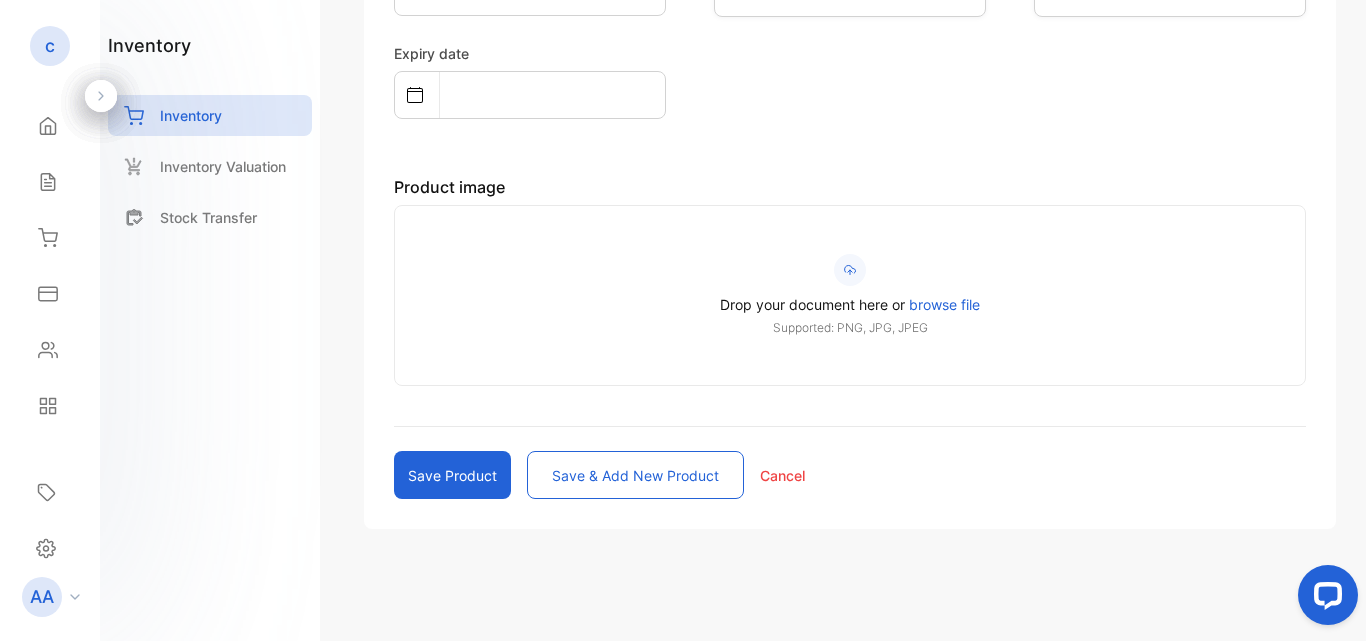click on "Save product" at bounding box center (452, 475) 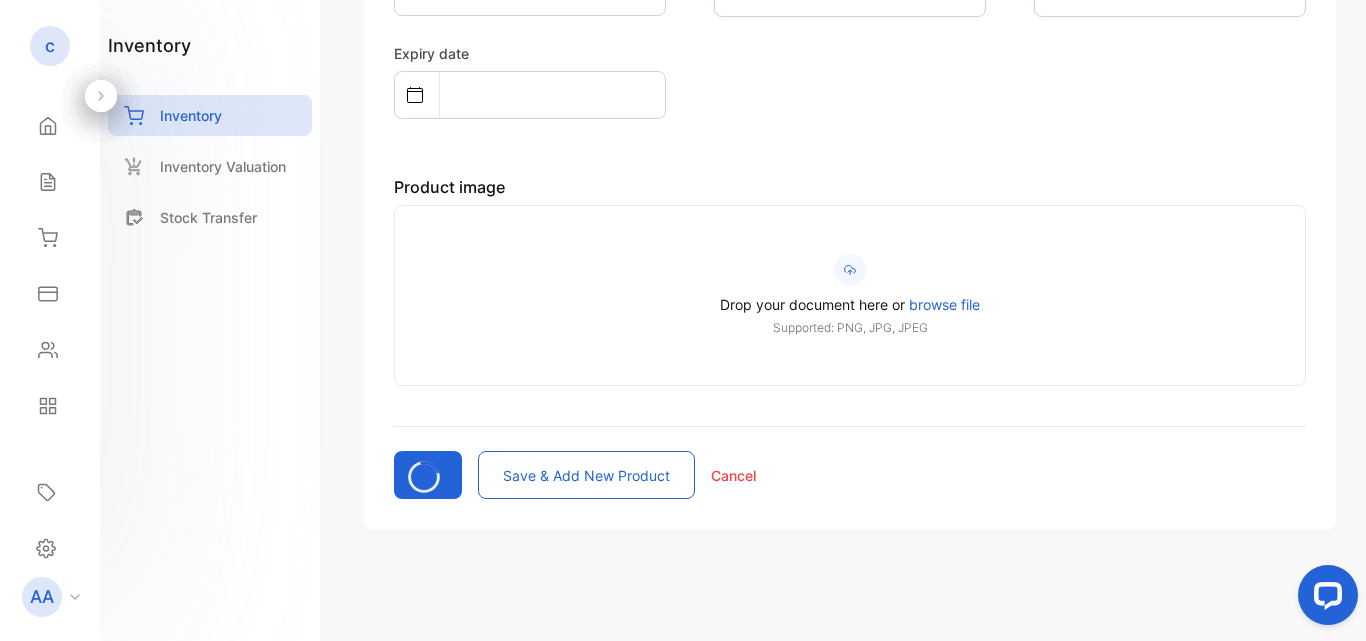 type 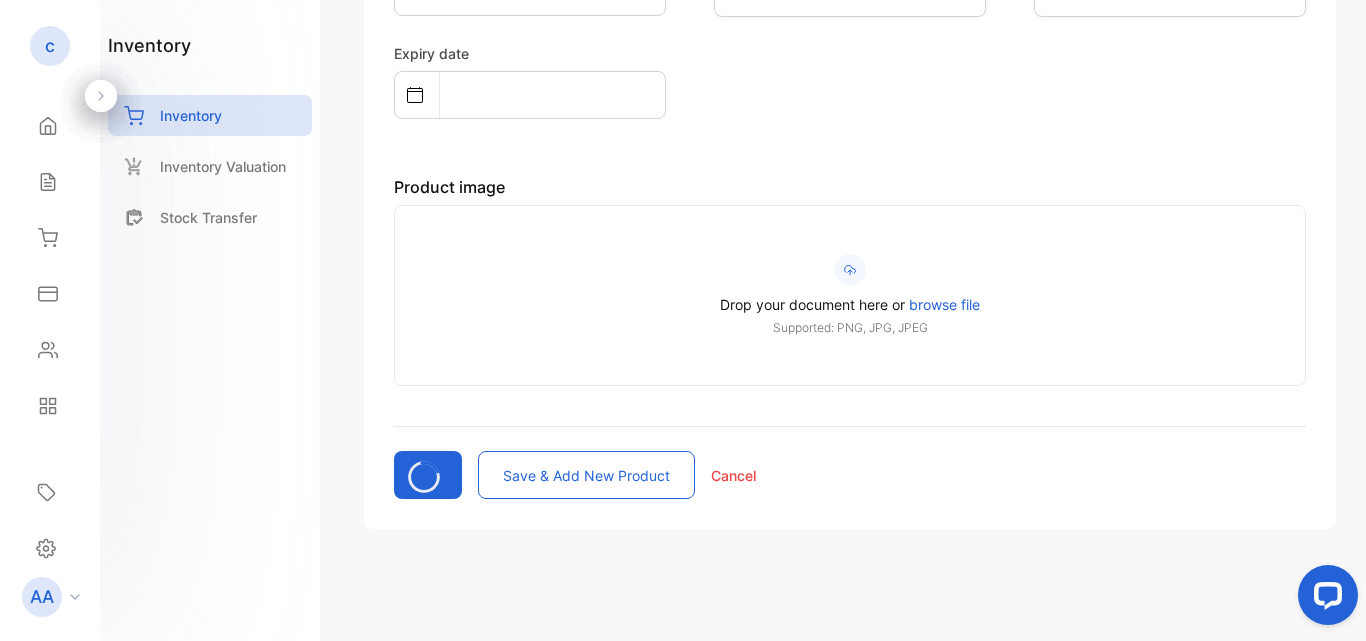 type 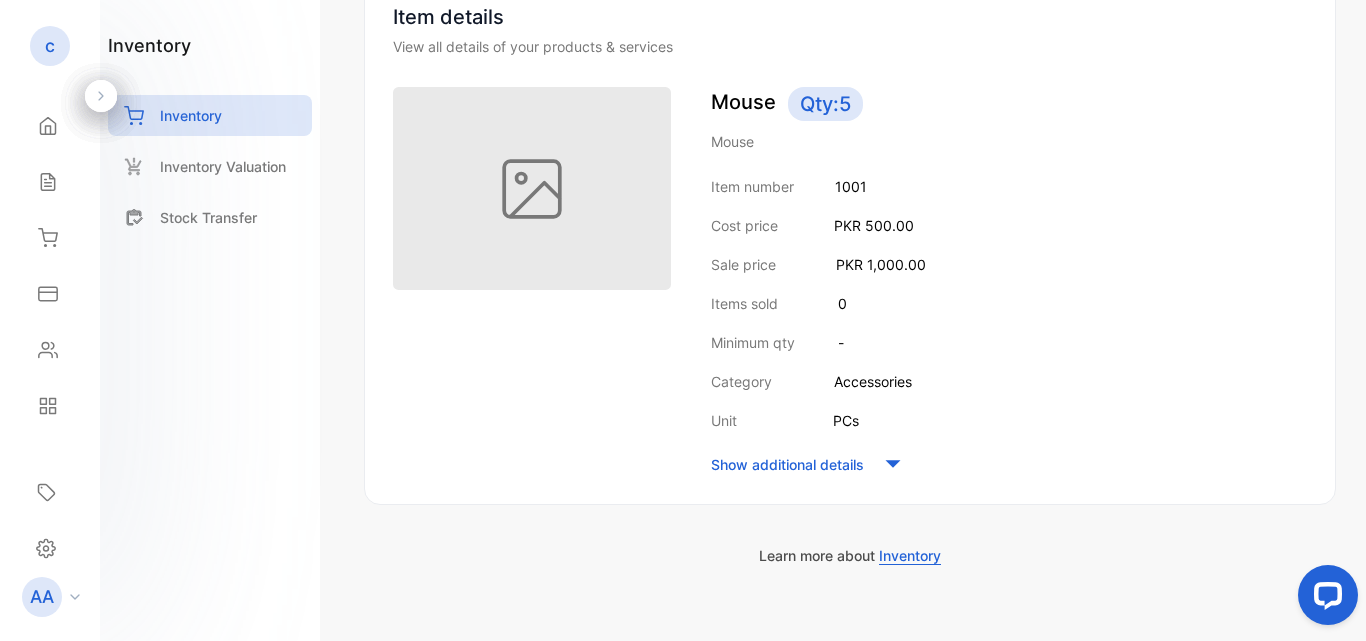 scroll, scrollTop: 252, scrollLeft: 0, axis: vertical 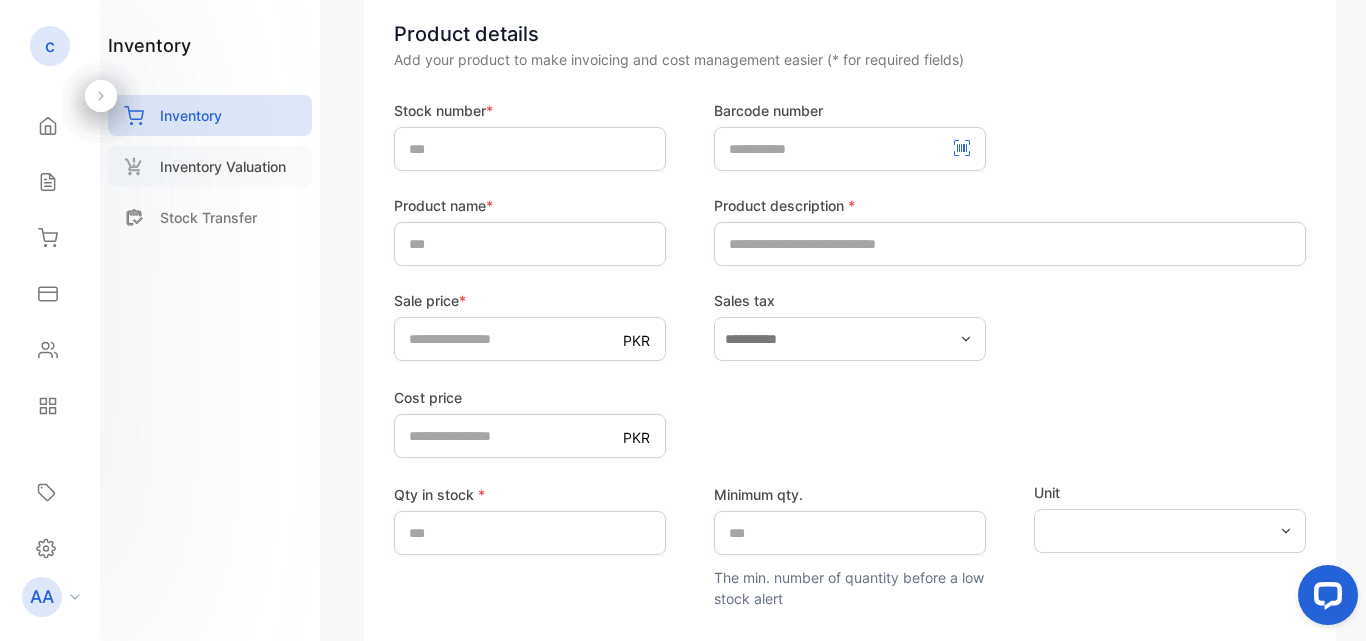 click on "Inventory Valuation" at bounding box center (210, 166) 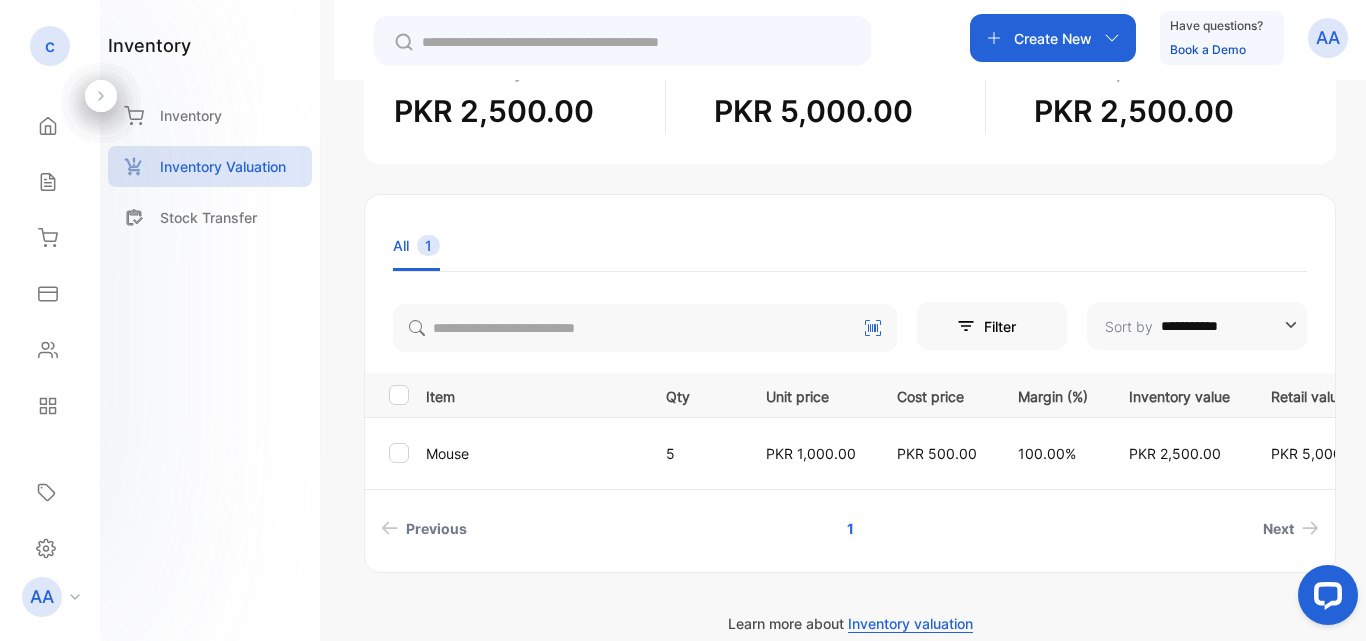 scroll, scrollTop: 192, scrollLeft: 0, axis: vertical 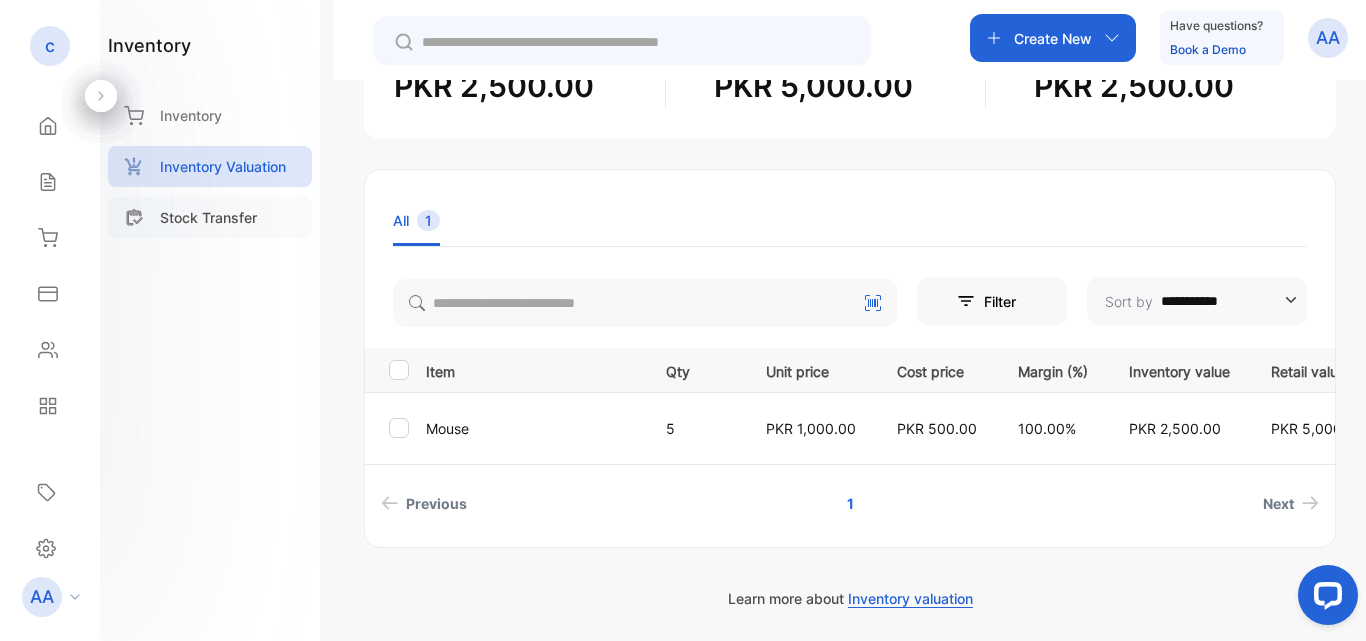 click on "Stock Transfer" at bounding box center [208, 217] 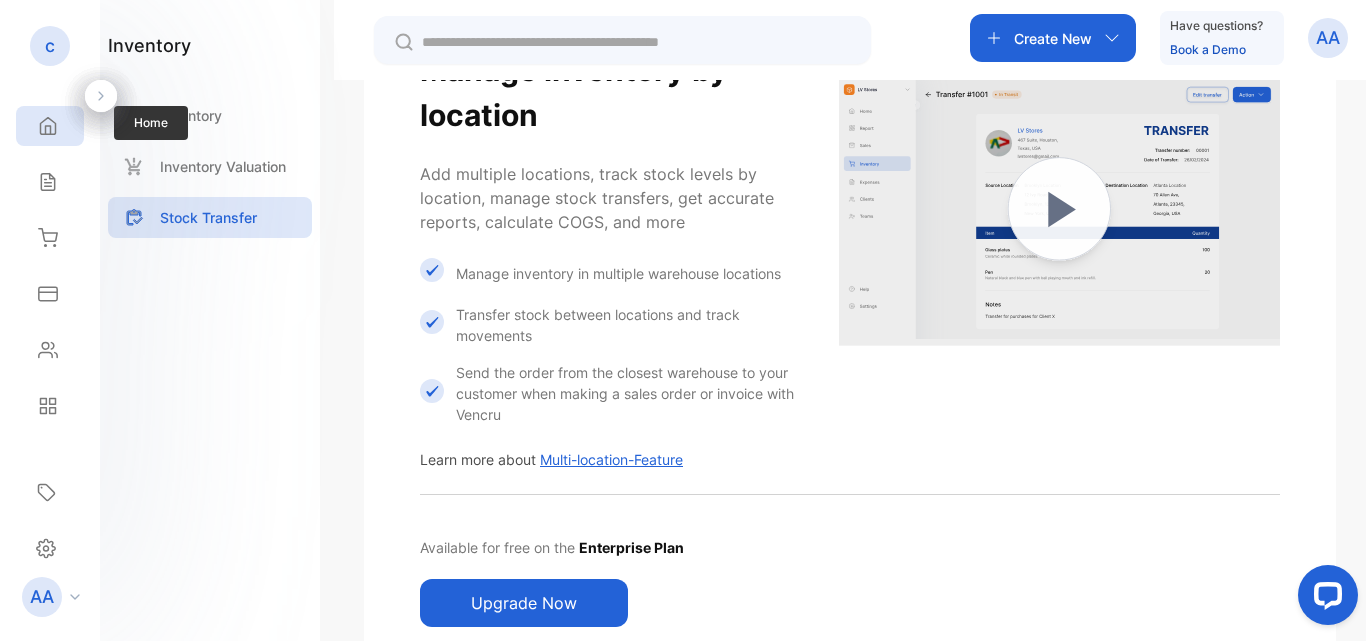 click 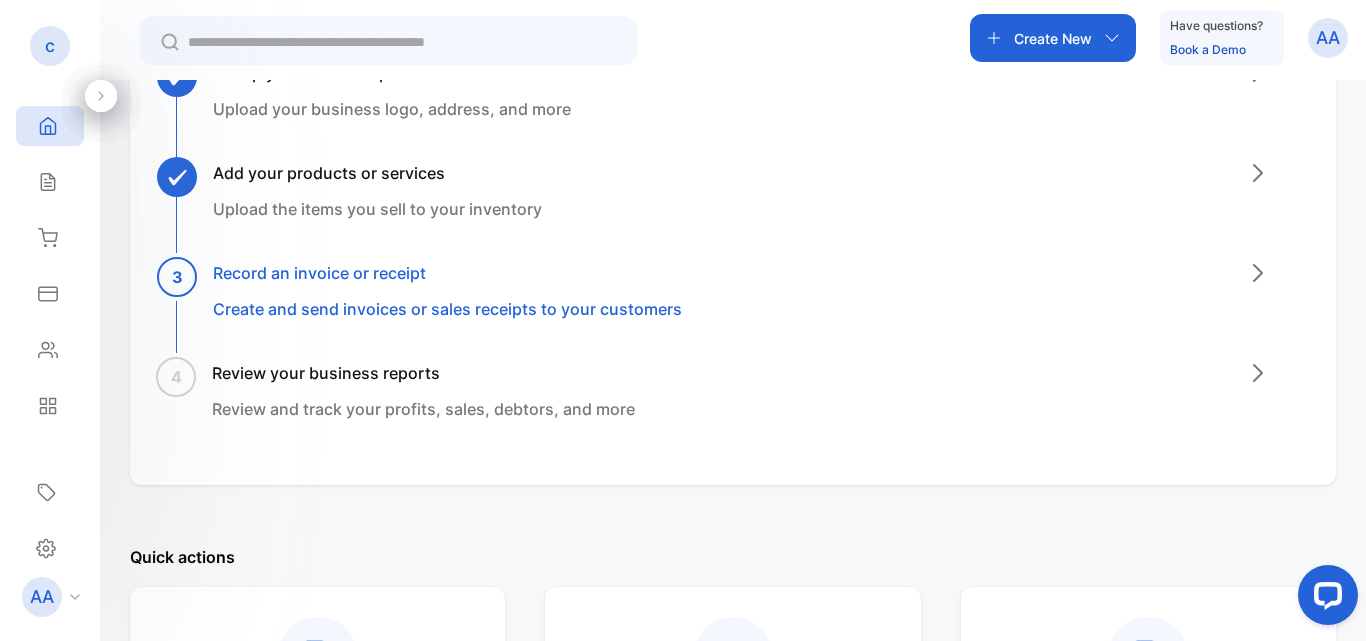 click 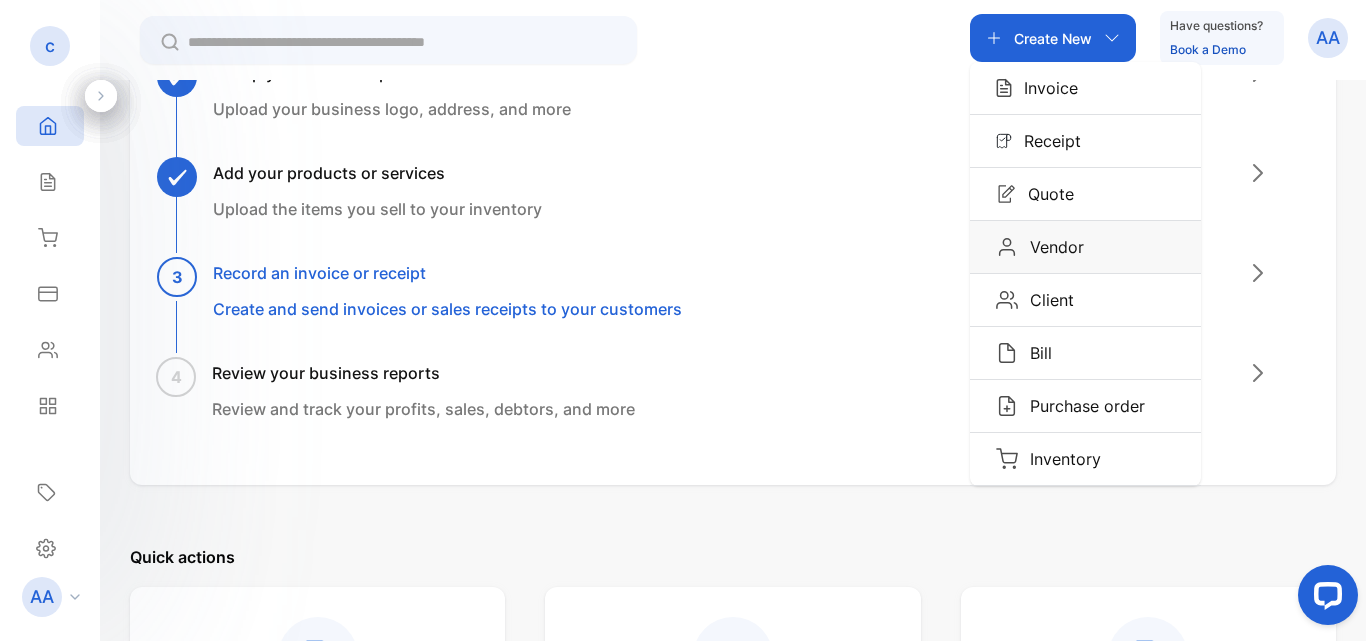 click on "Vendor" at bounding box center [1051, 247] 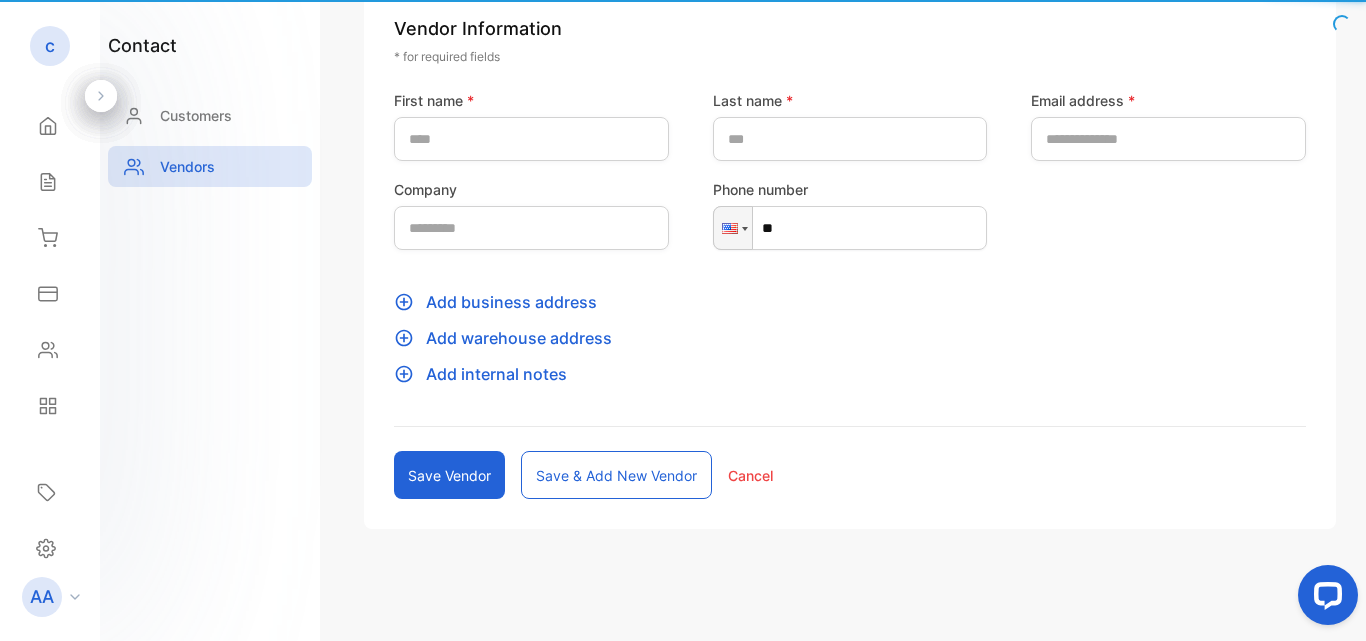 scroll, scrollTop: 112, scrollLeft: 0, axis: vertical 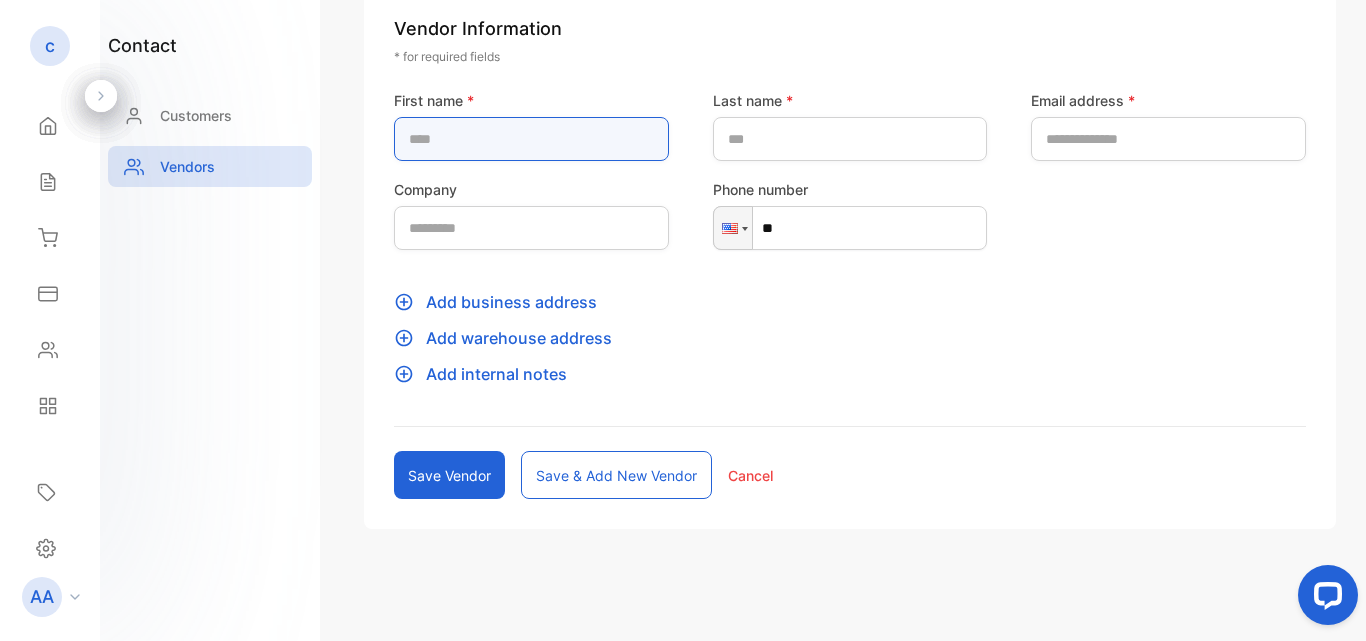 click at bounding box center [531, 139] 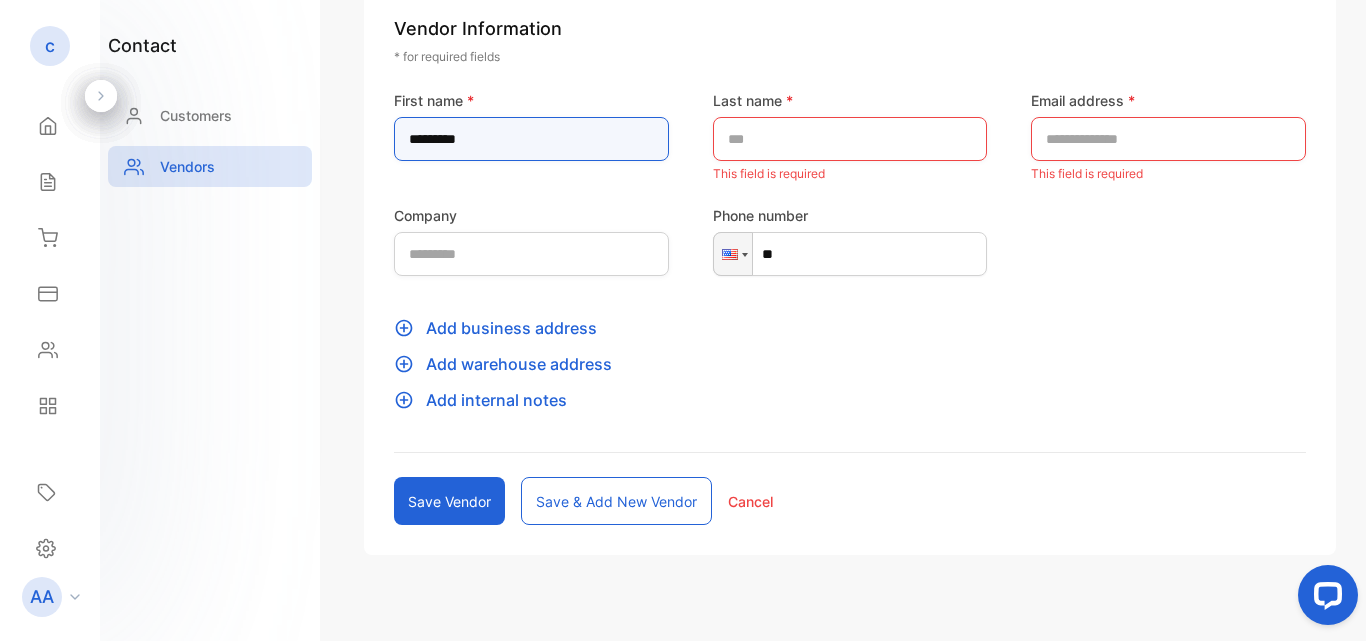 type on "*********" 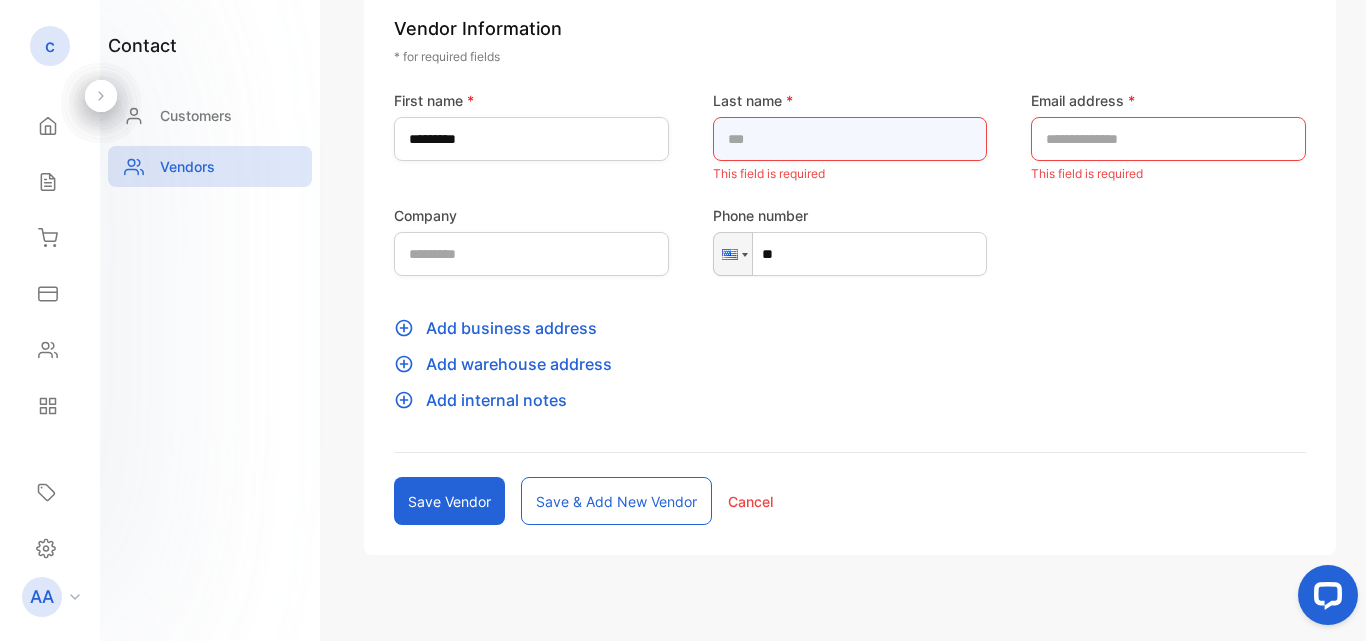 click at bounding box center [850, 139] 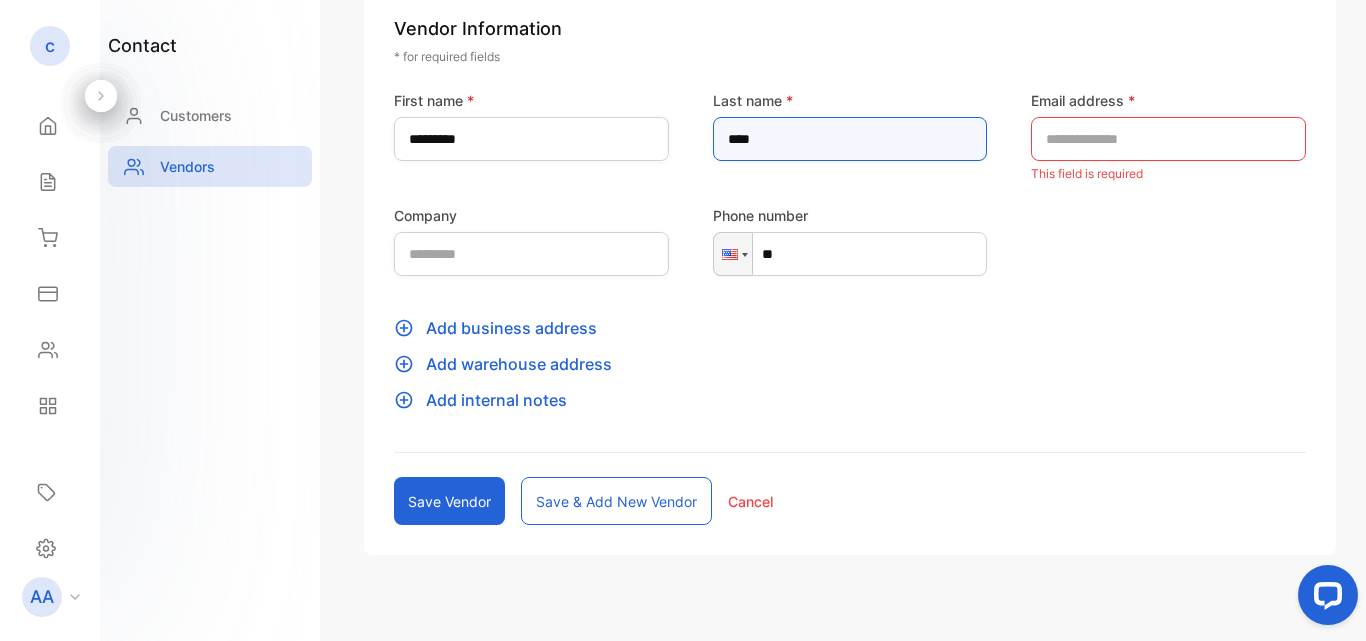 type on "****" 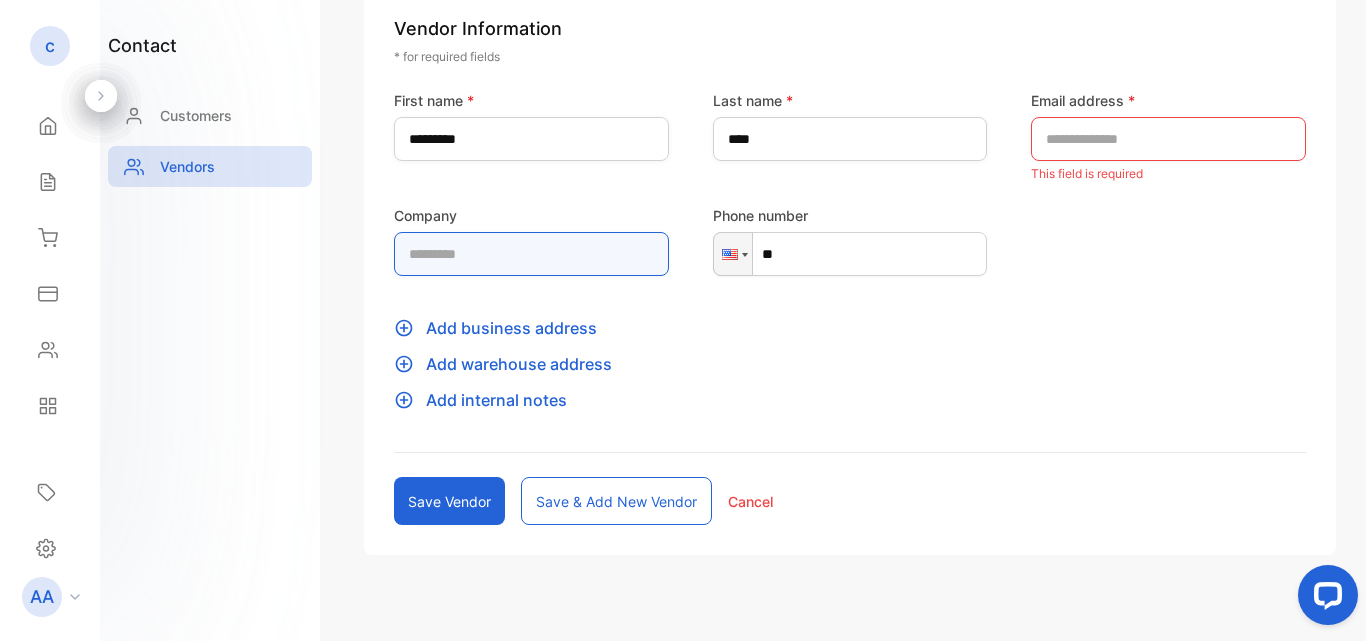 click at bounding box center [531, 254] 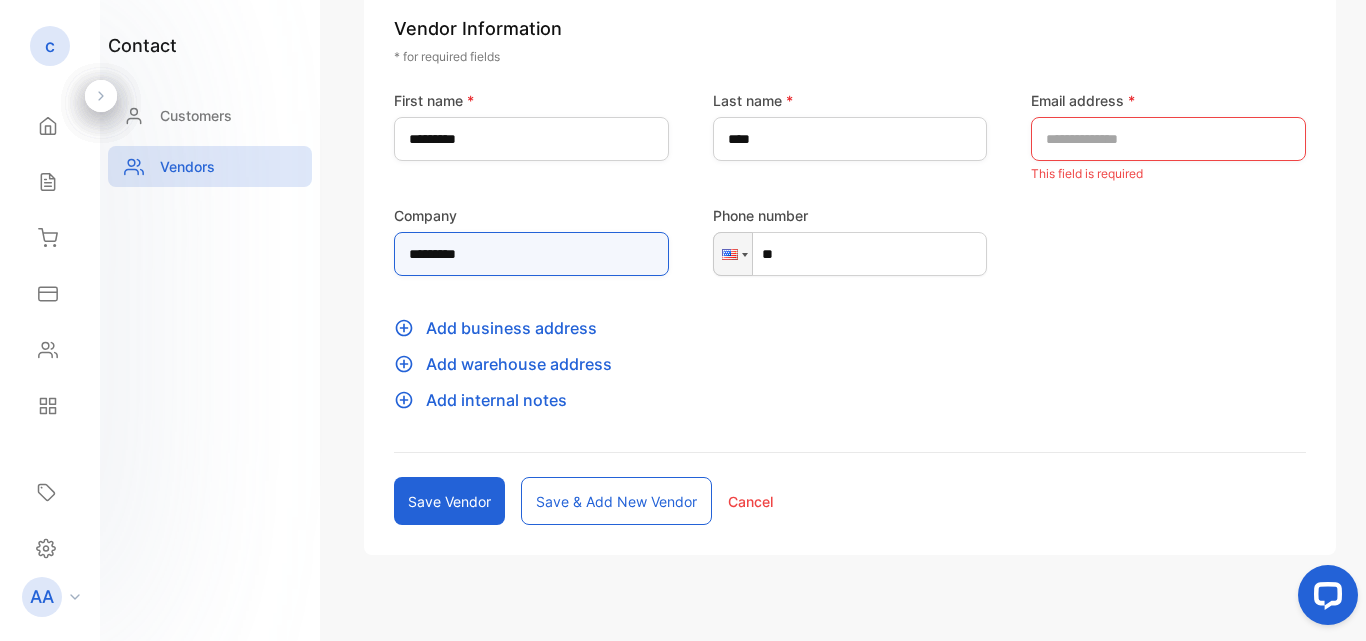type on "*********" 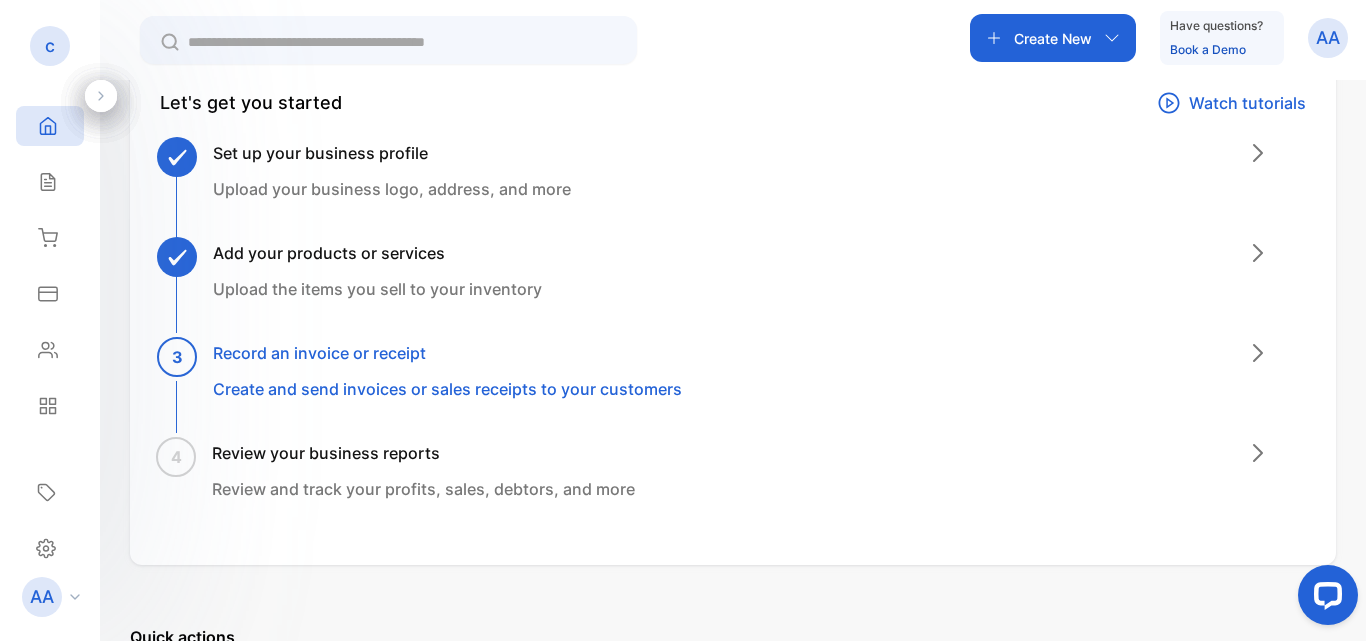 click on "Create New" at bounding box center (1053, 38) 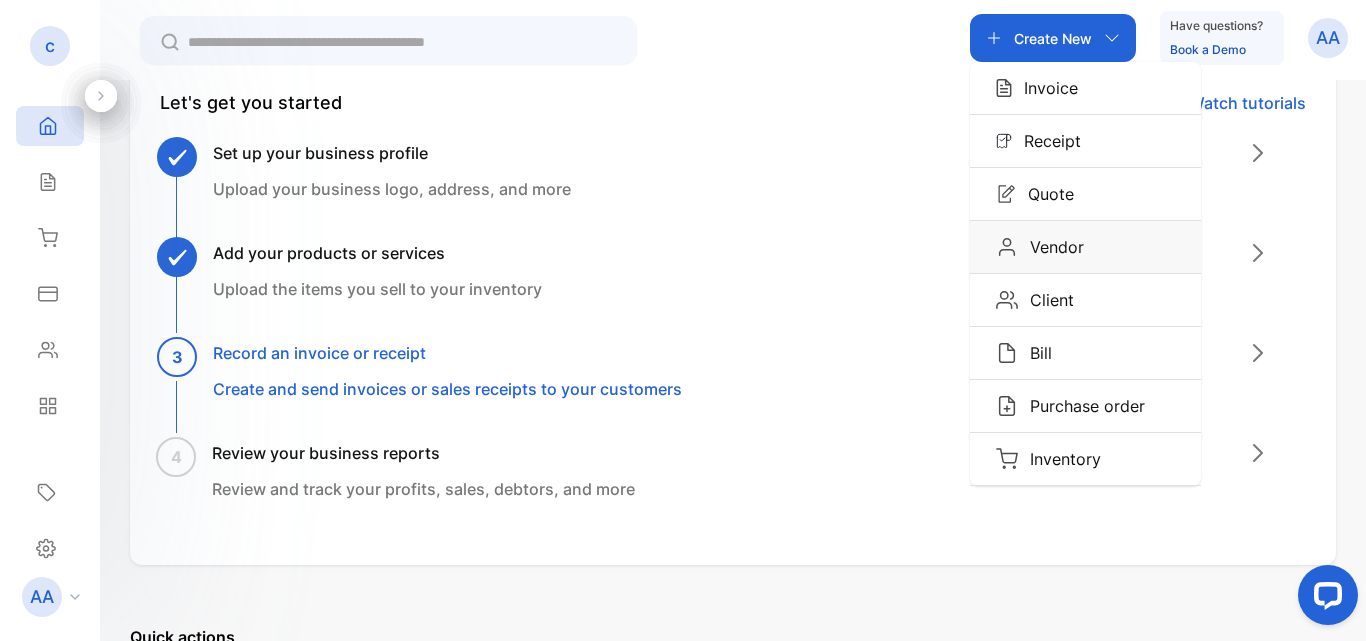 click on "Vendor" at bounding box center [1051, 247] 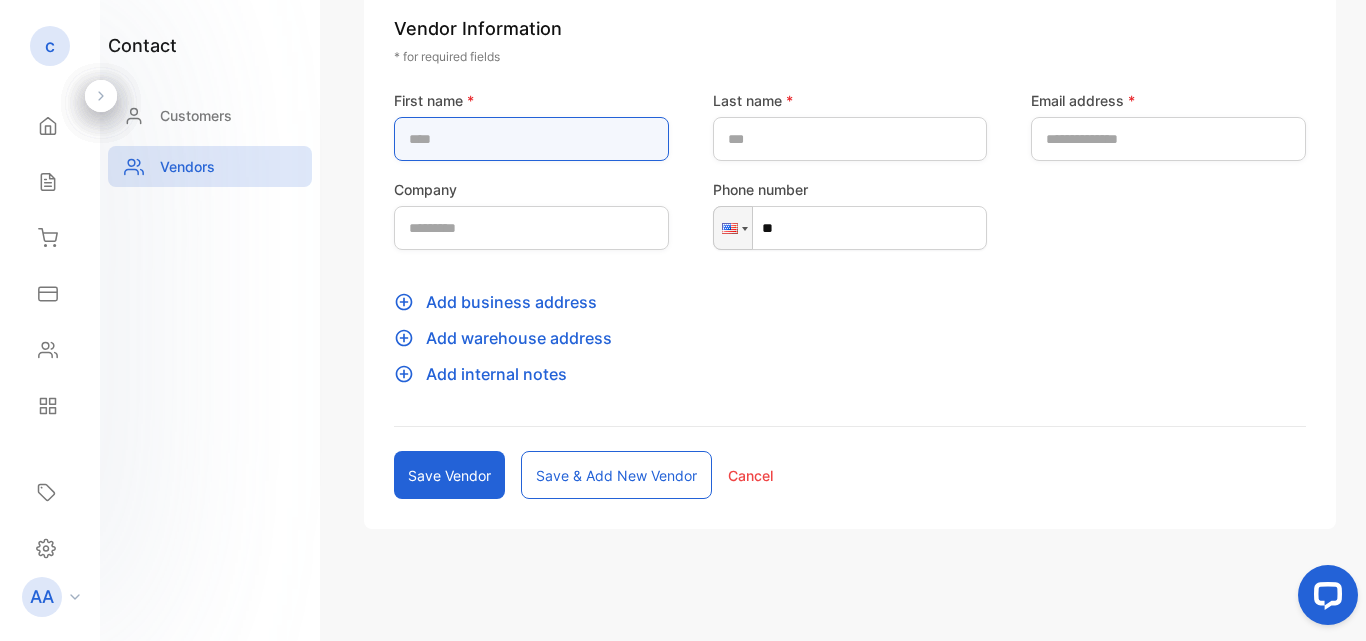 click at bounding box center [531, 139] 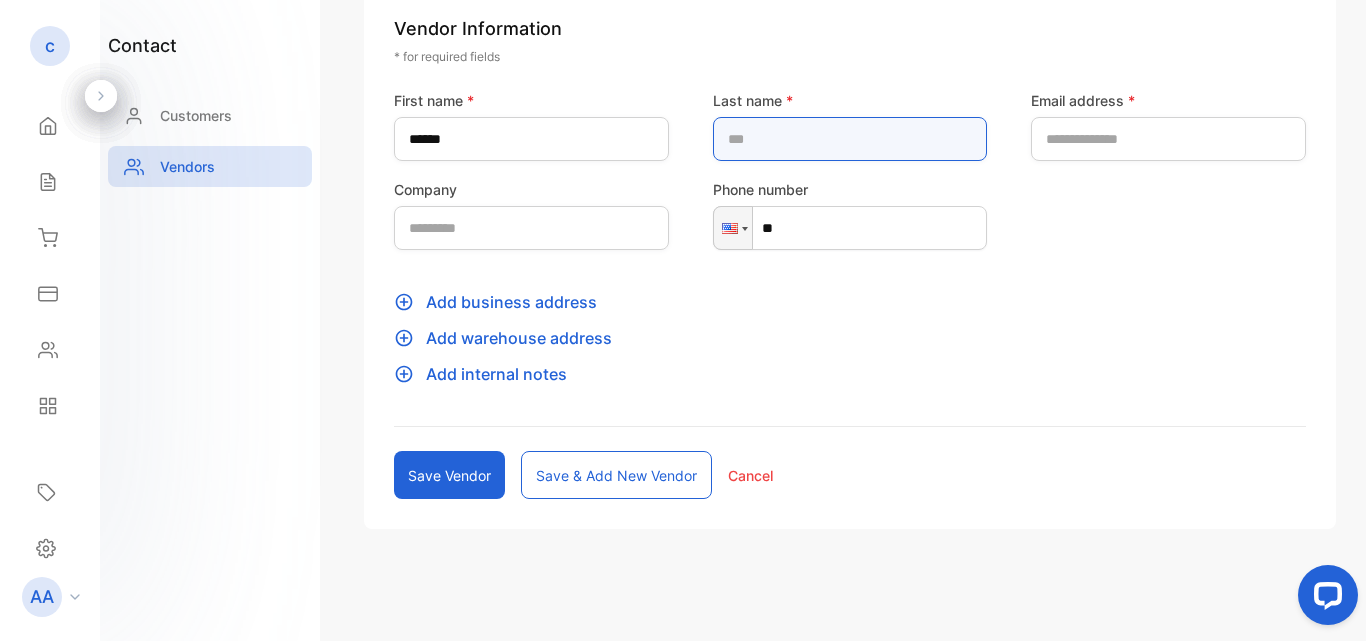 type on "*****" 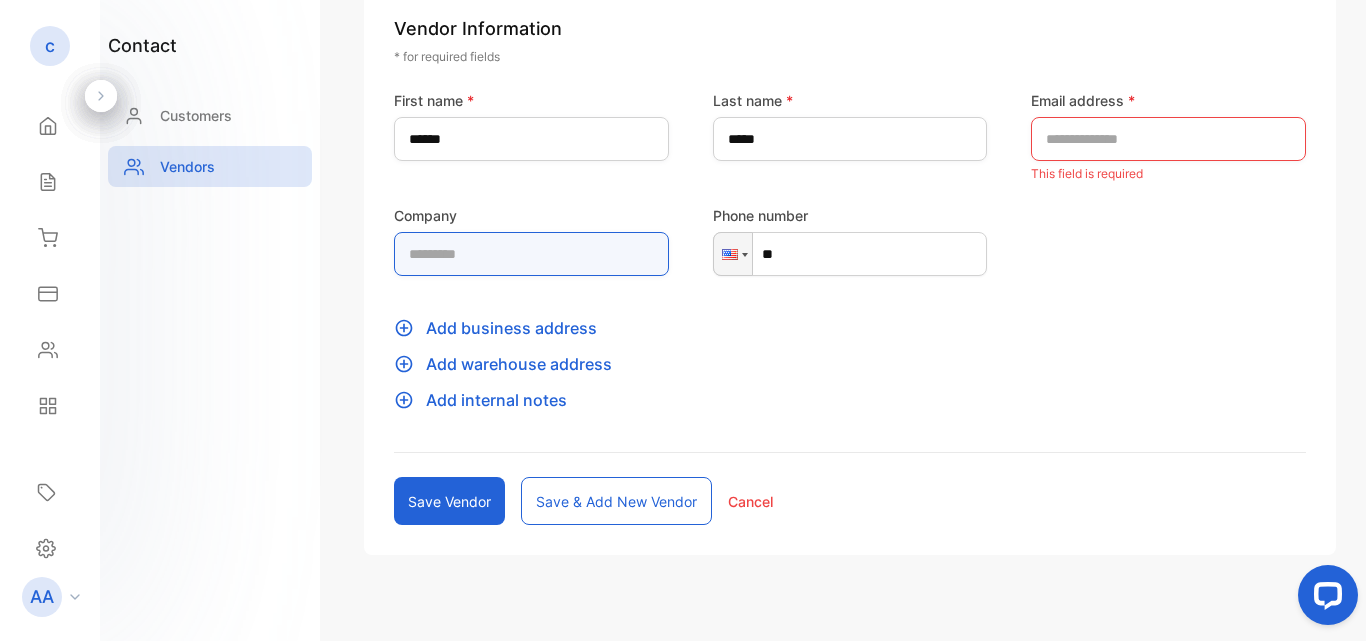 click at bounding box center (531, 254) 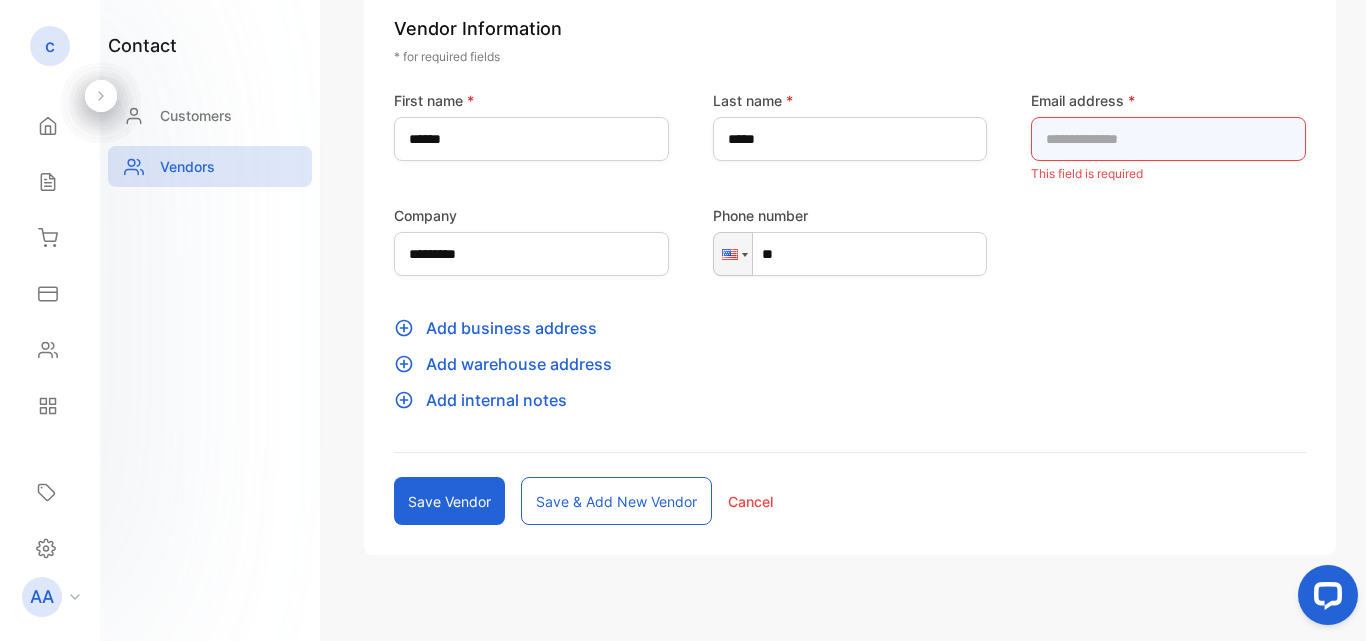 click at bounding box center (1168, 139) 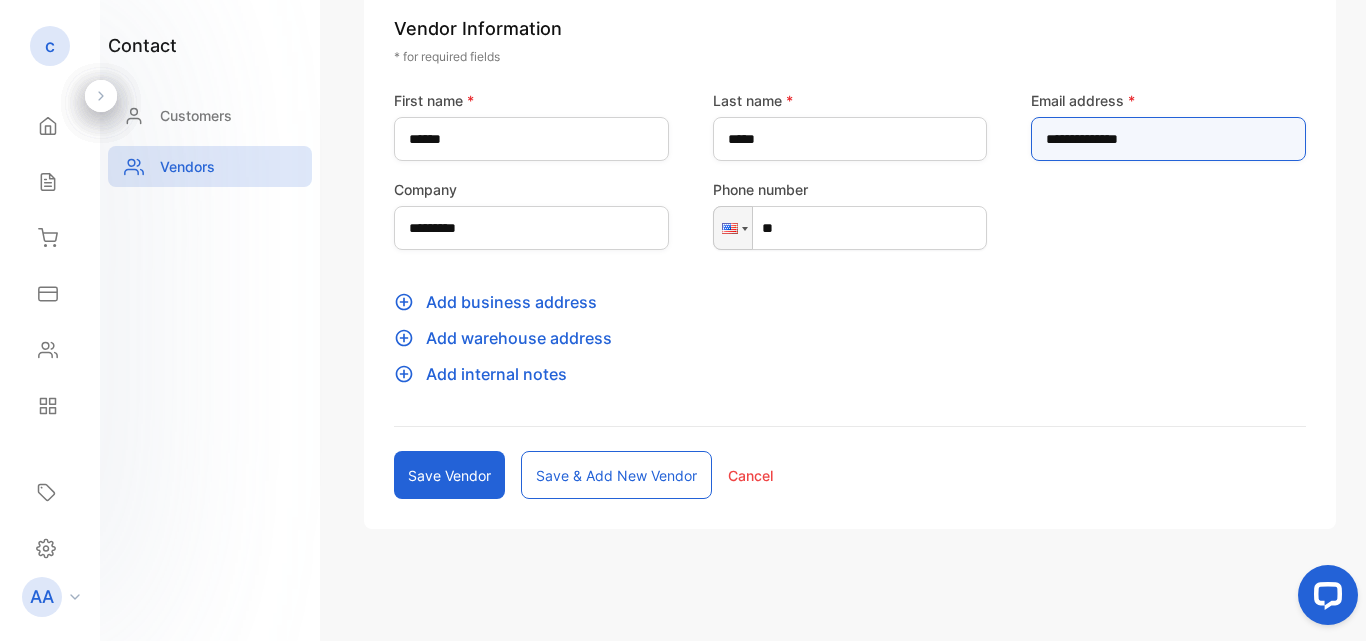 type on "**********" 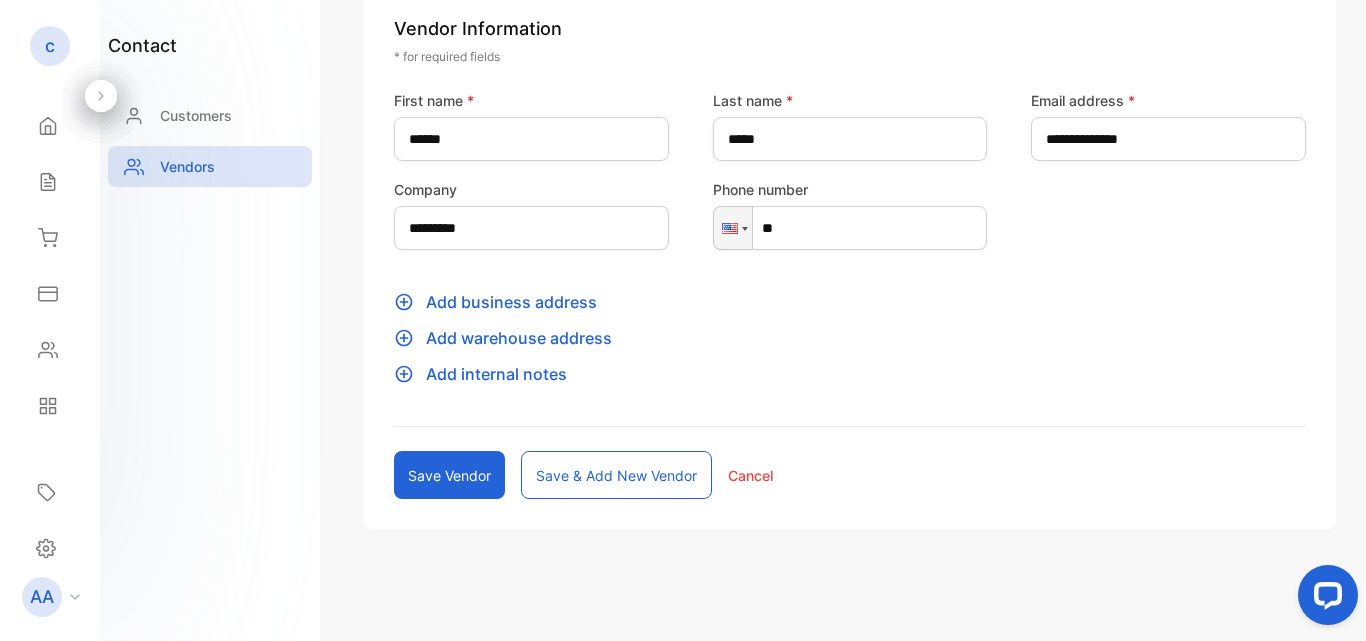 click on "Save vendor" at bounding box center (449, 475) 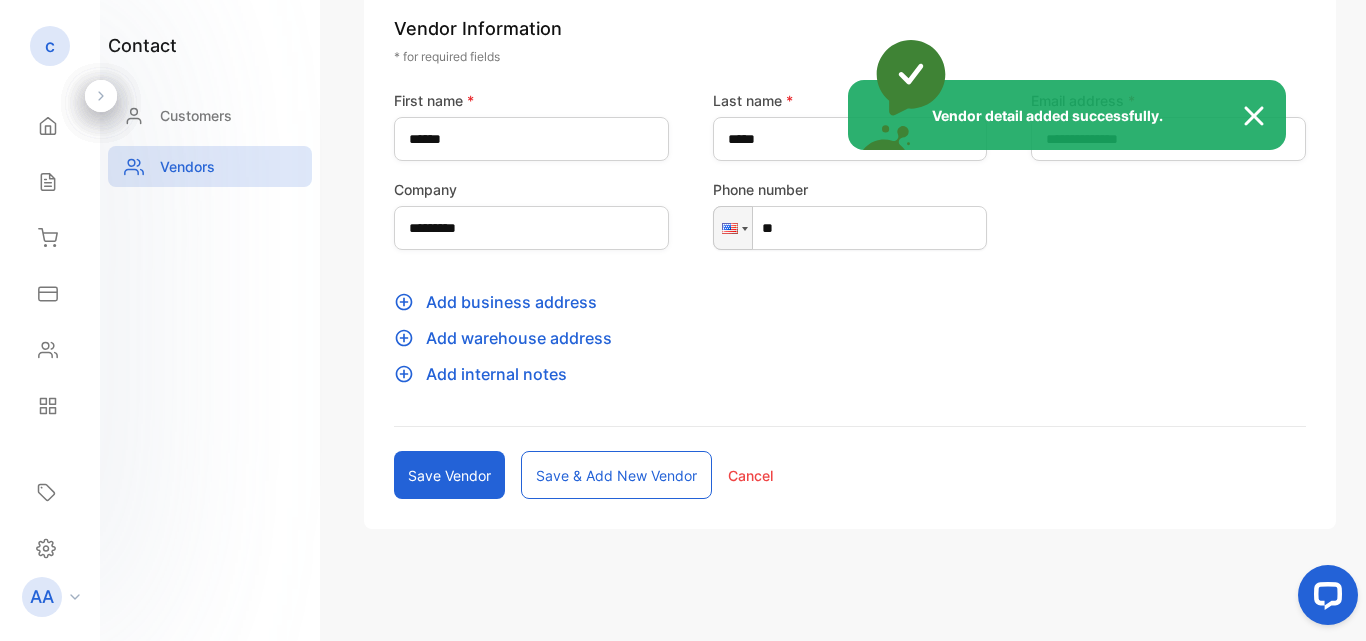 type 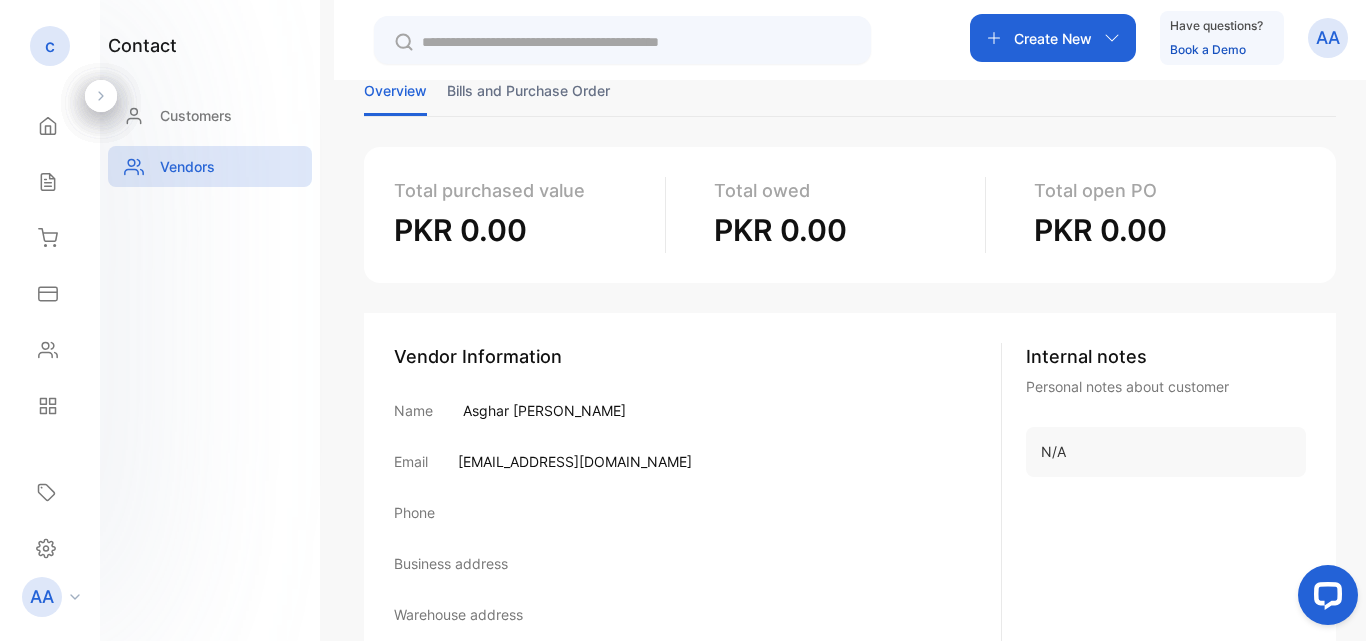 click on "Customers" at bounding box center (196, 115) 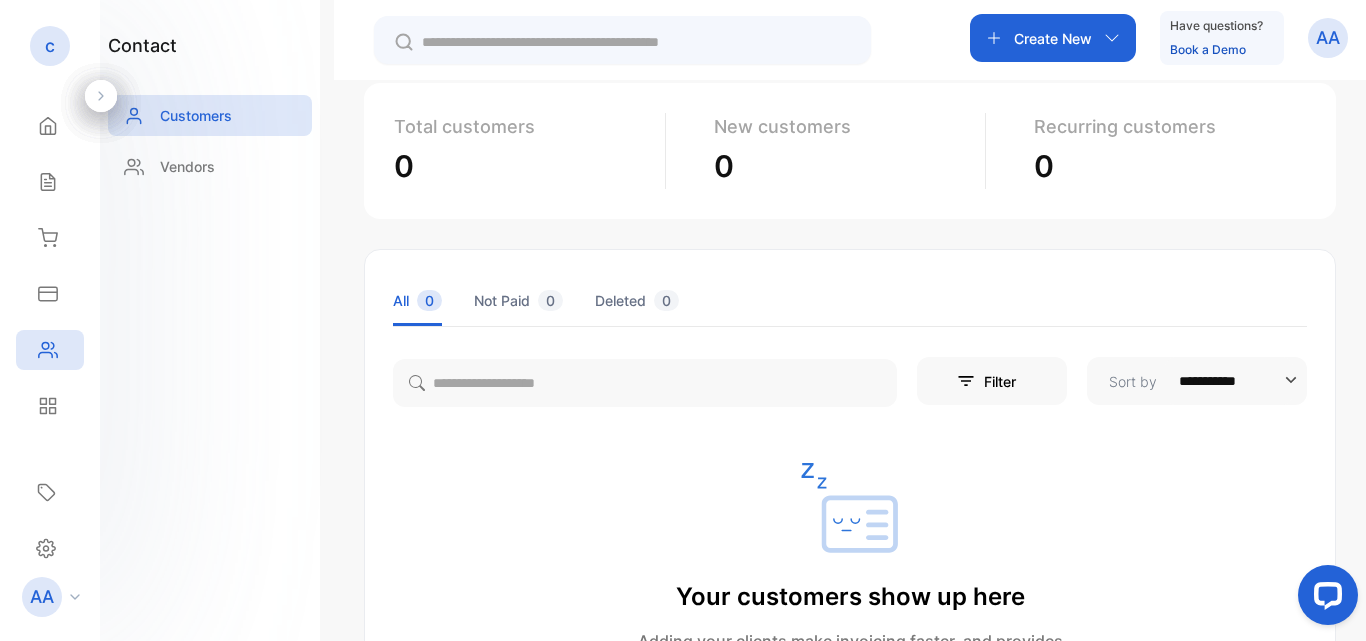 click on "Customers" at bounding box center [196, 115] 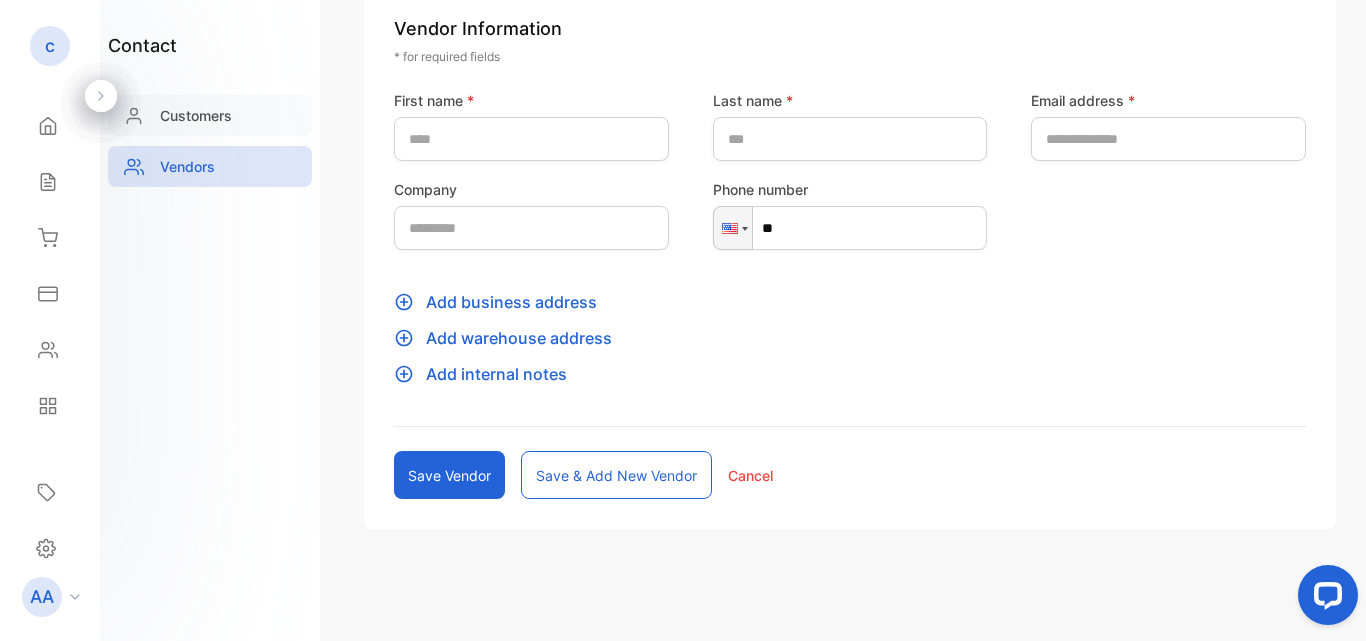 click on "Customers" at bounding box center [196, 115] 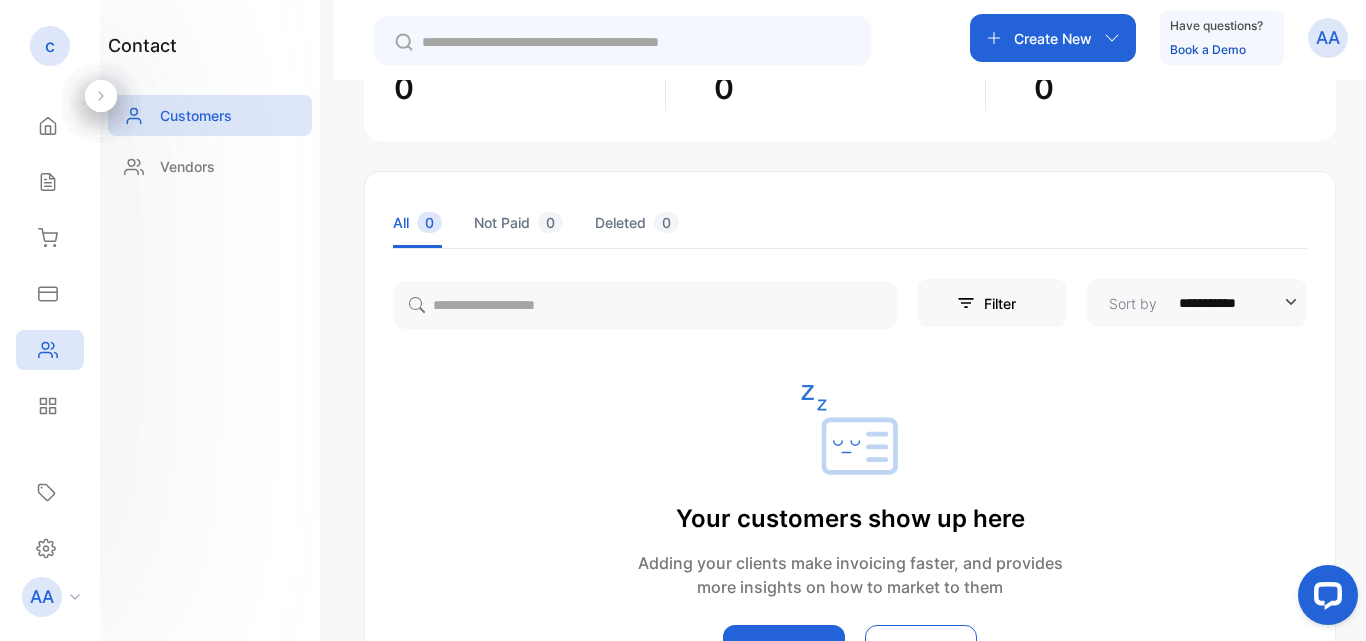 scroll, scrollTop: 397, scrollLeft: 0, axis: vertical 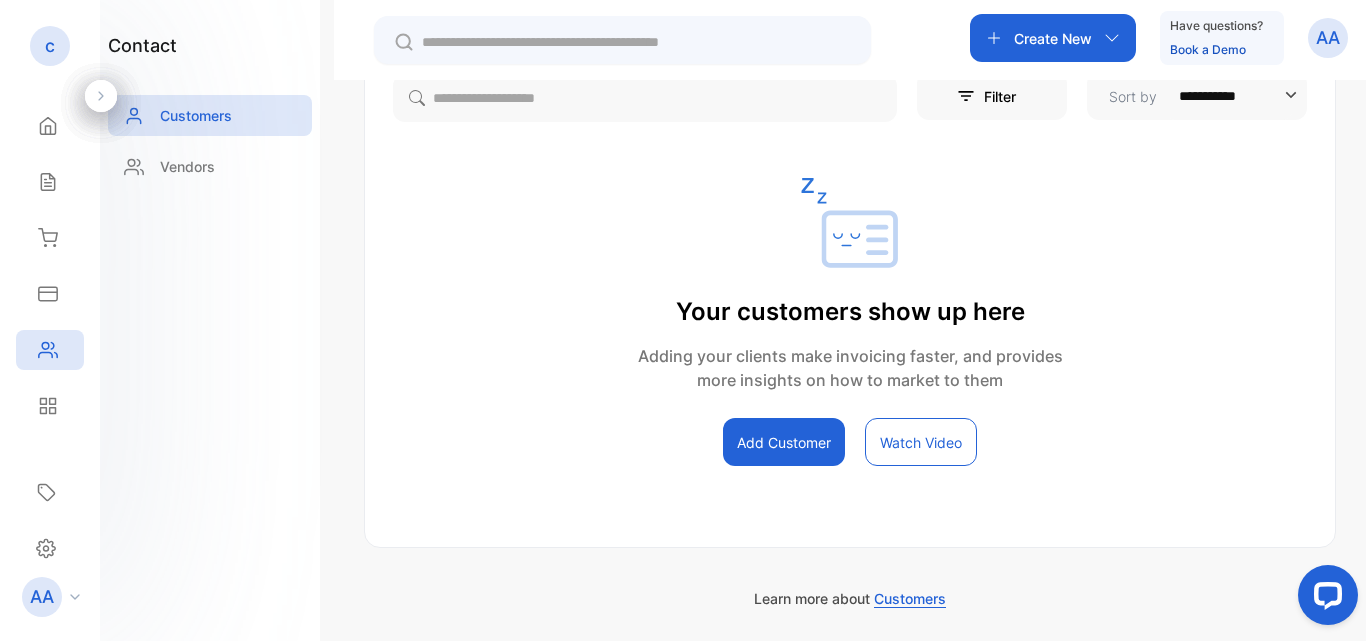 click on "Add Customer" at bounding box center [784, 442] 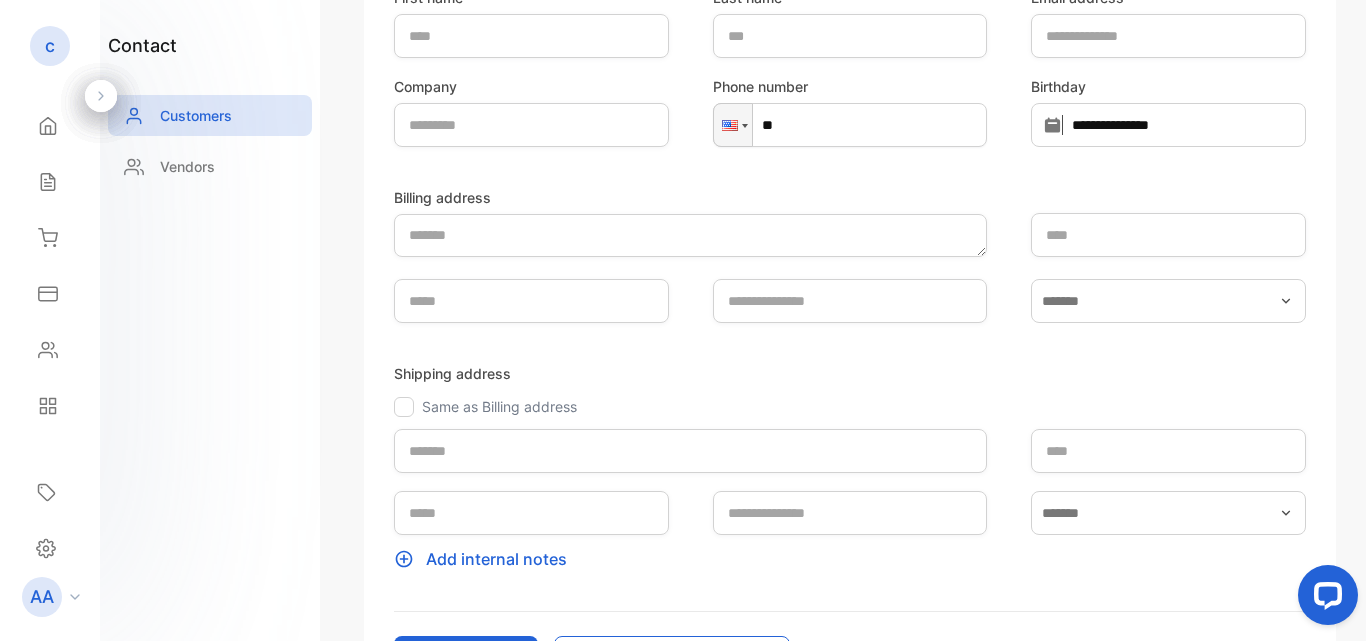 scroll, scrollTop: 0, scrollLeft: 0, axis: both 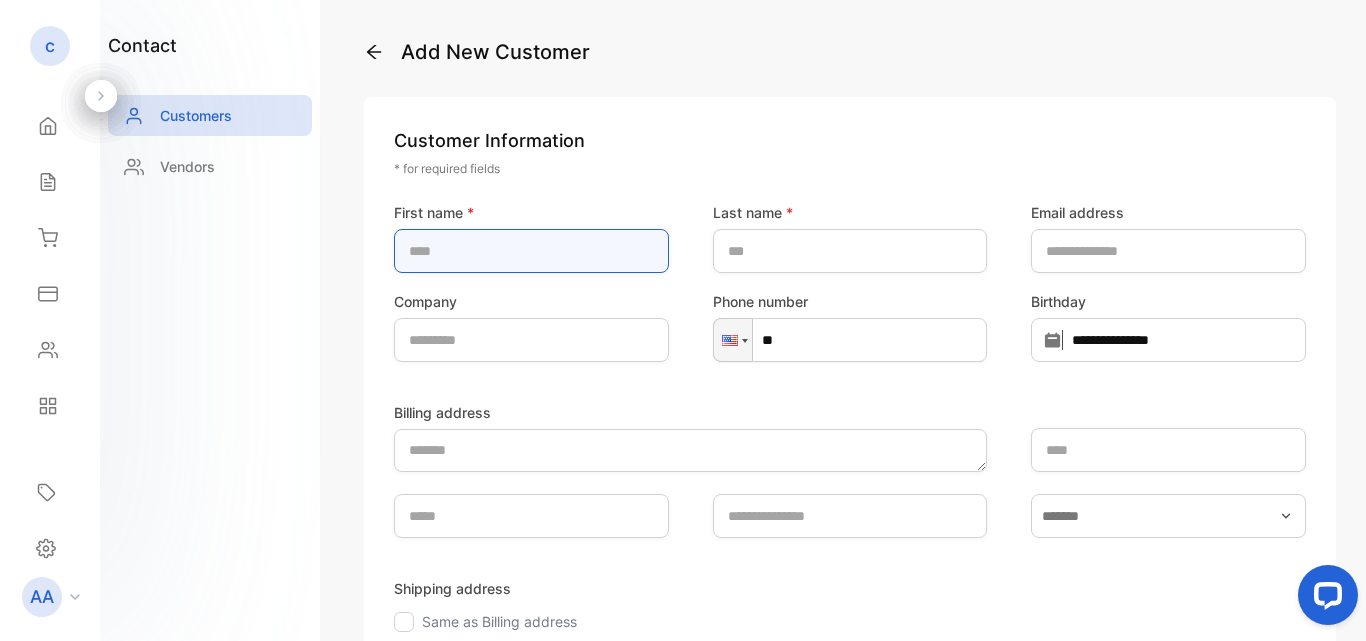 click at bounding box center (531, 251) 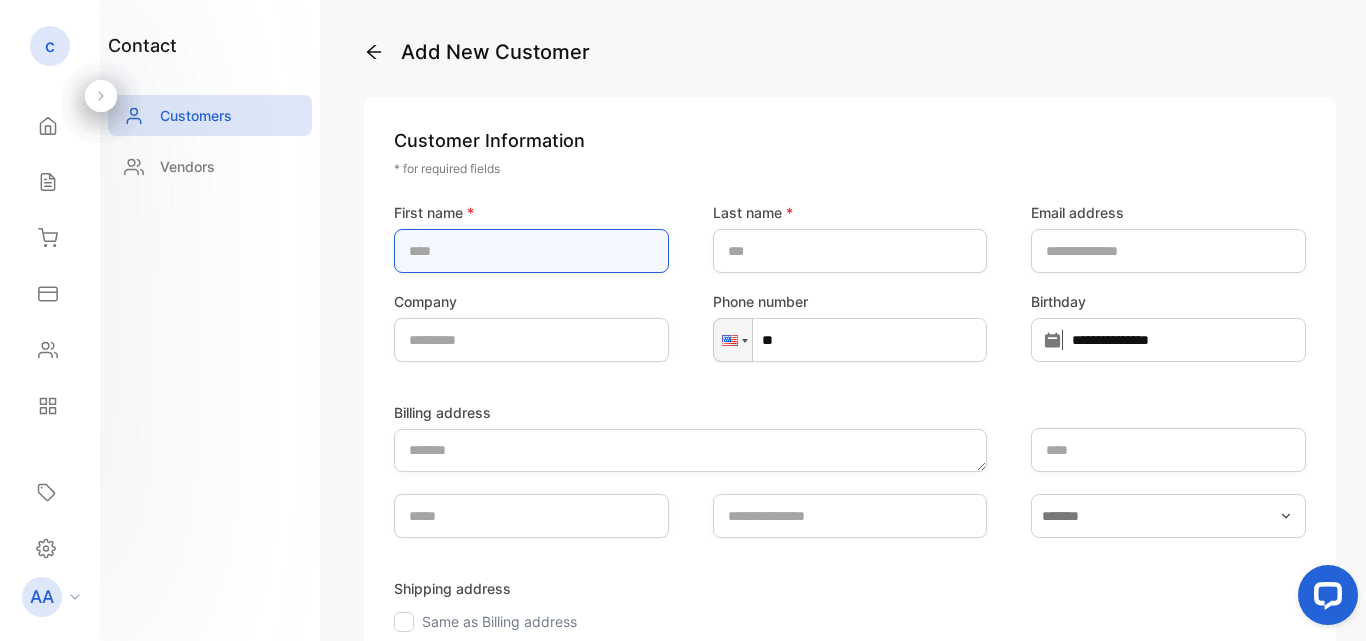 click at bounding box center (531, 251) 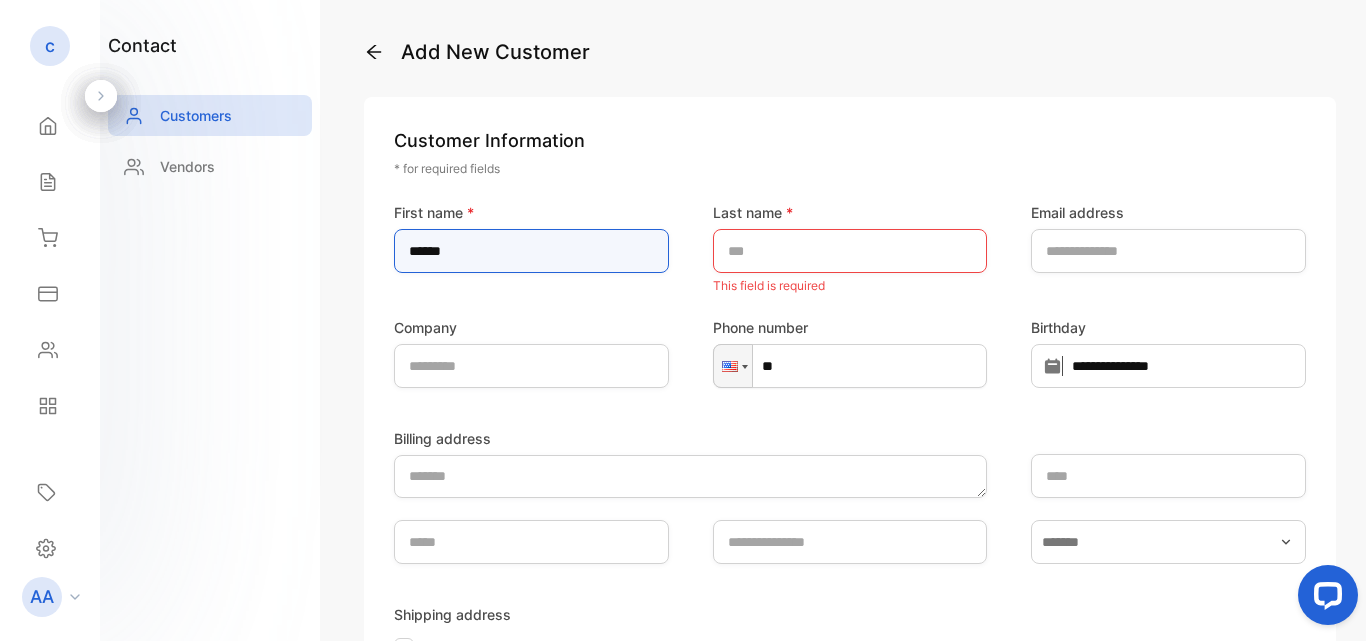 type on "******" 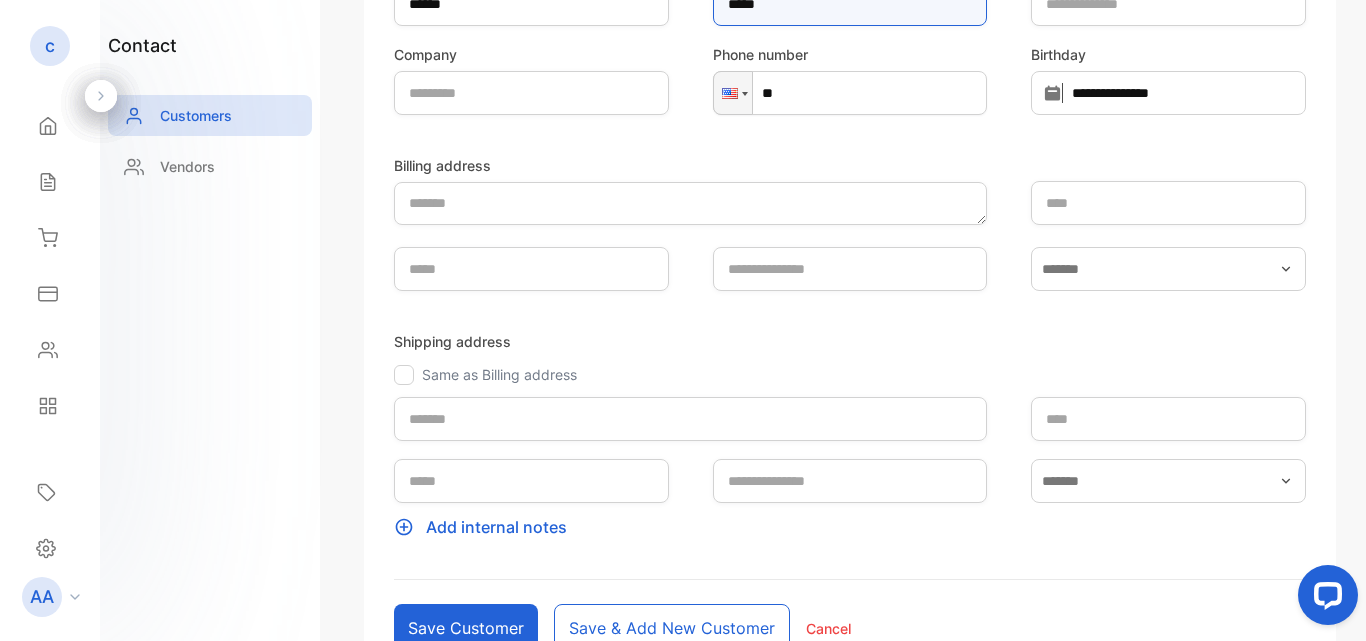 scroll, scrollTop: 300, scrollLeft: 0, axis: vertical 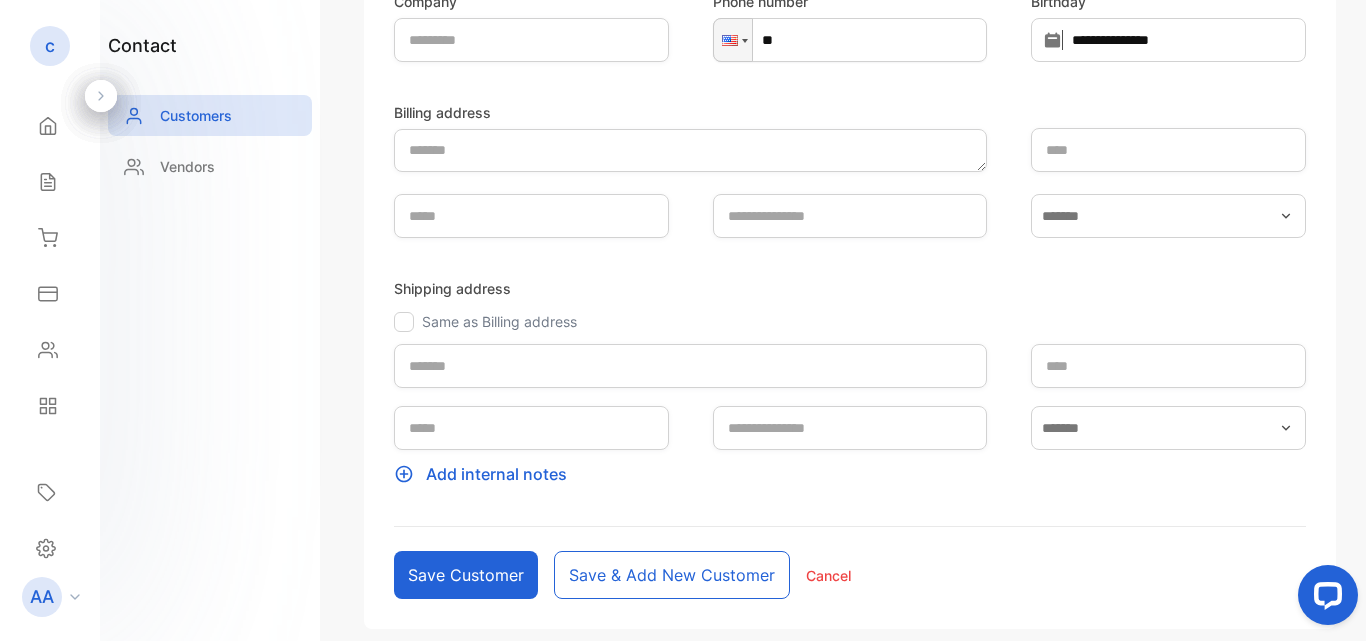 type on "*****" 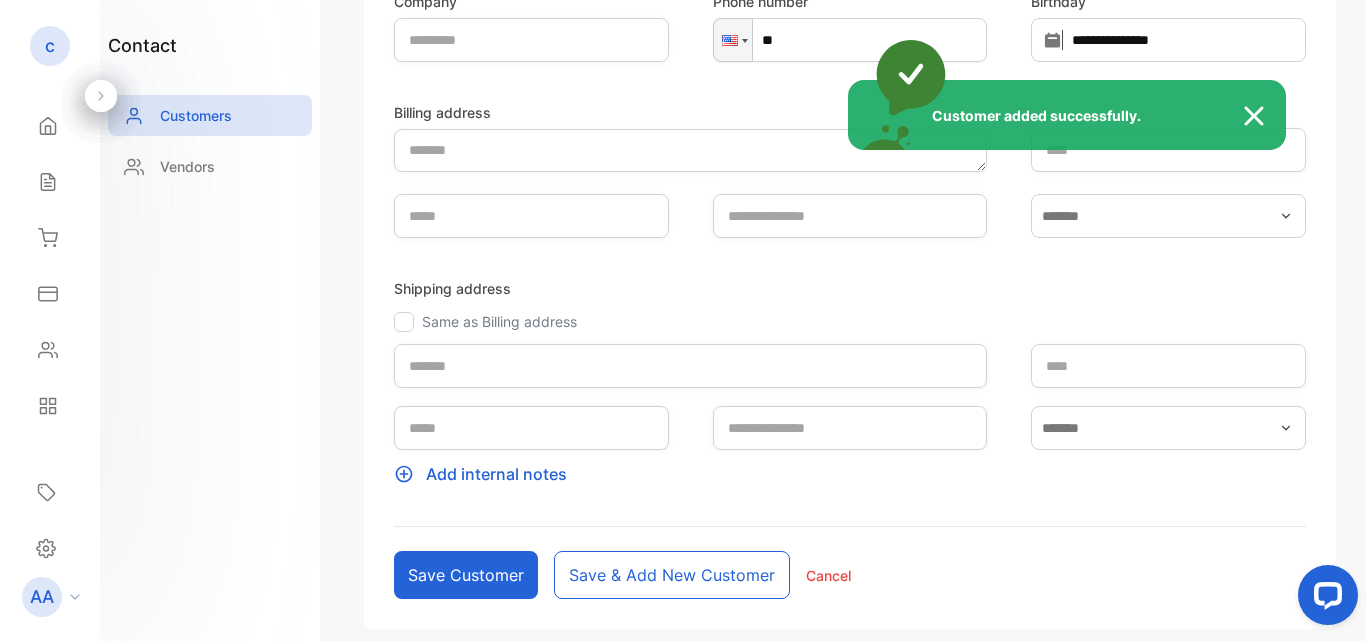 type 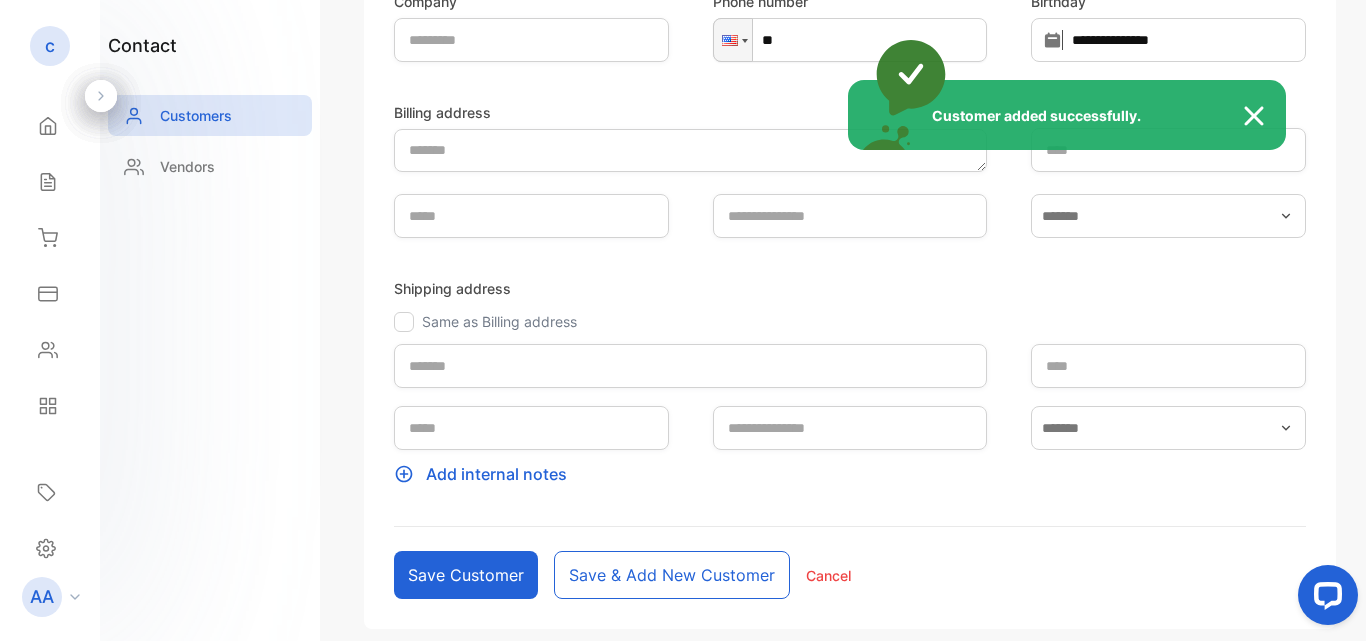 type 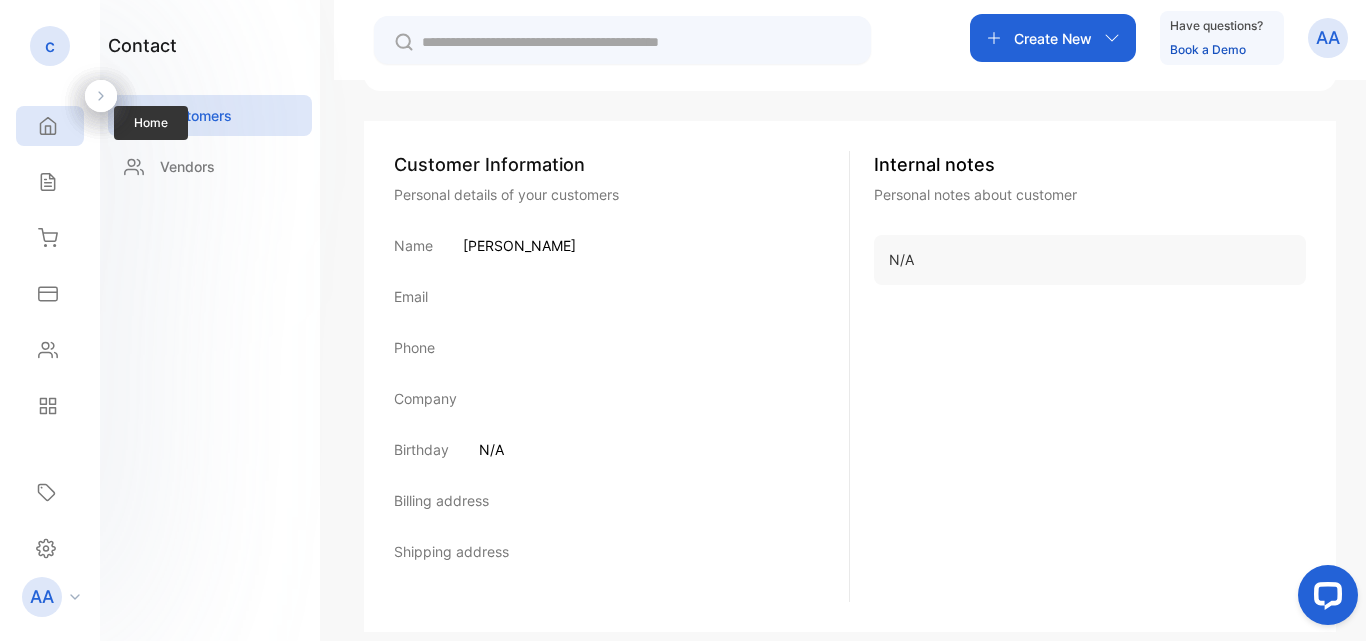 click 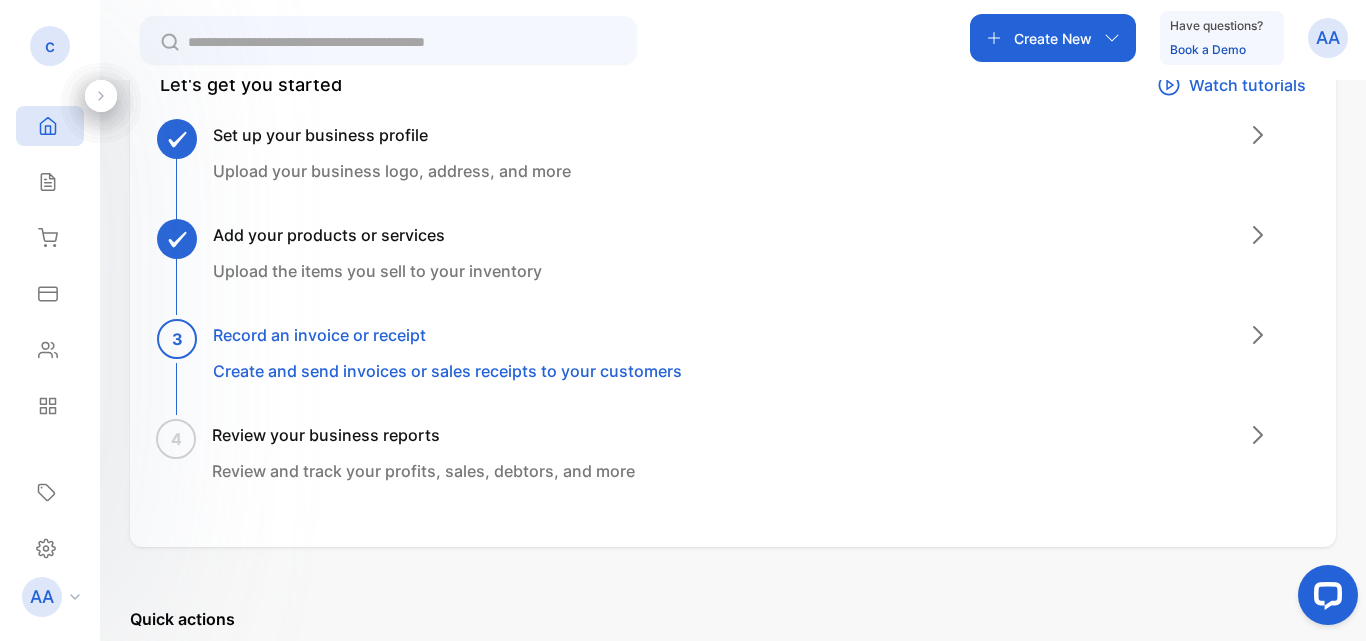 scroll, scrollTop: 0, scrollLeft: 0, axis: both 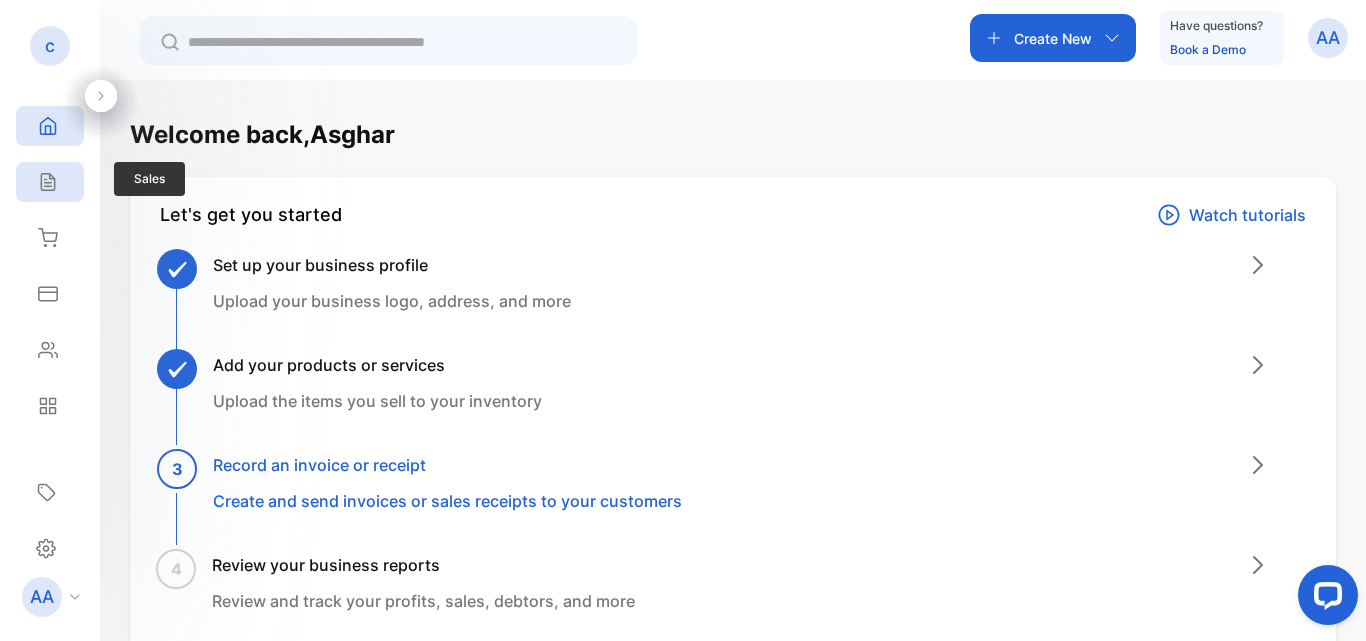 click 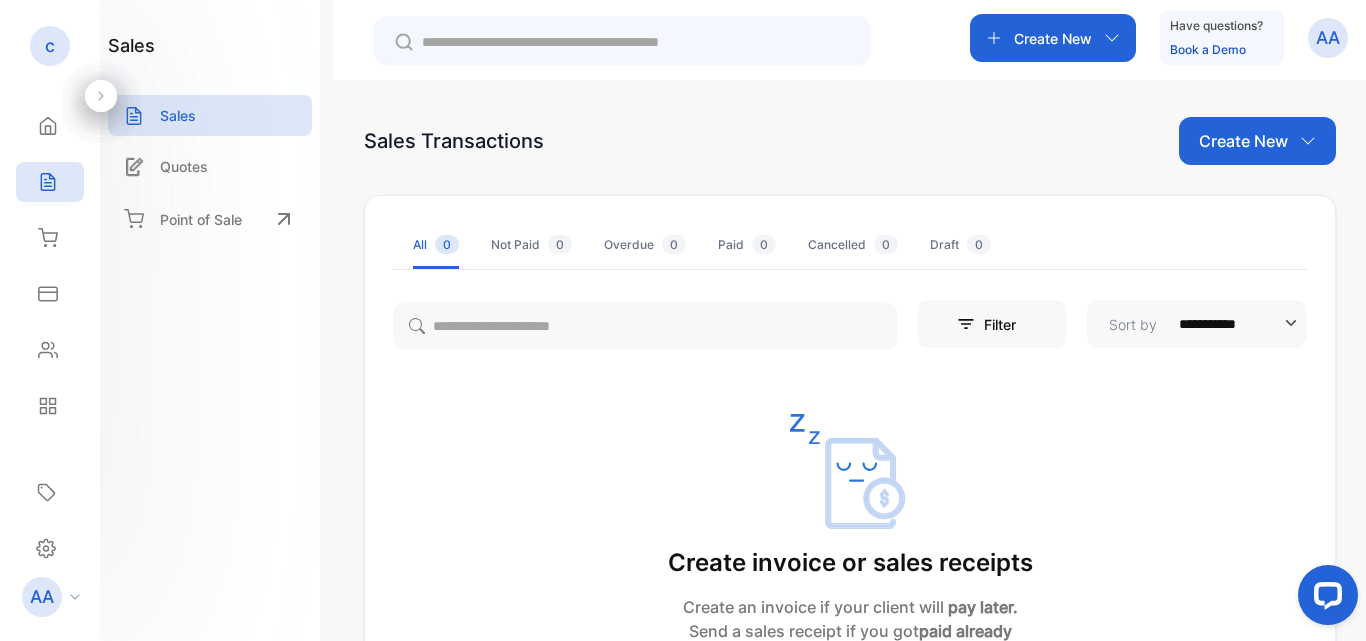 click on "Create New" at bounding box center [1243, 141] 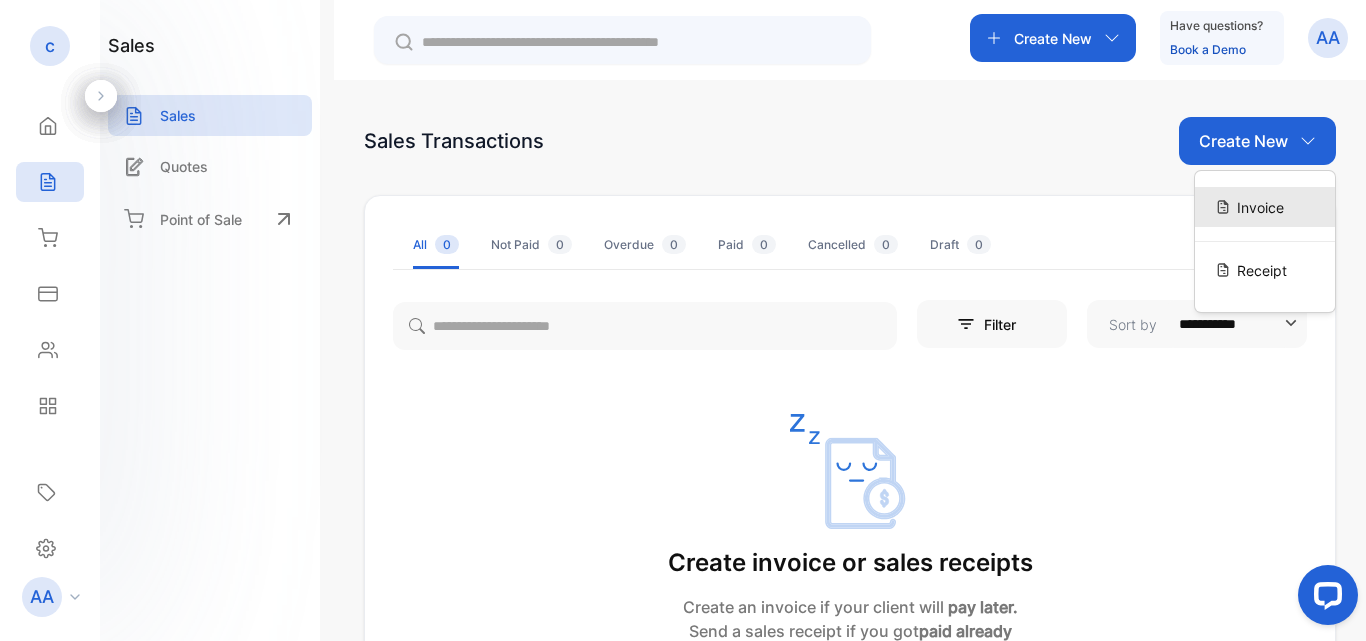click on "Invoice" at bounding box center (1260, 207) 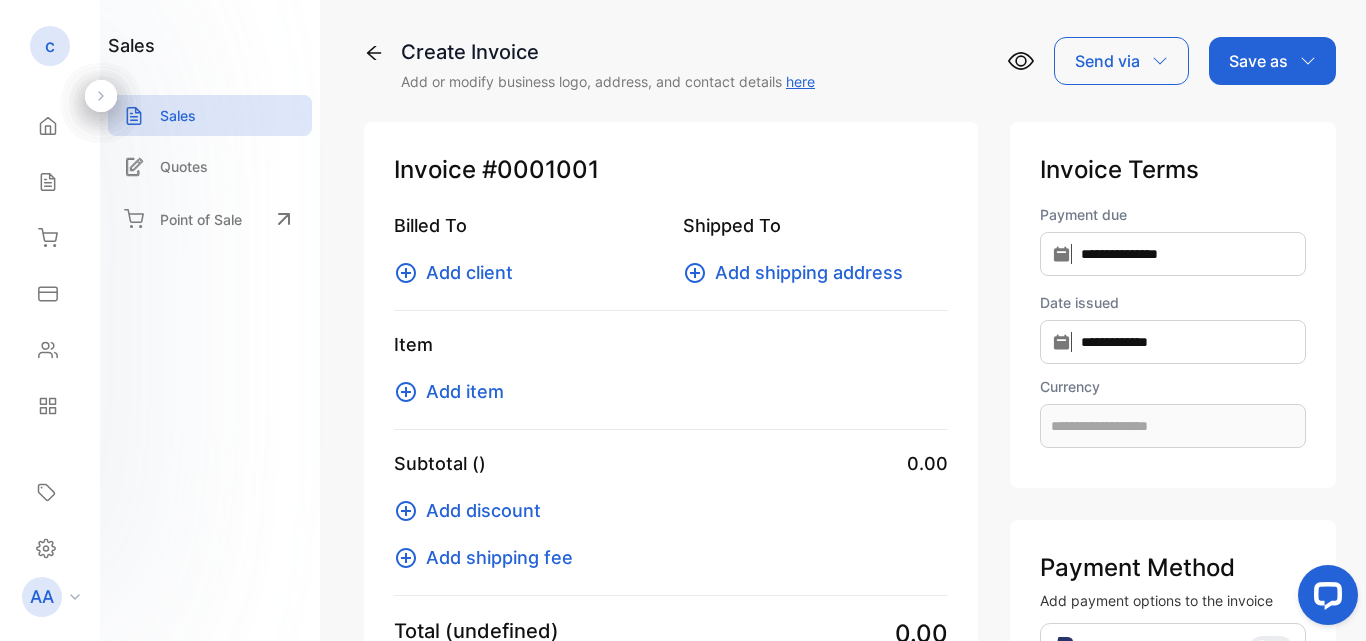 type on "**********" 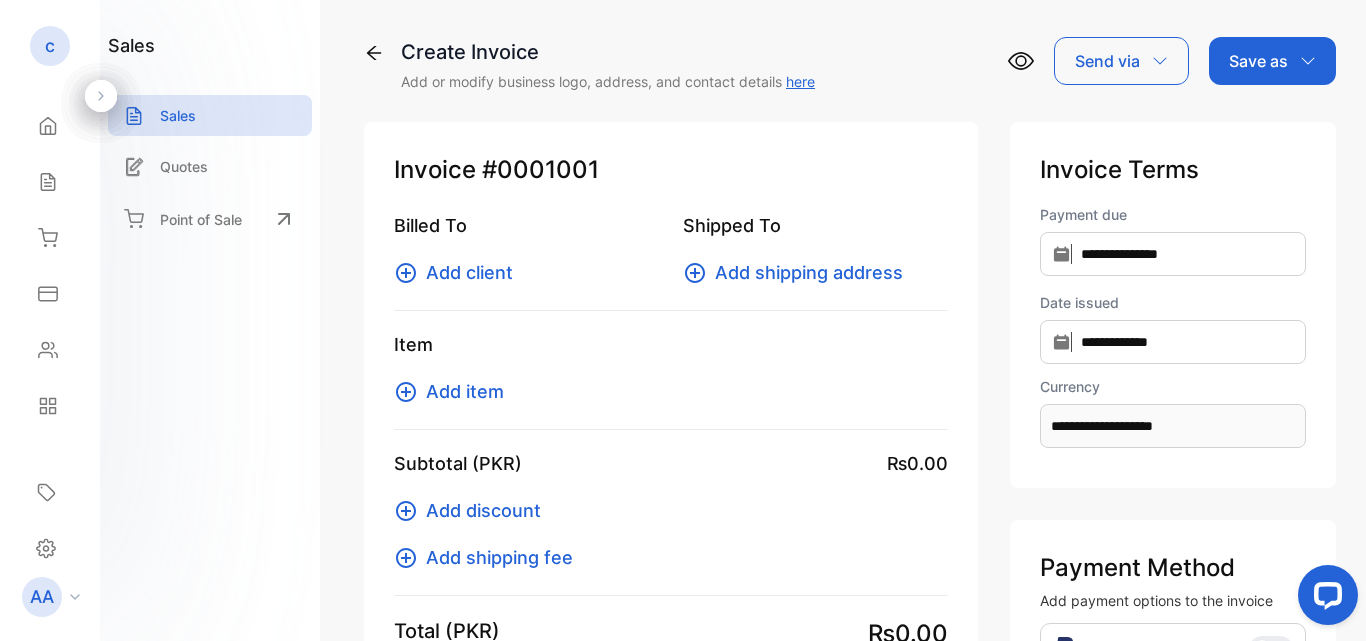 click 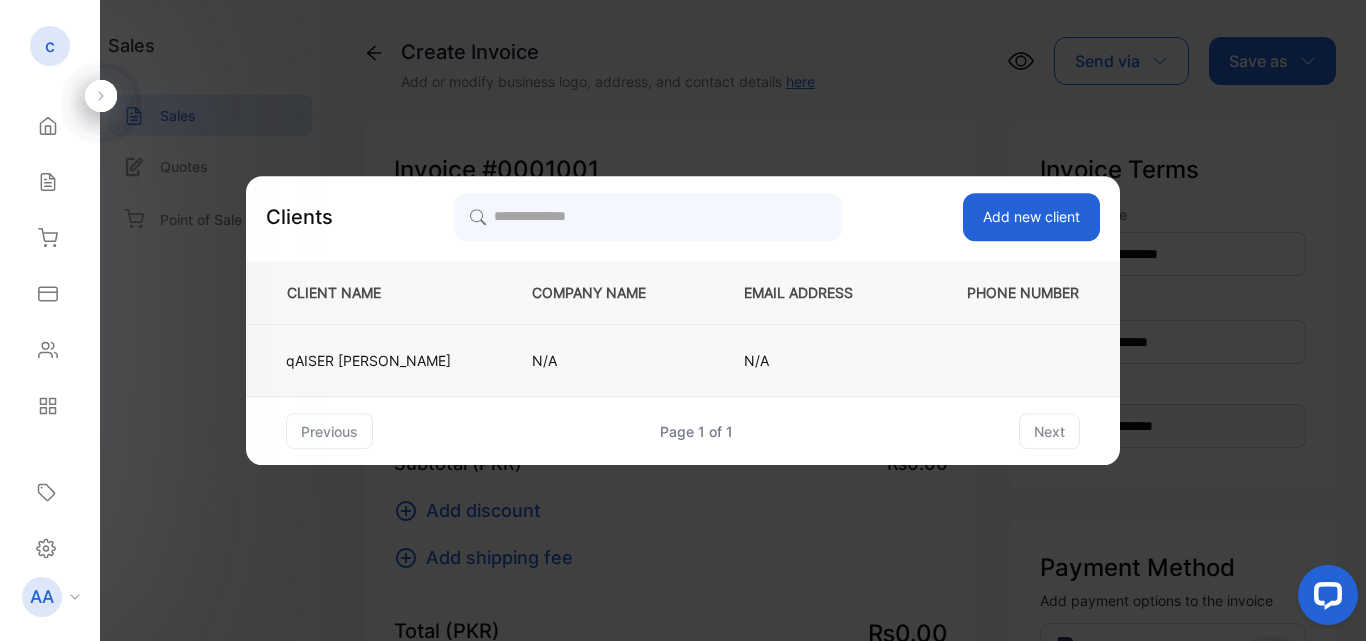 click on "[PERSON_NAME]" at bounding box center [368, 360] 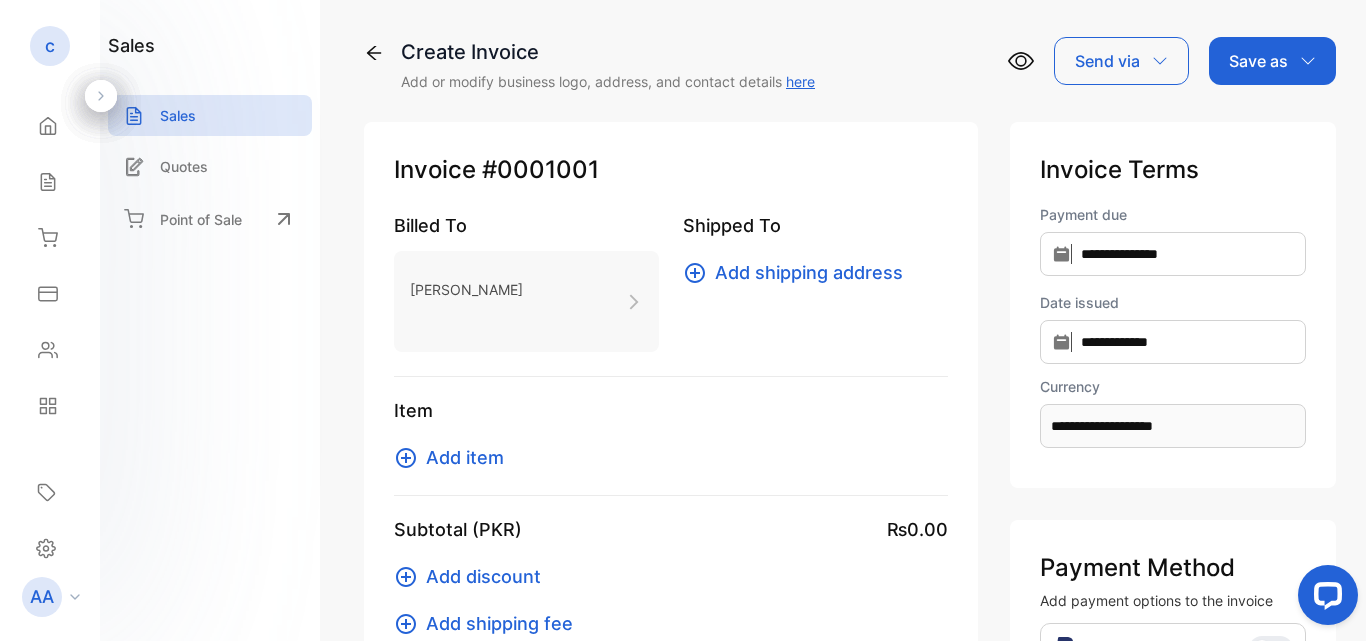 click on "Add item" at bounding box center [465, 457] 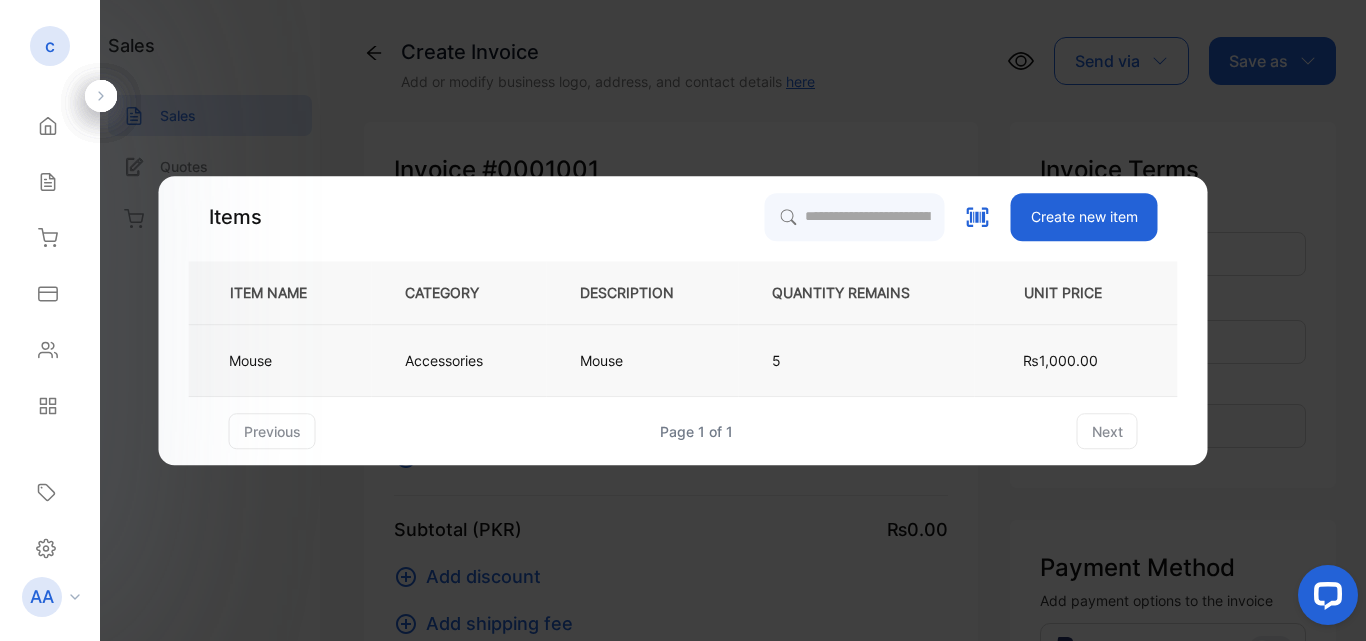click on "Mouse" at bounding box center [255, 360] 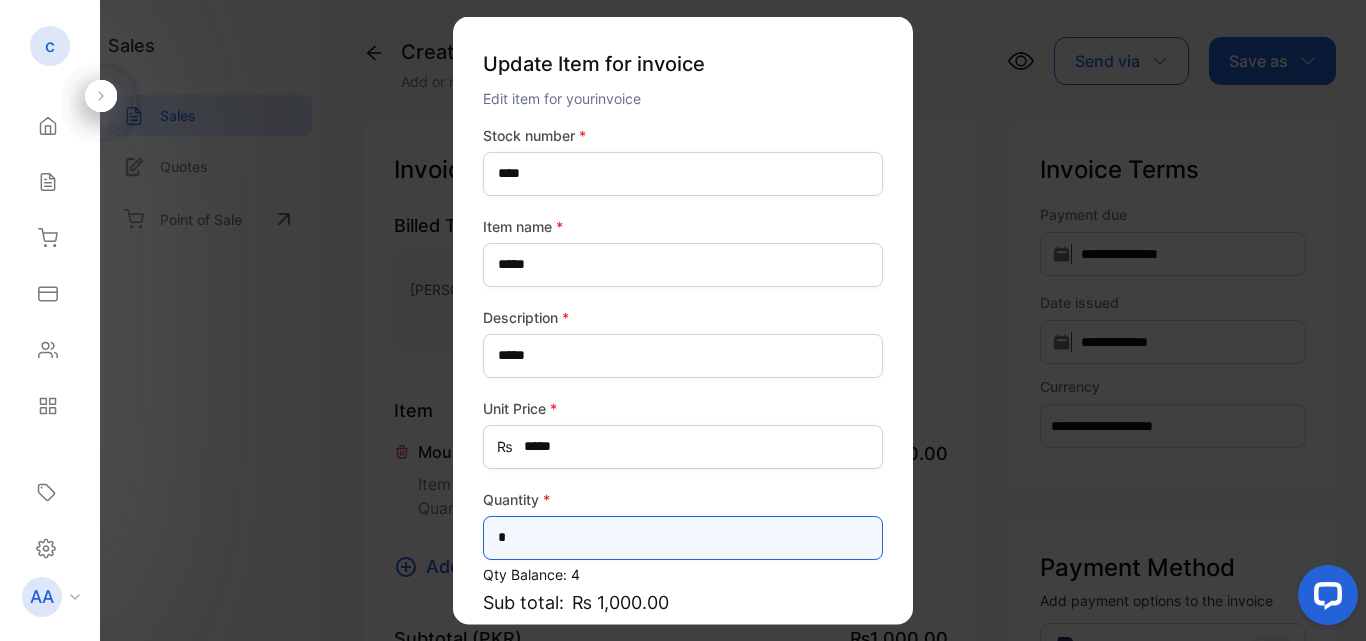 drag, startPoint x: 505, startPoint y: 530, endPoint x: 487, endPoint y: 533, distance: 18.248287 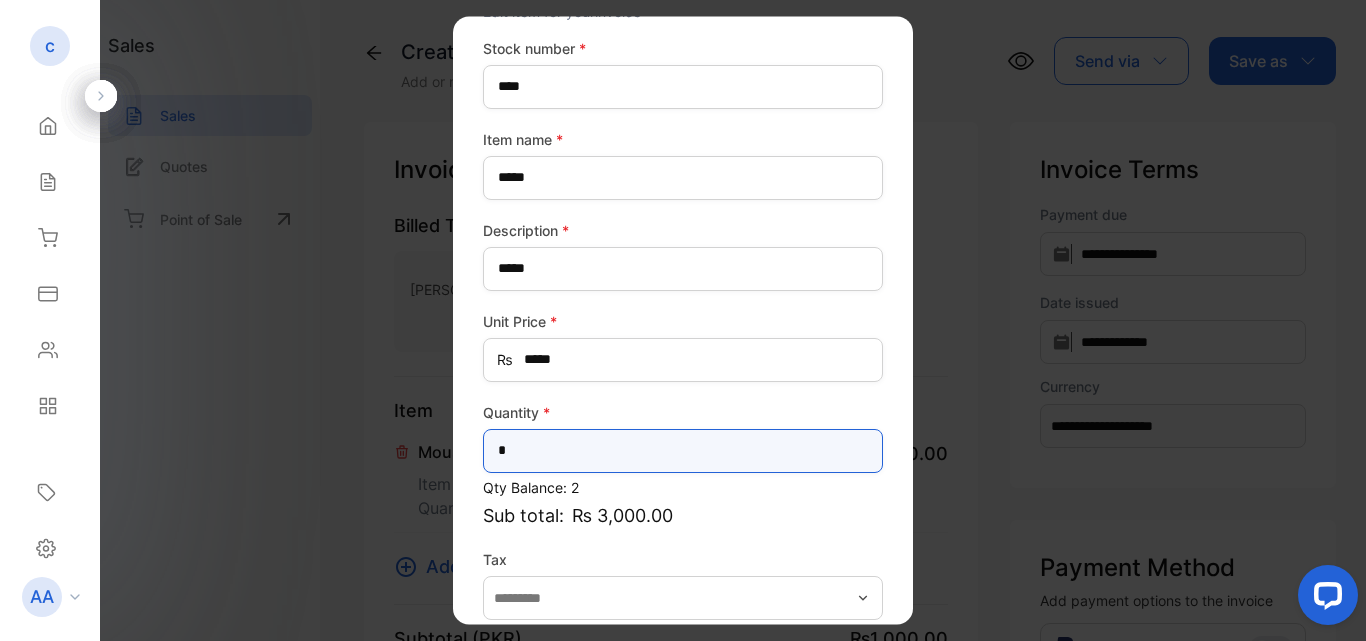 scroll, scrollTop: 182, scrollLeft: 0, axis: vertical 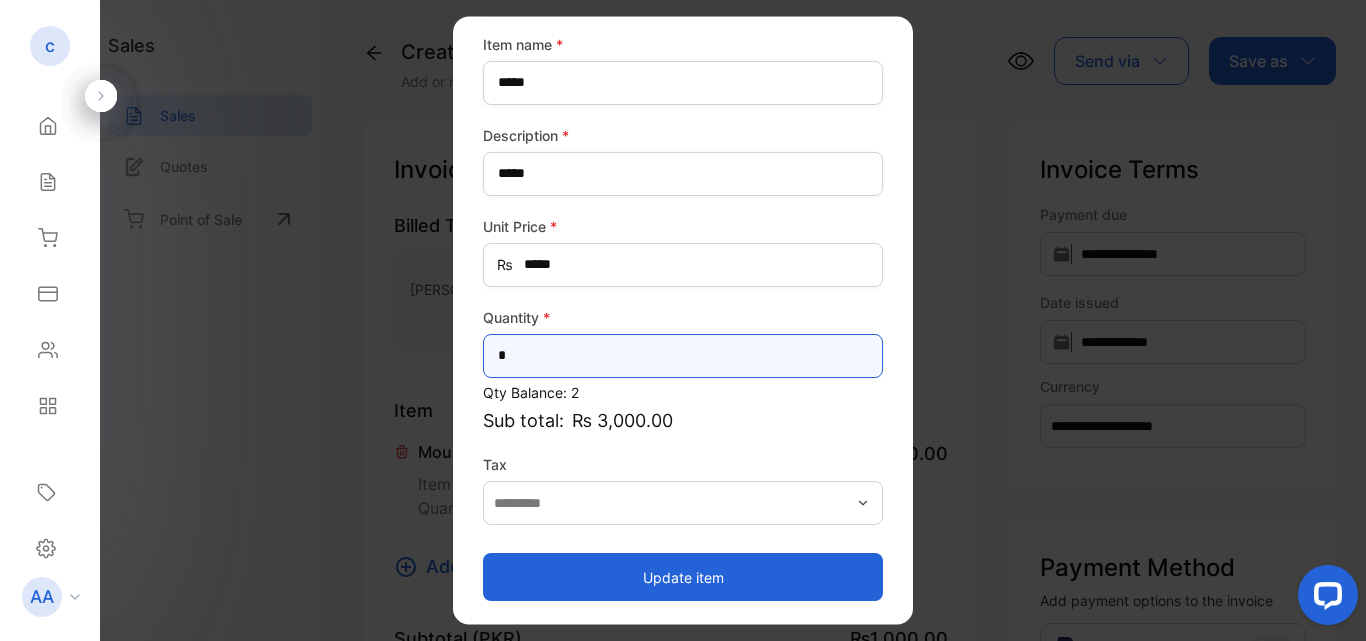 type on "*" 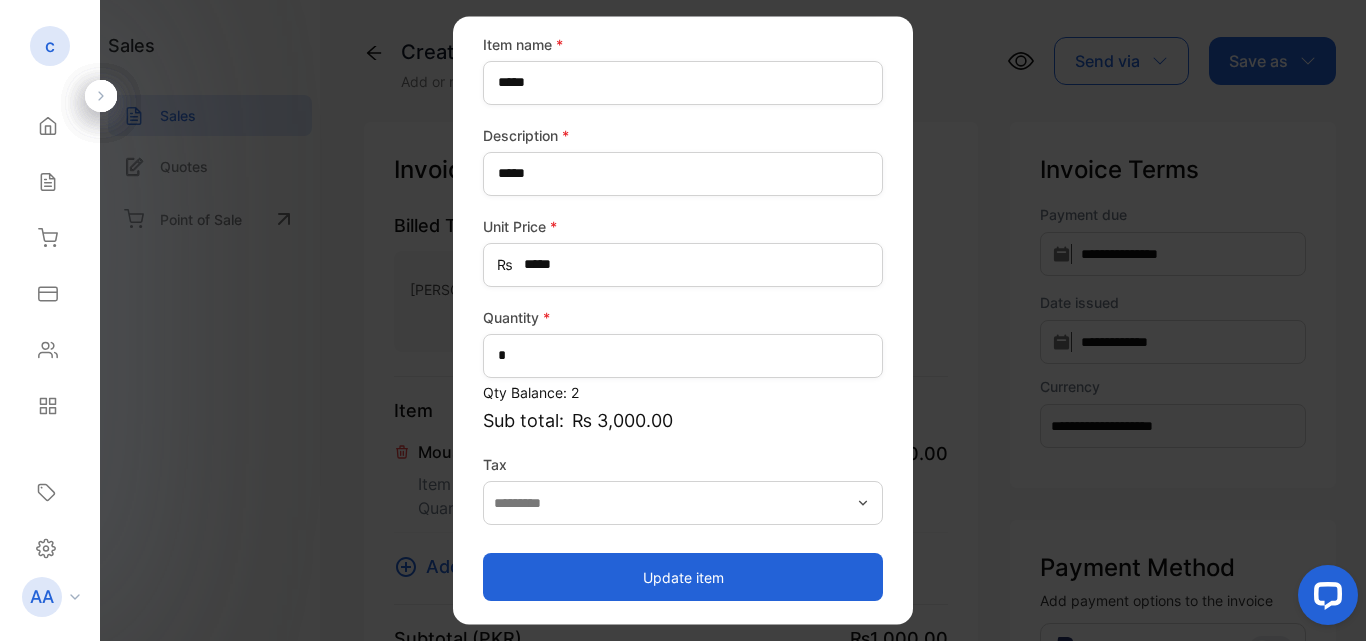 click on "Update item" at bounding box center [683, 577] 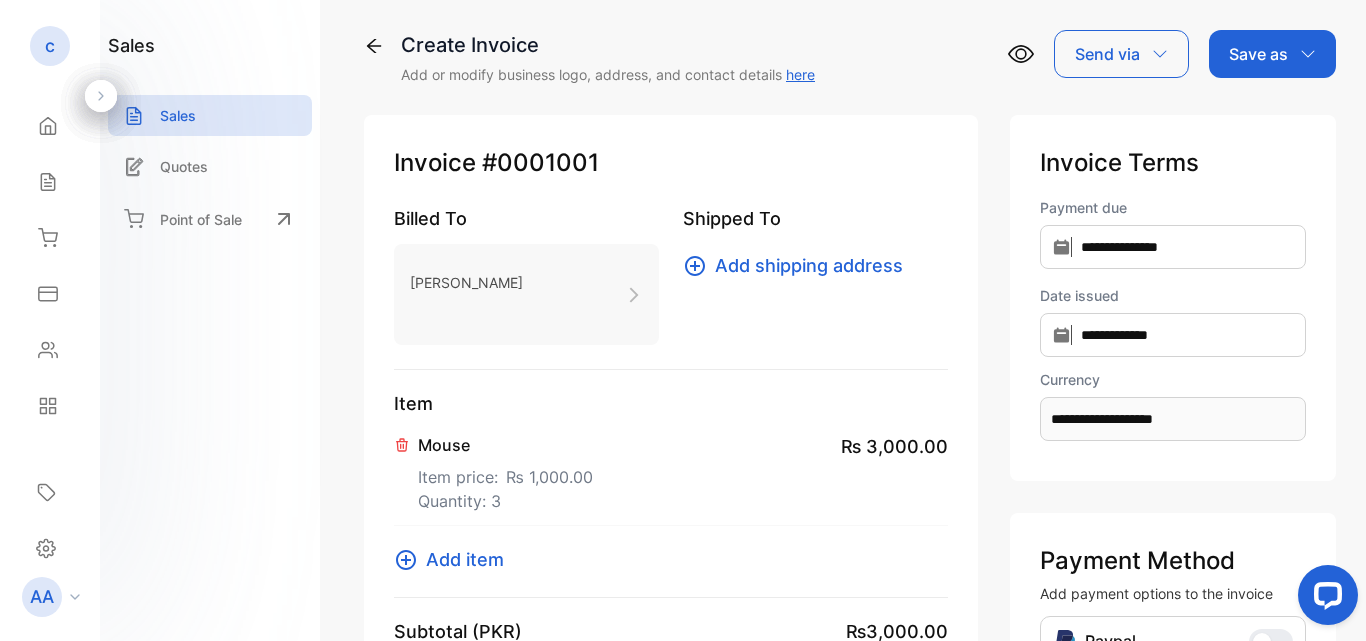 scroll, scrollTop: 0, scrollLeft: 0, axis: both 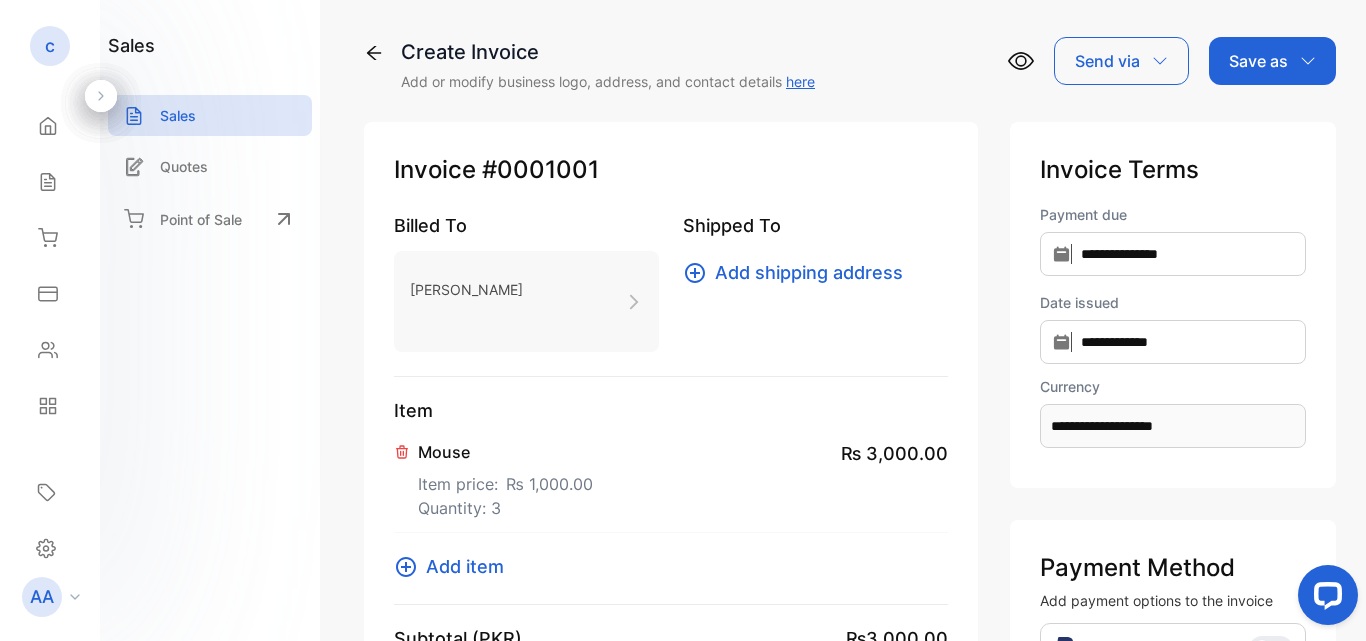 click 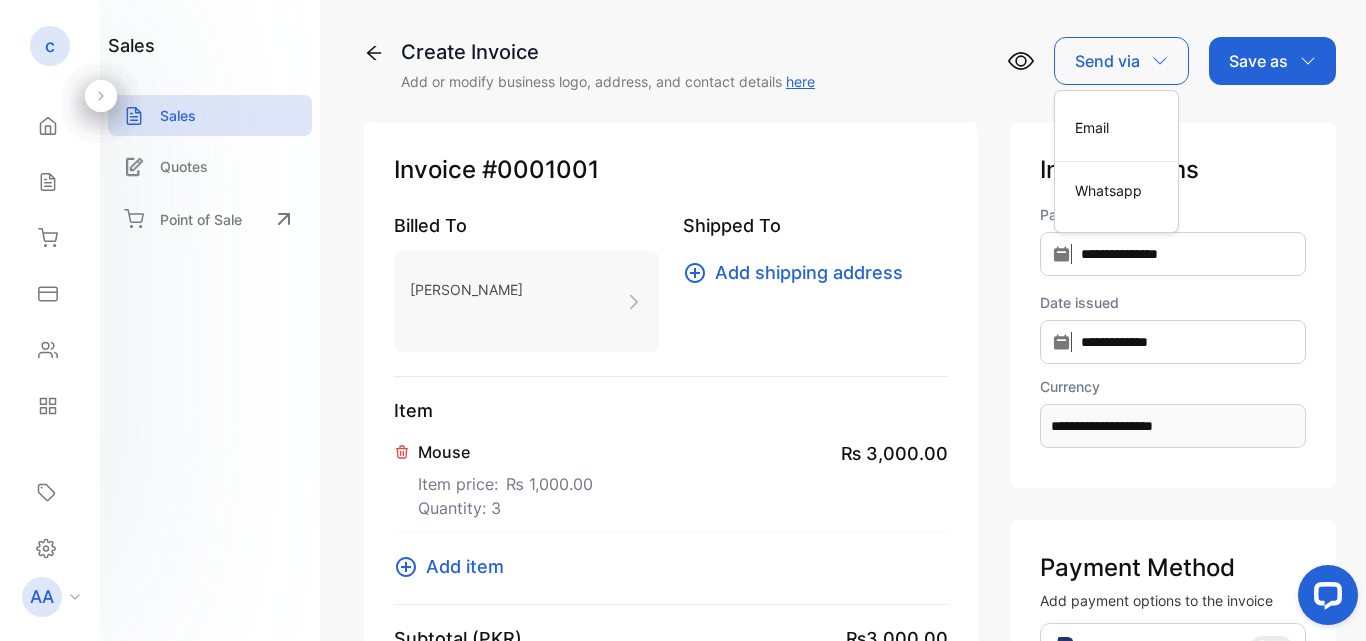 click 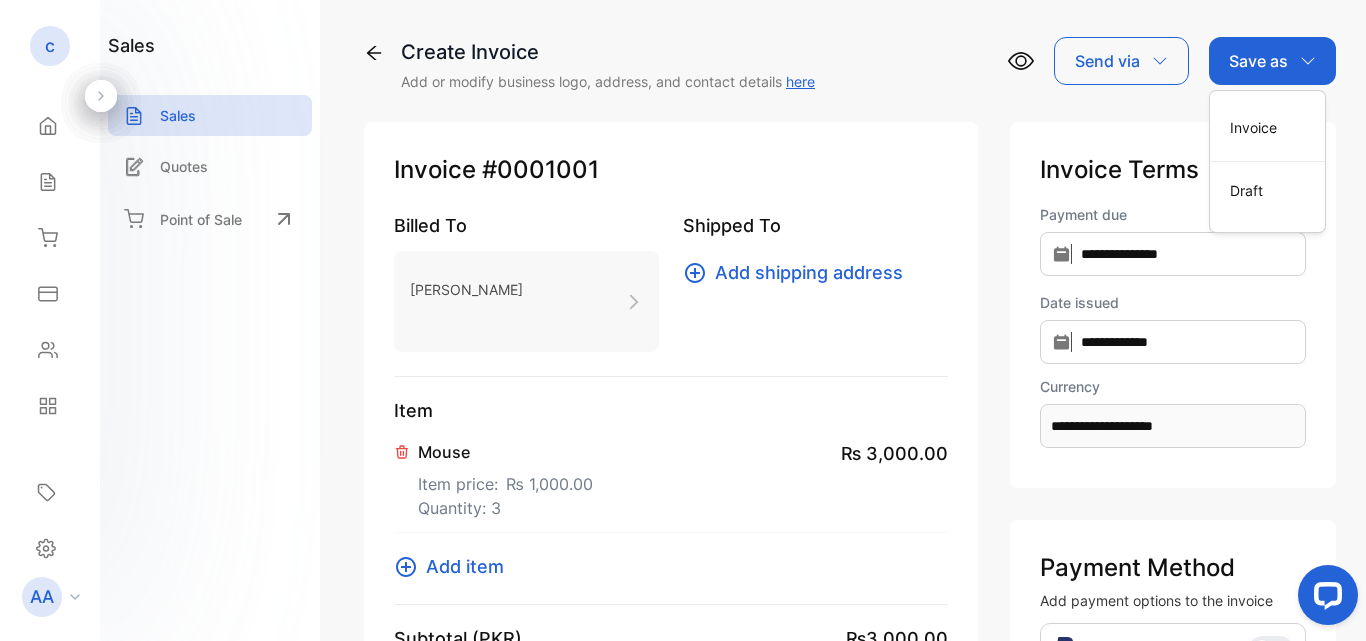 click on "Save as" at bounding box center (1258, 61) 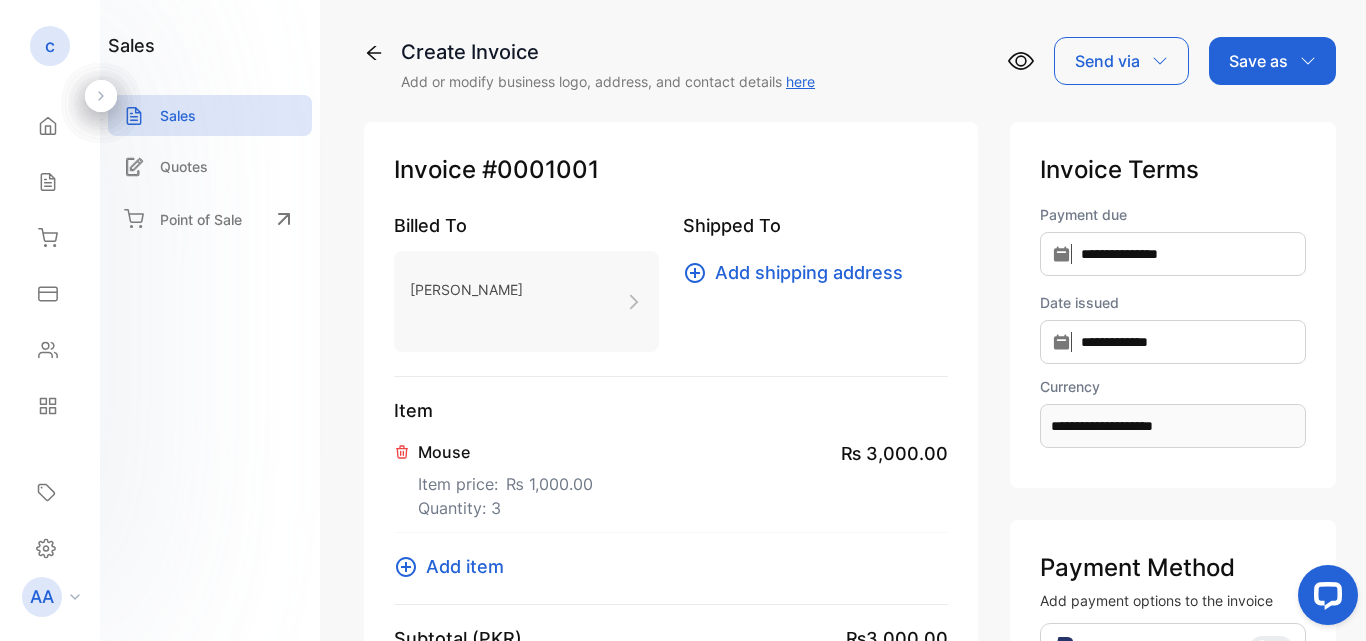 click on "Save as" at bounding box center [1258, 61] 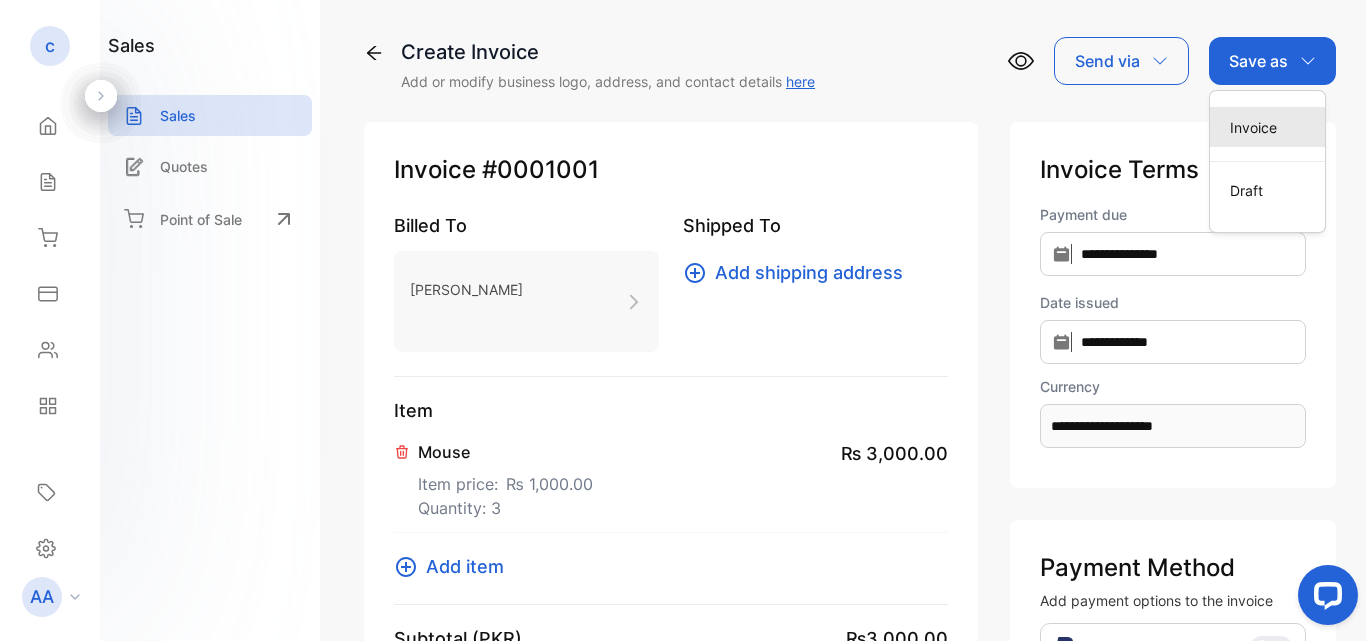 click on "Invoice" at bounding box center (1267, 127) 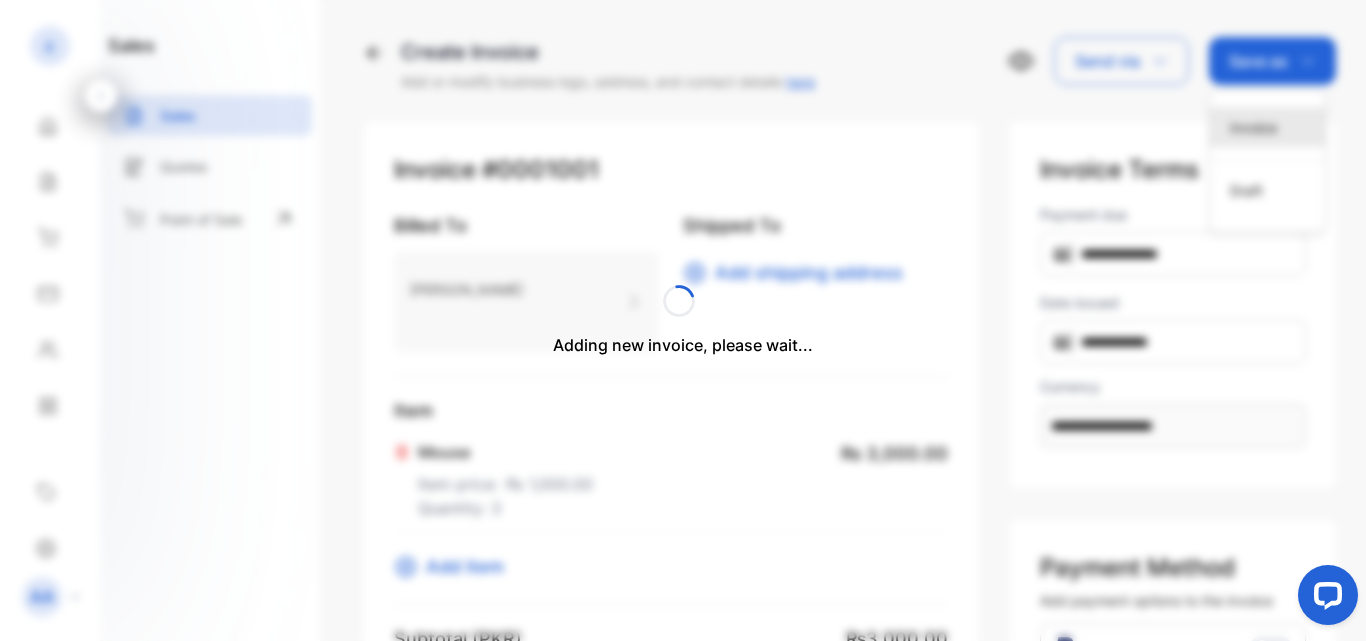 type 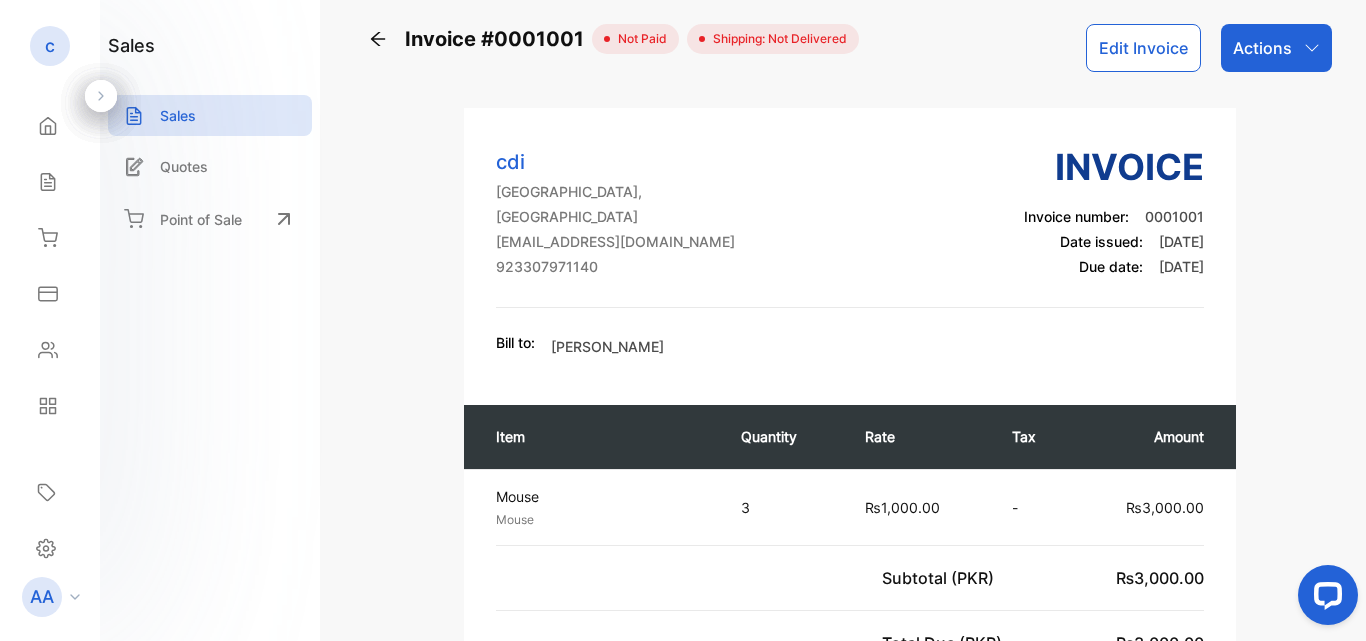 scroll, scrollTop: 0, scrollLeft: 0, axis: both 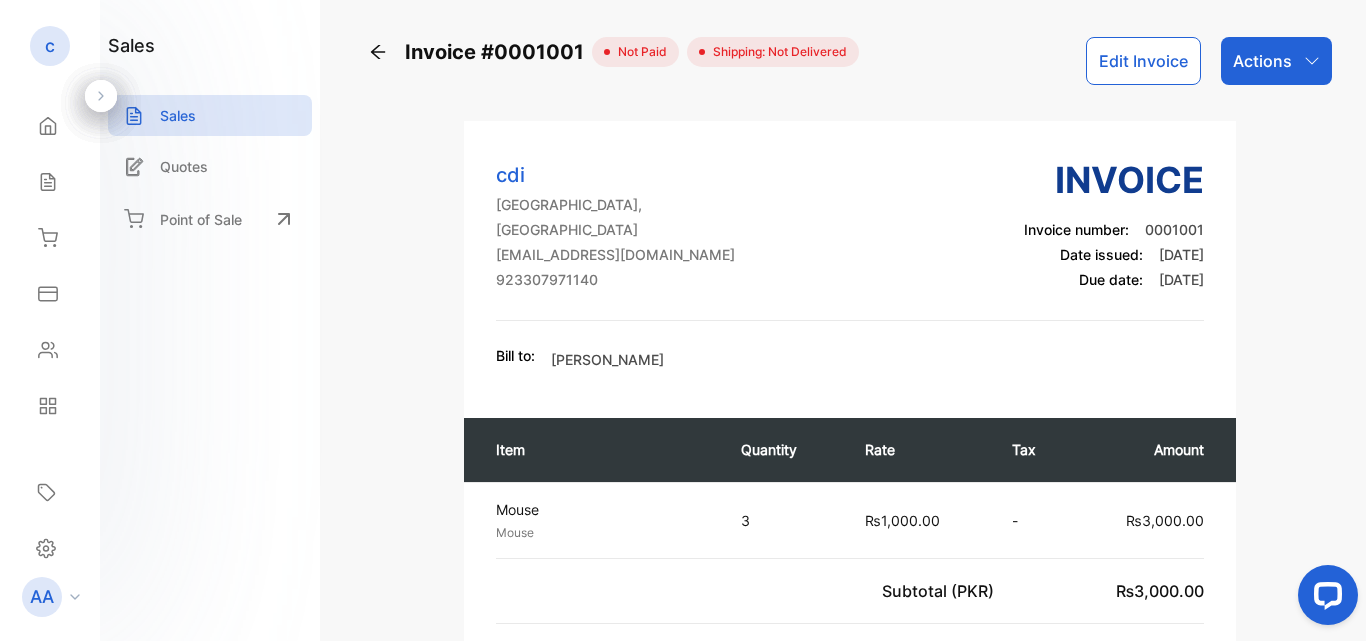 click 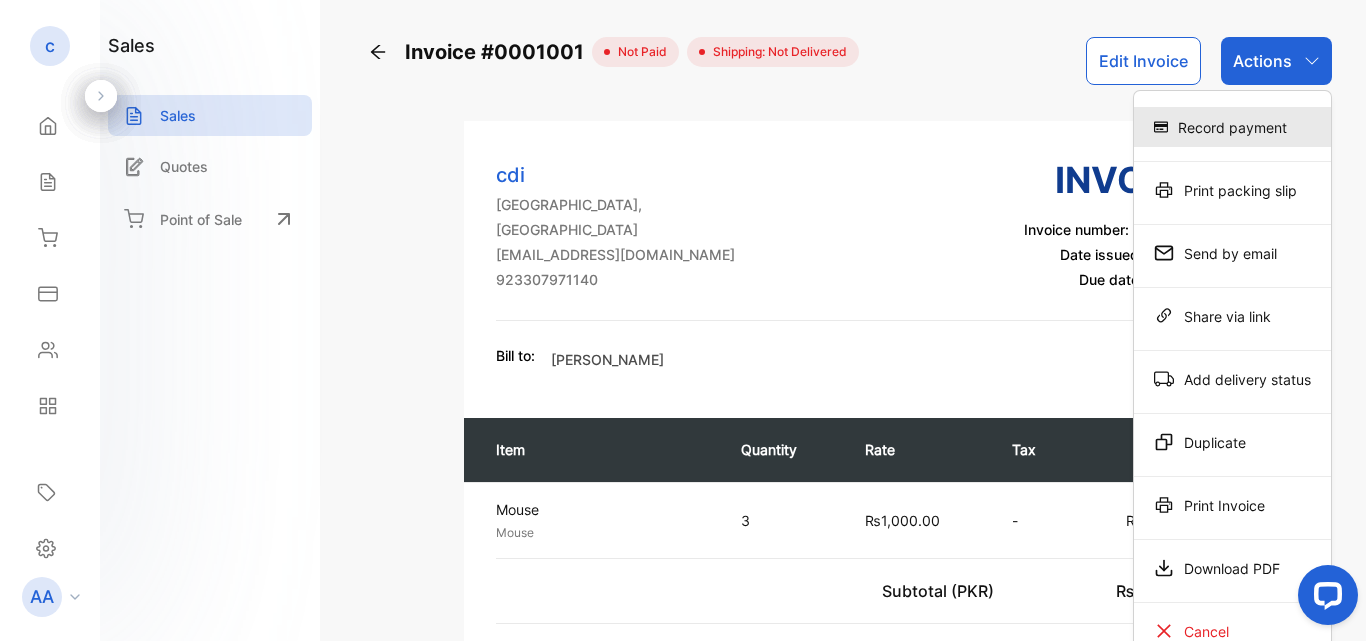 click on "Record payment" at bounding box center [1232, 127] 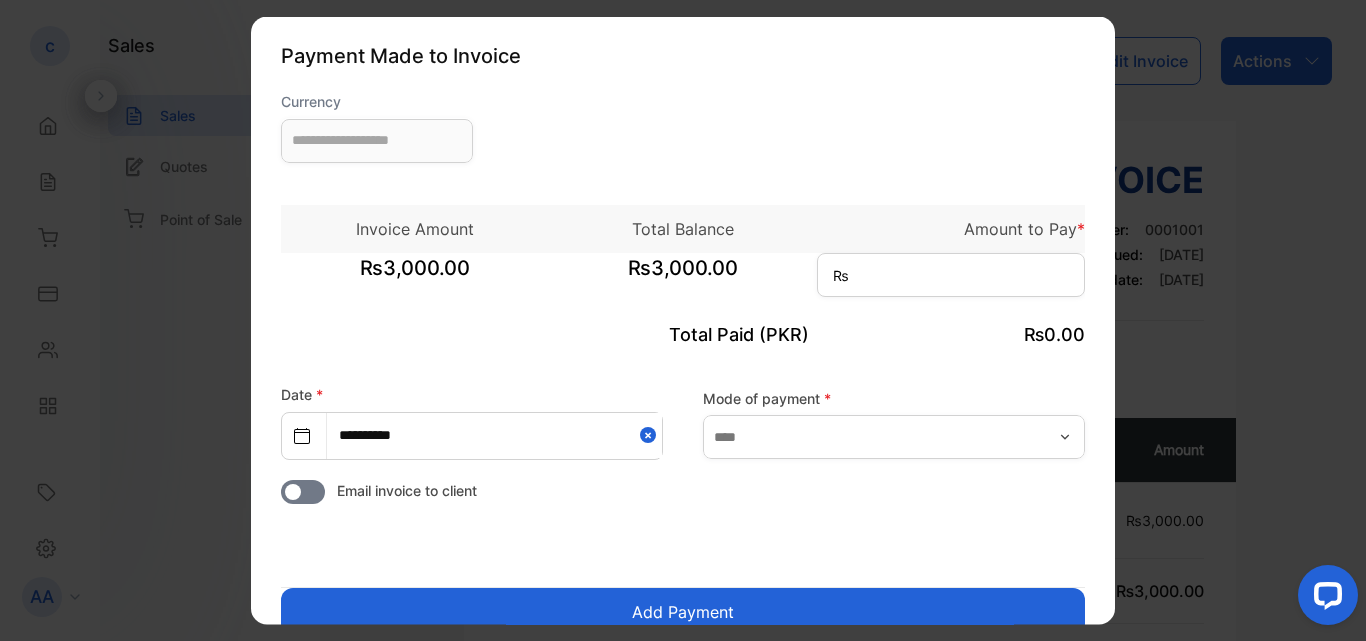 type on "**********" 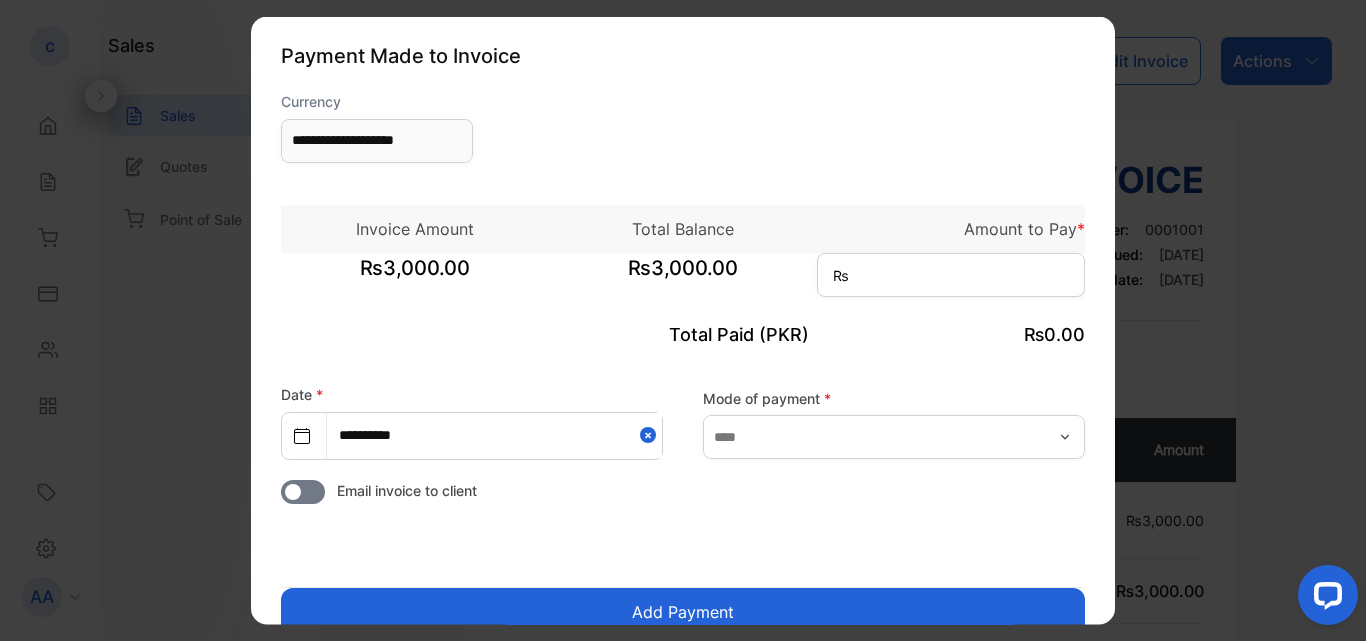 scroll, scrollTop: 74, scrollLeft: 0, axis: vertical 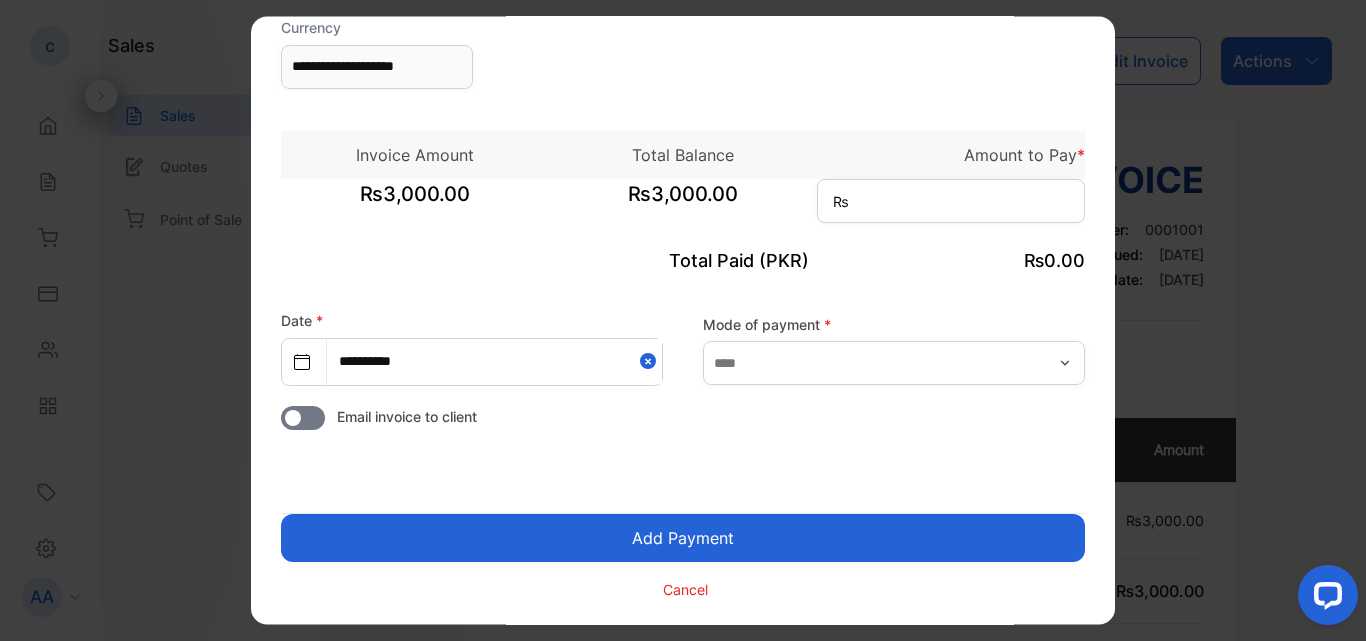 click on "Cancel" at bounding box center [685, 589] 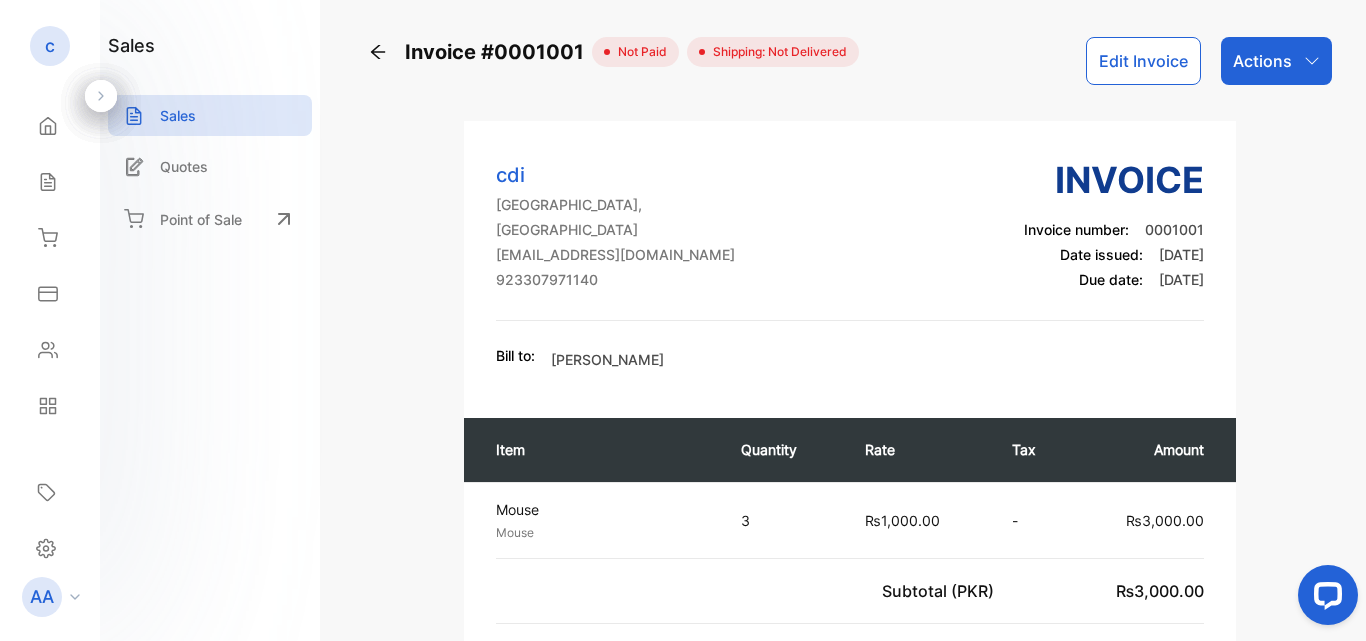 click on "Edit Invoice" at bounding box center [1143, 61] 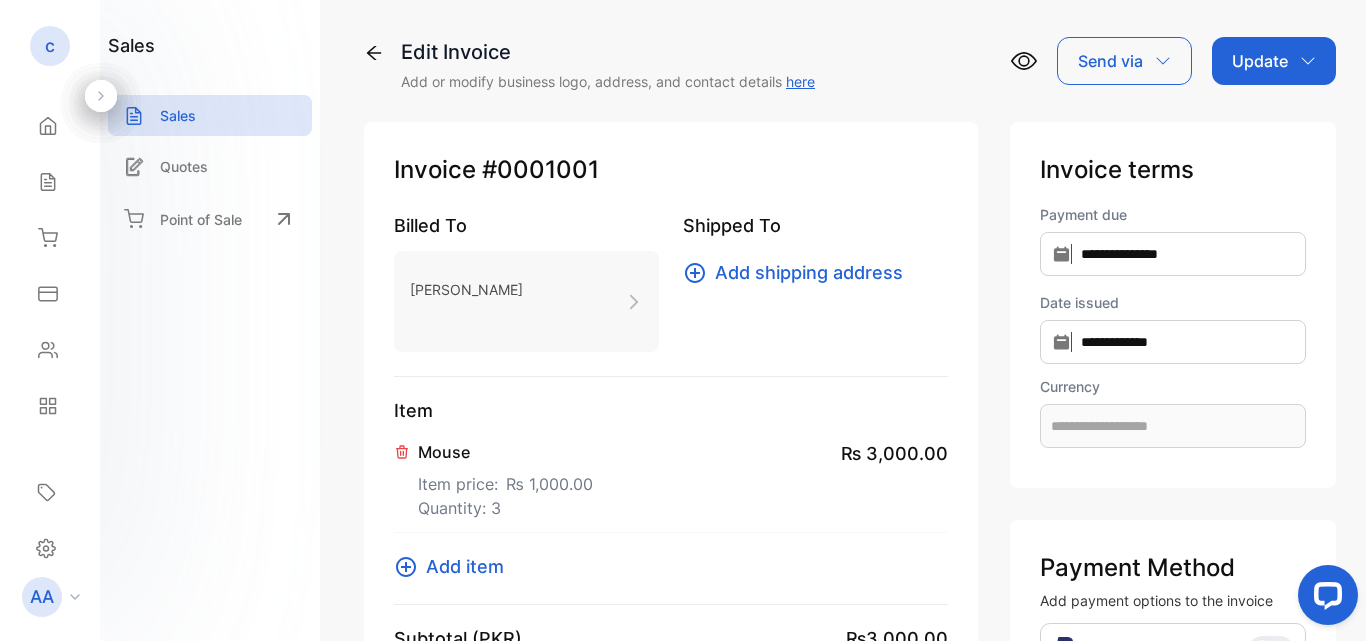 type on "**********" 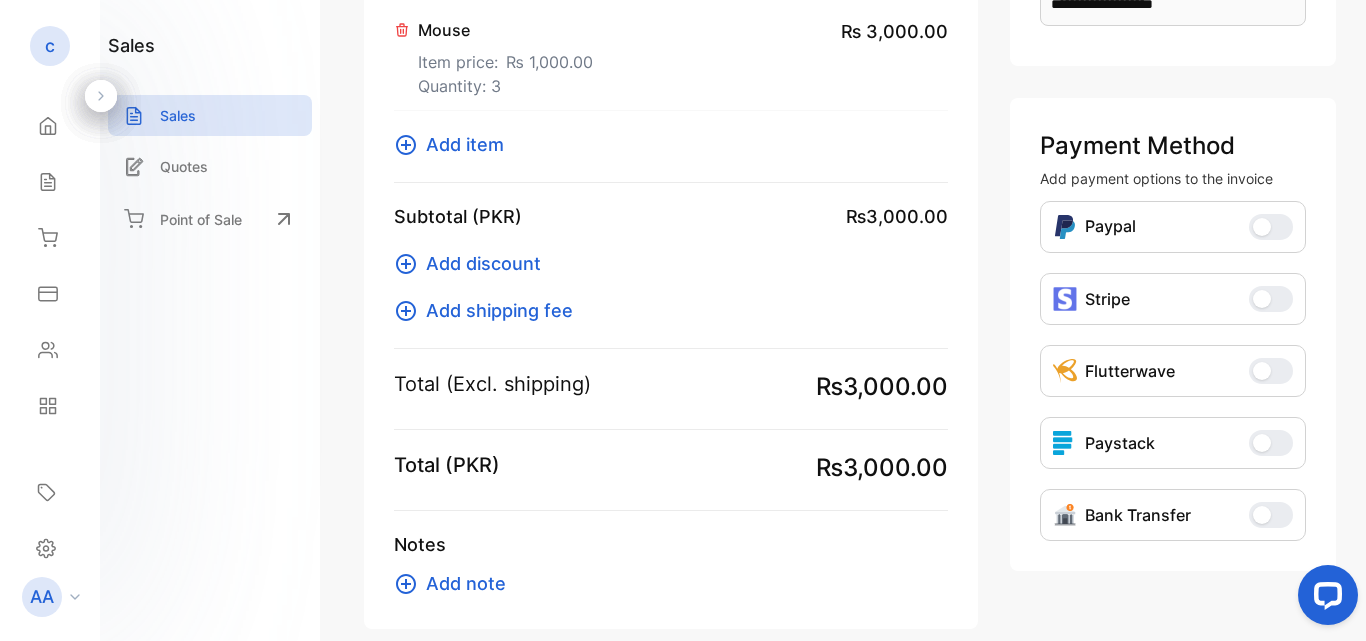 scroll, scrollTop: 522, scrollLeft: 0, axis: vertical 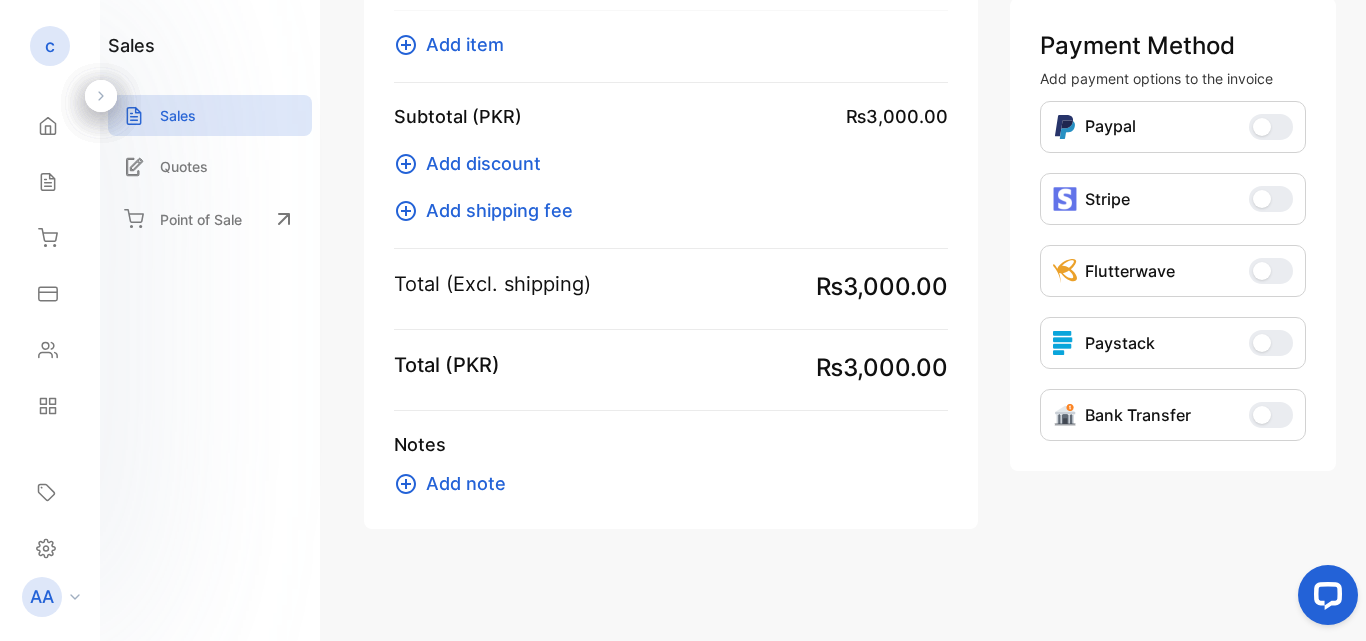 click 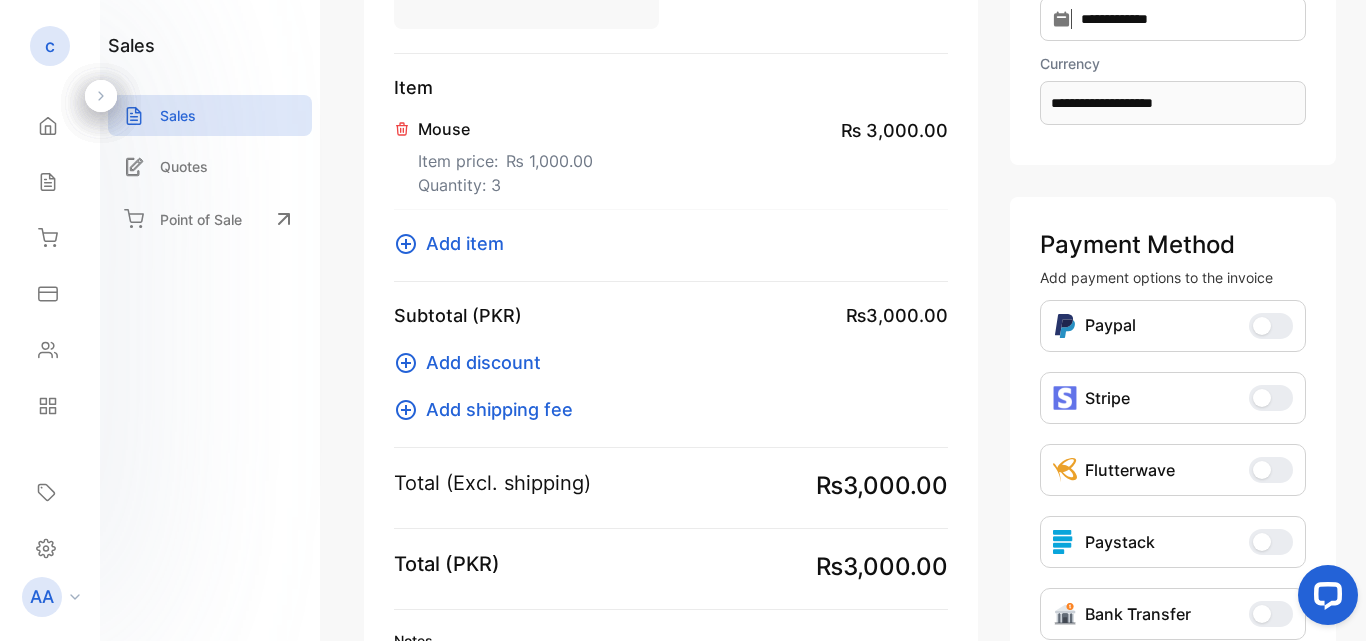scroll, scrollTop: 320, scrollLeft: 0, axis: vertical 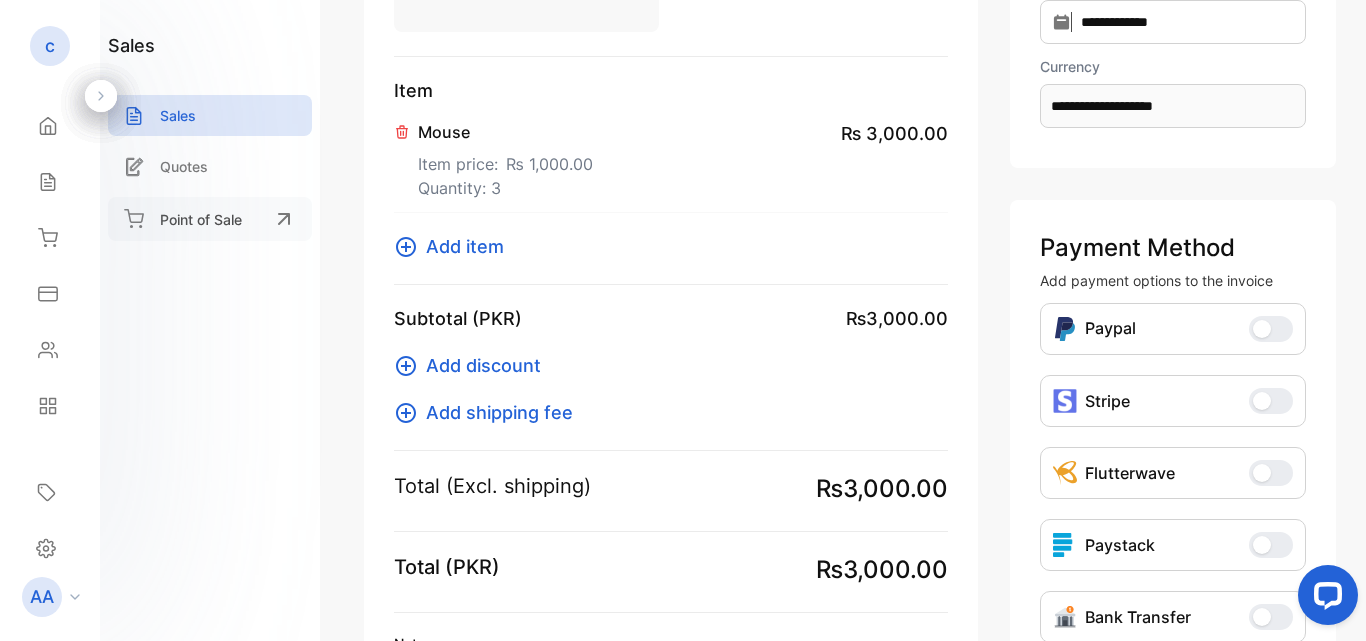 click on "Point of Sale" at bounding box center [201, 219] 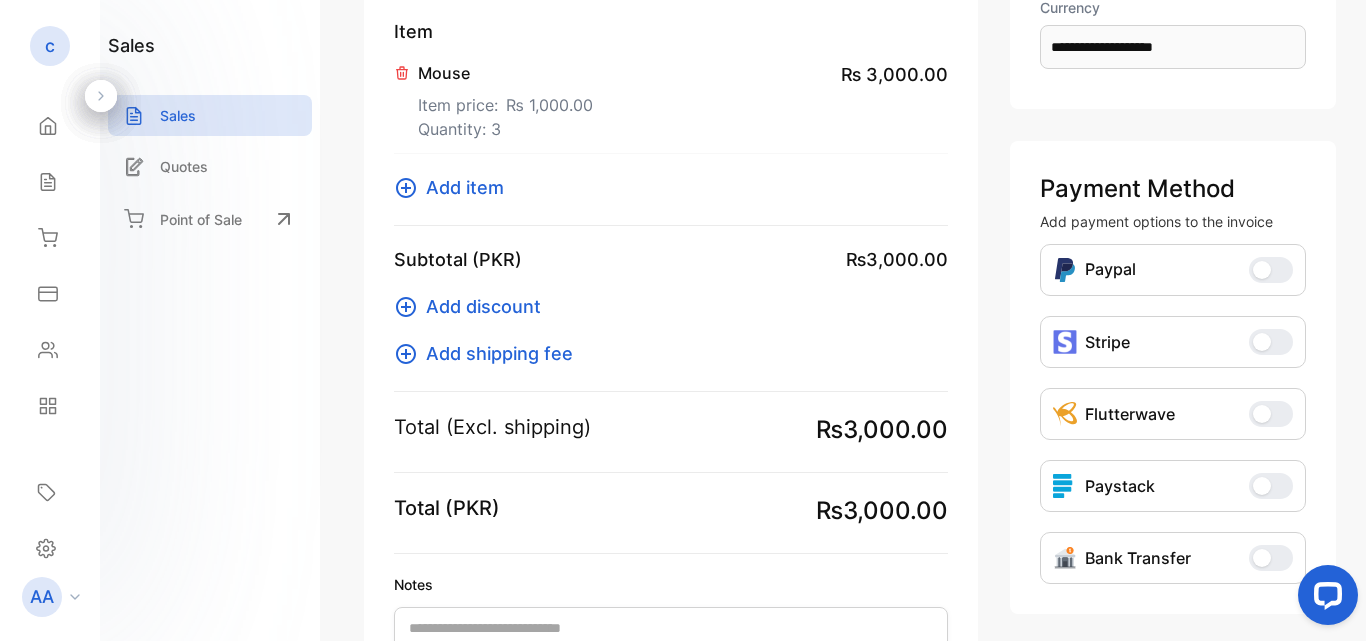scroll, scrollTop: 520, scrollLeft: 0, axis: vertical 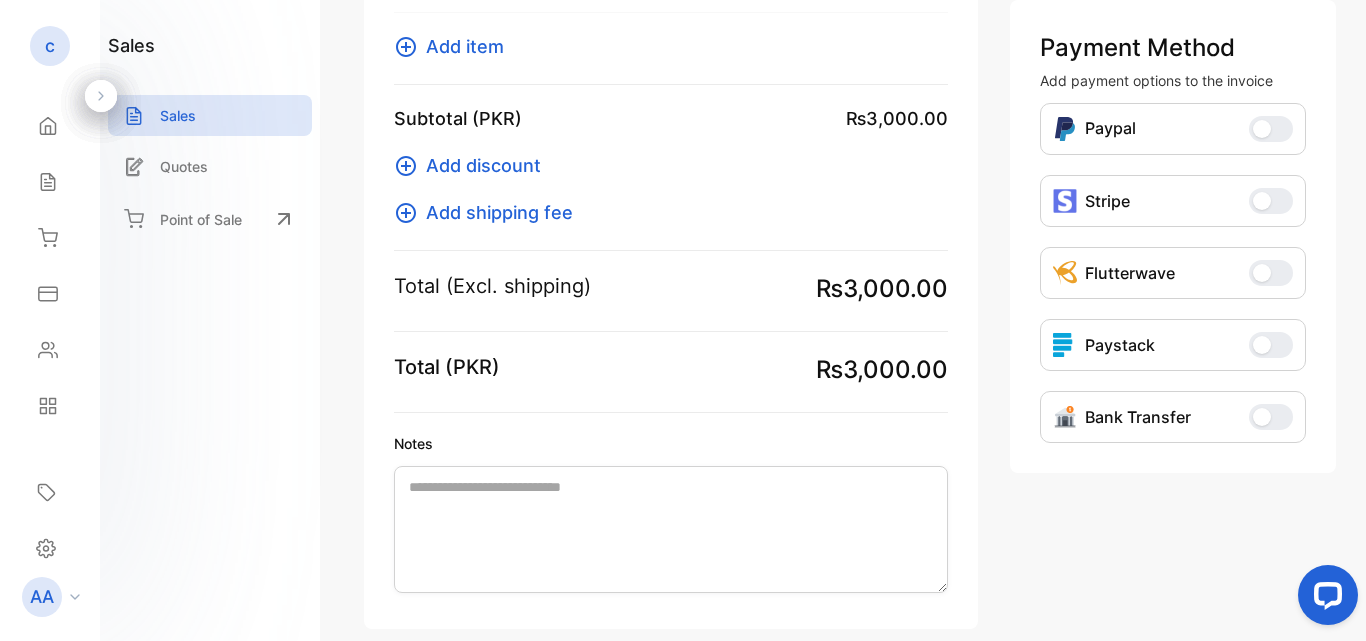 click on "Bank Transfer" at bounding box center [1271, 417] 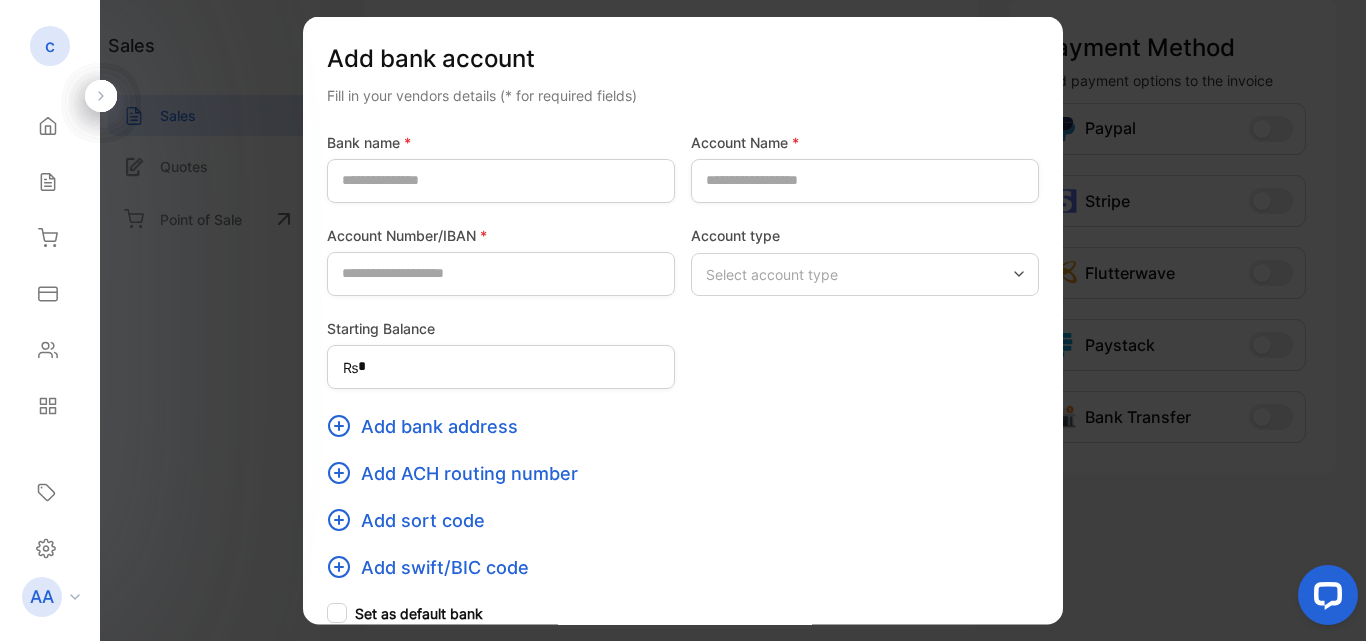 click at bounding box center [101, 96] 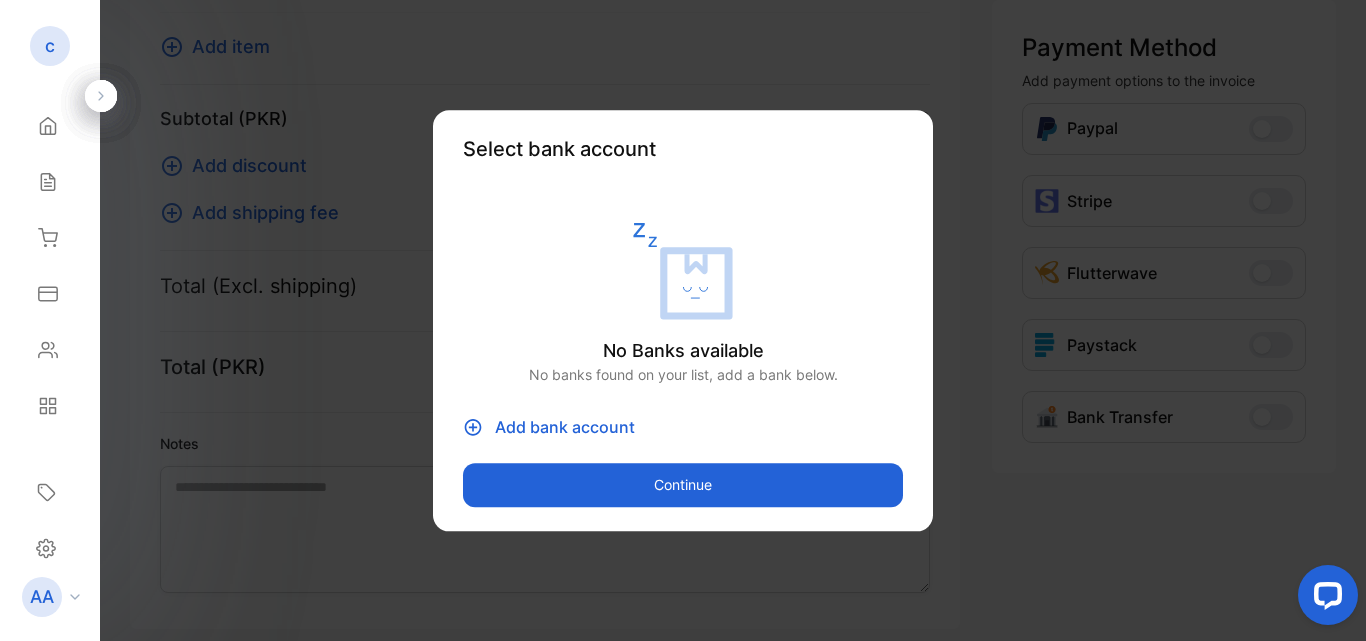 click on "Continue" at bounding box center [683, 485] 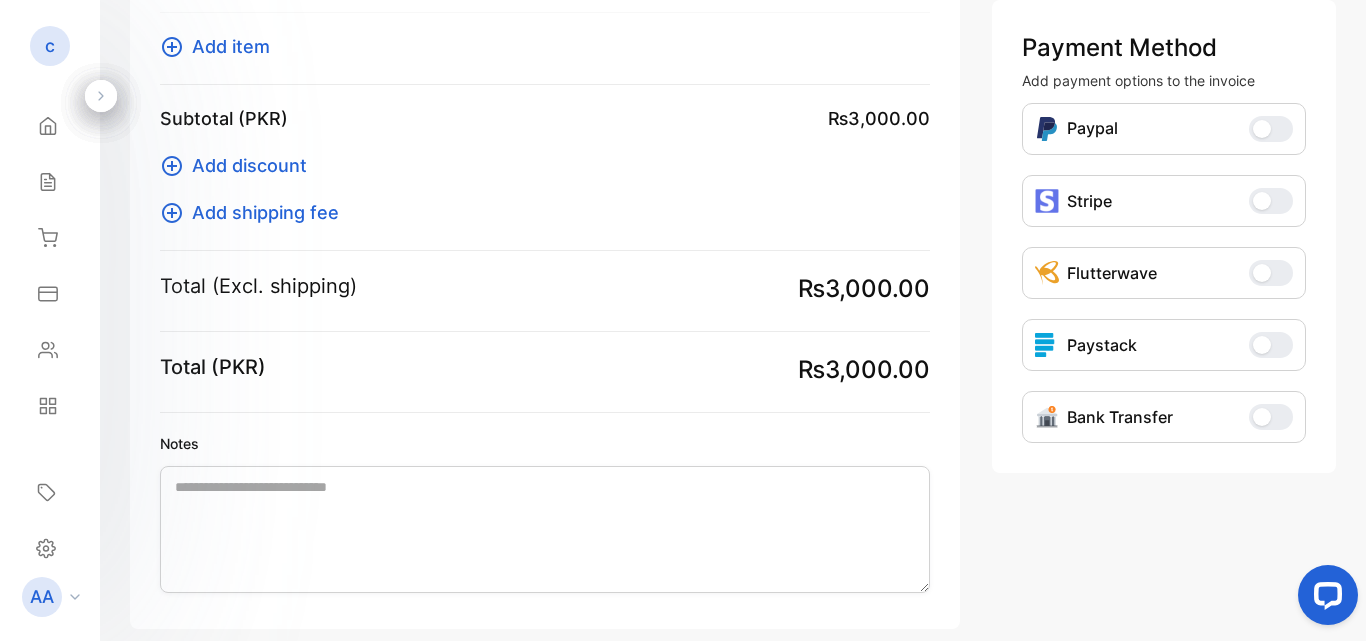 click on "**********" at bounding box center [733, 100] 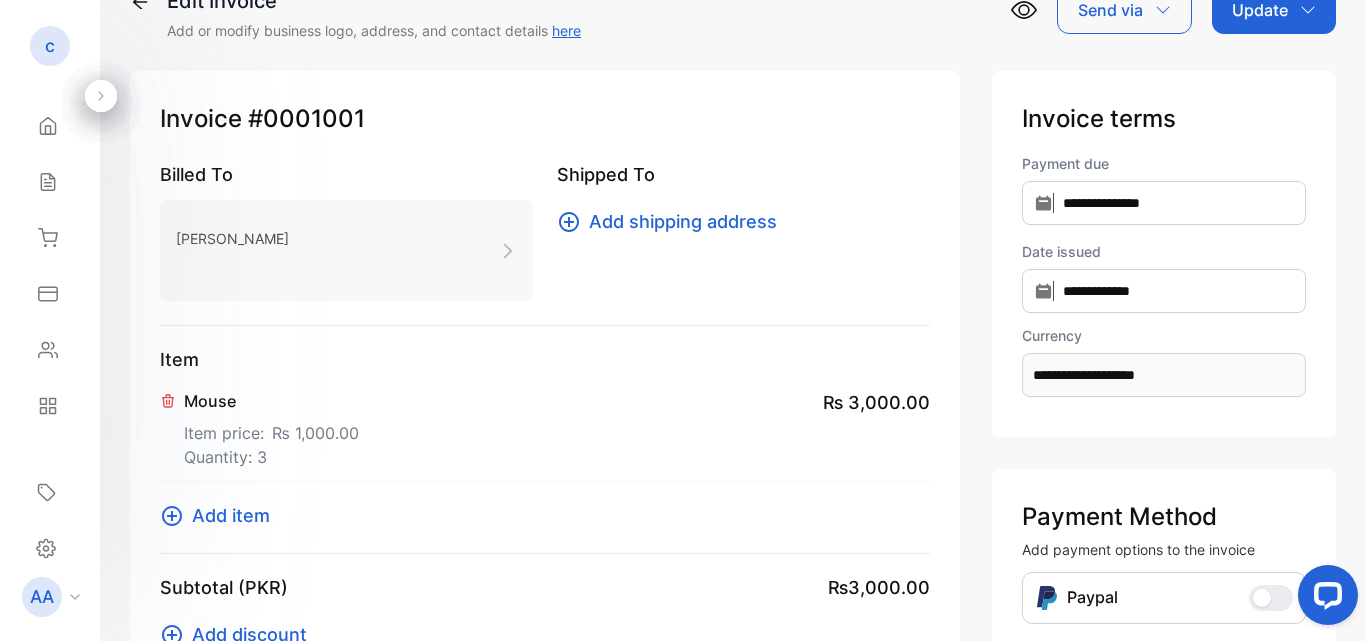 scroll, scrollTop: 20, scrollLeft: 0, axis: vertical 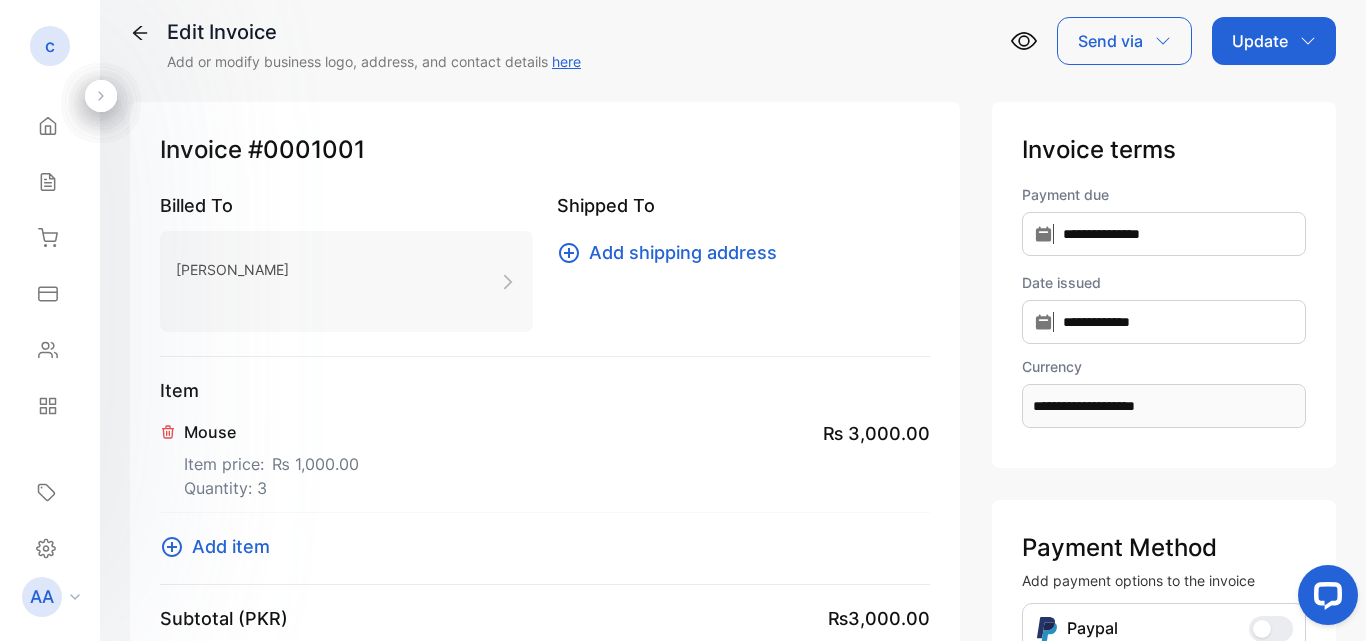 click 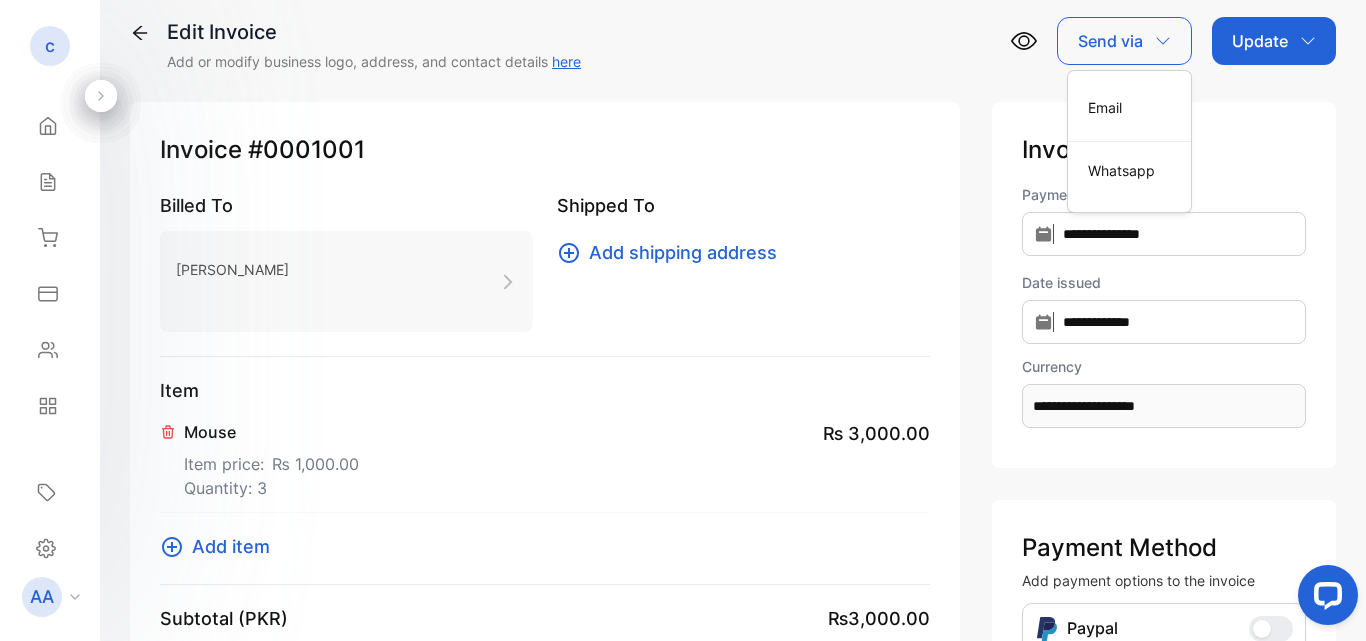 click 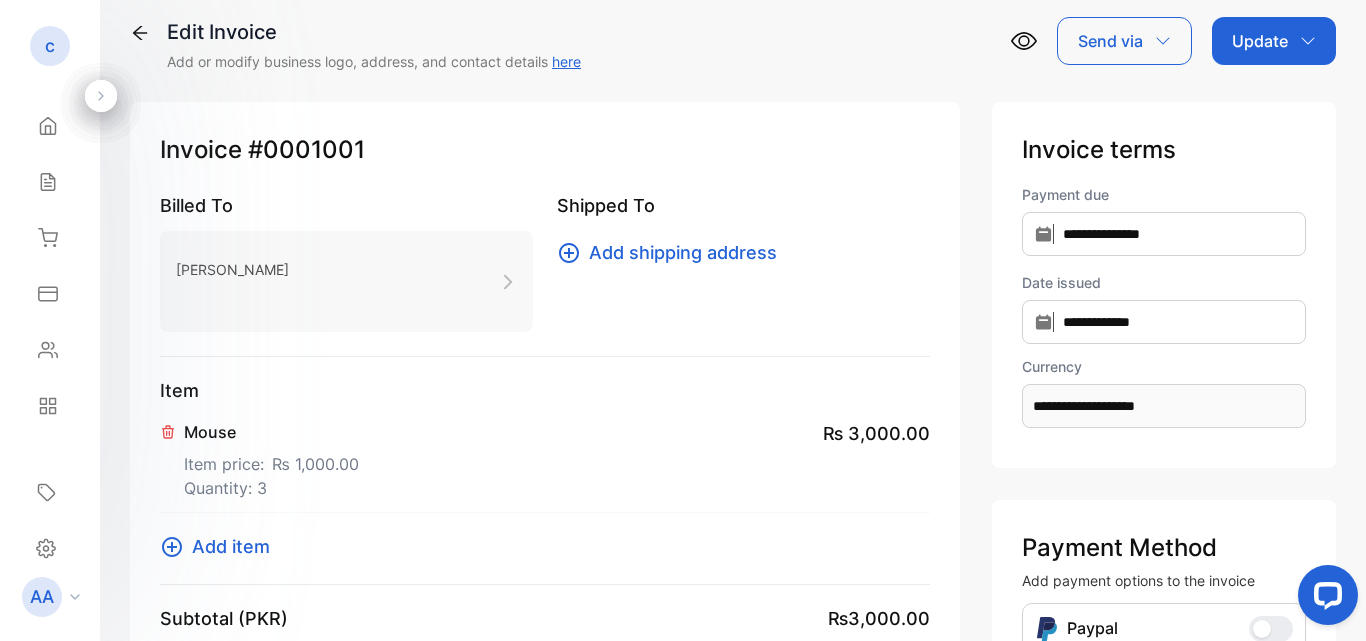 click 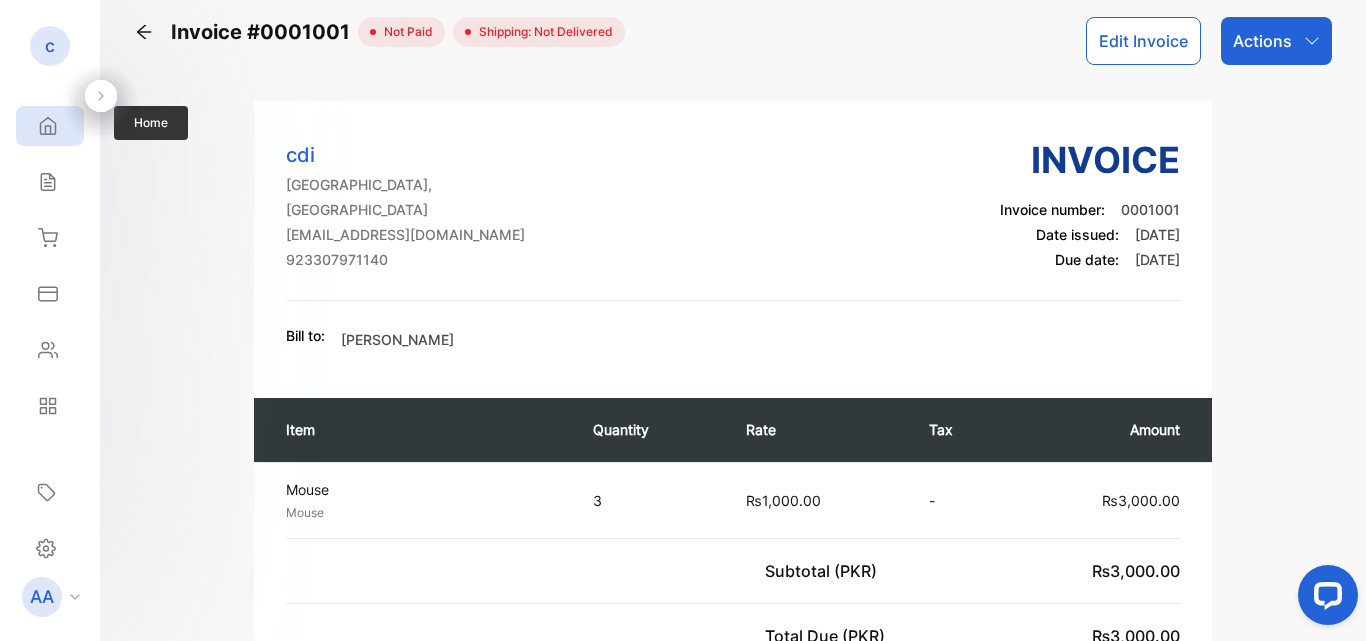 click 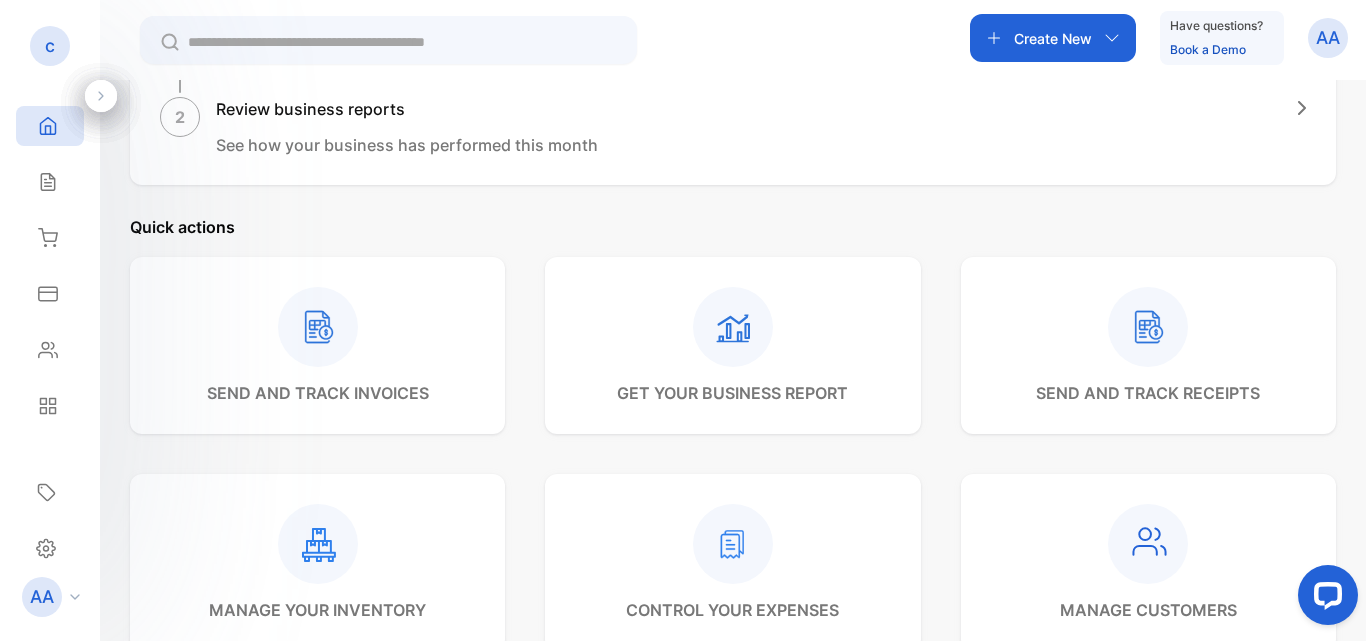 scroll, scrollTop: 666, scrollLeft: 0, axis: vertical 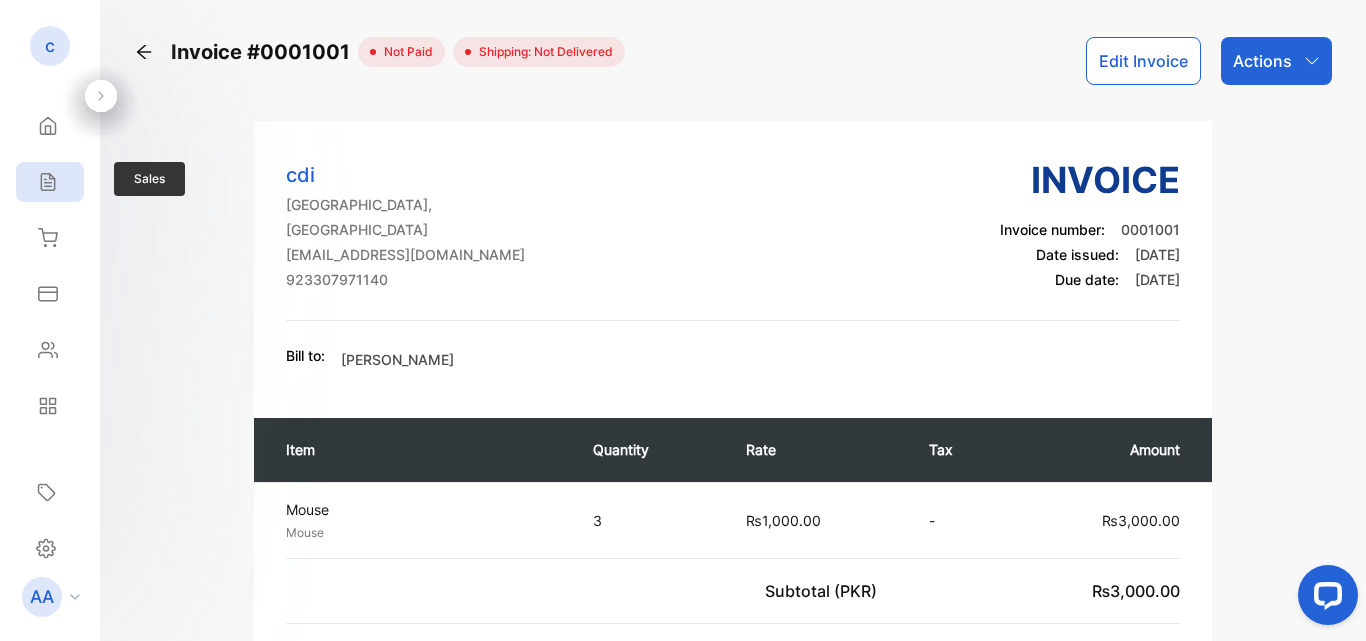 click 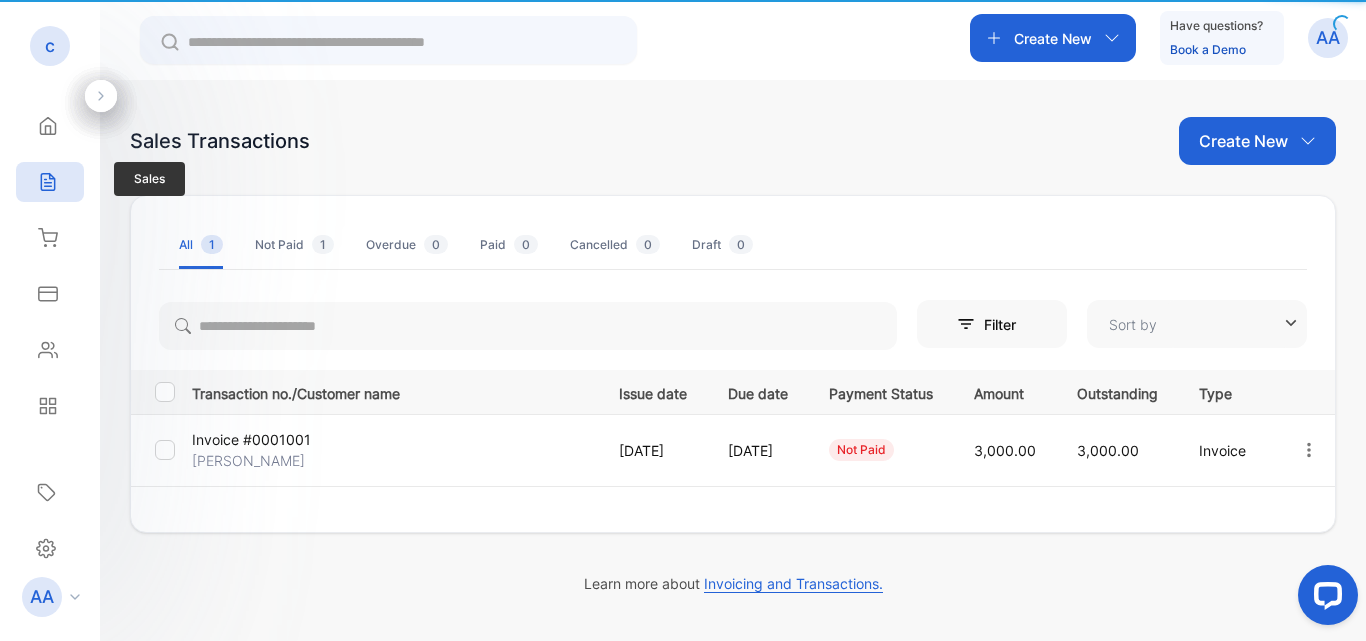 type on "**********" 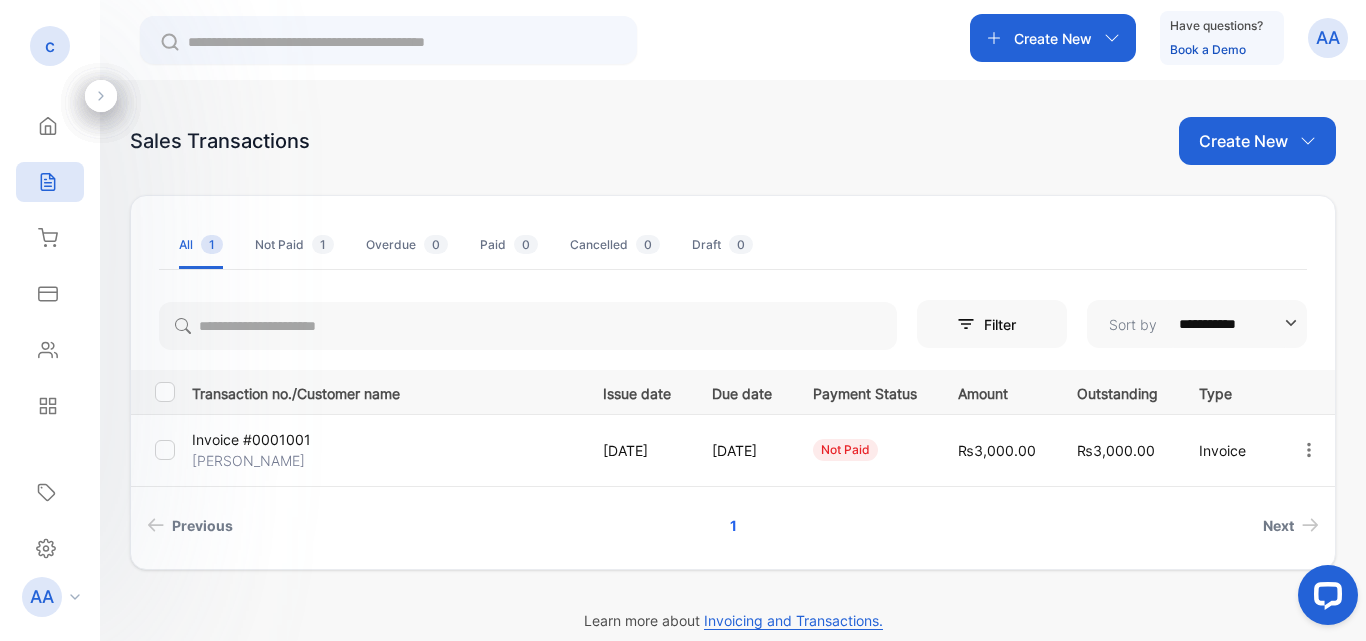 click on "Paid 0" at bounding box center [509, 245] 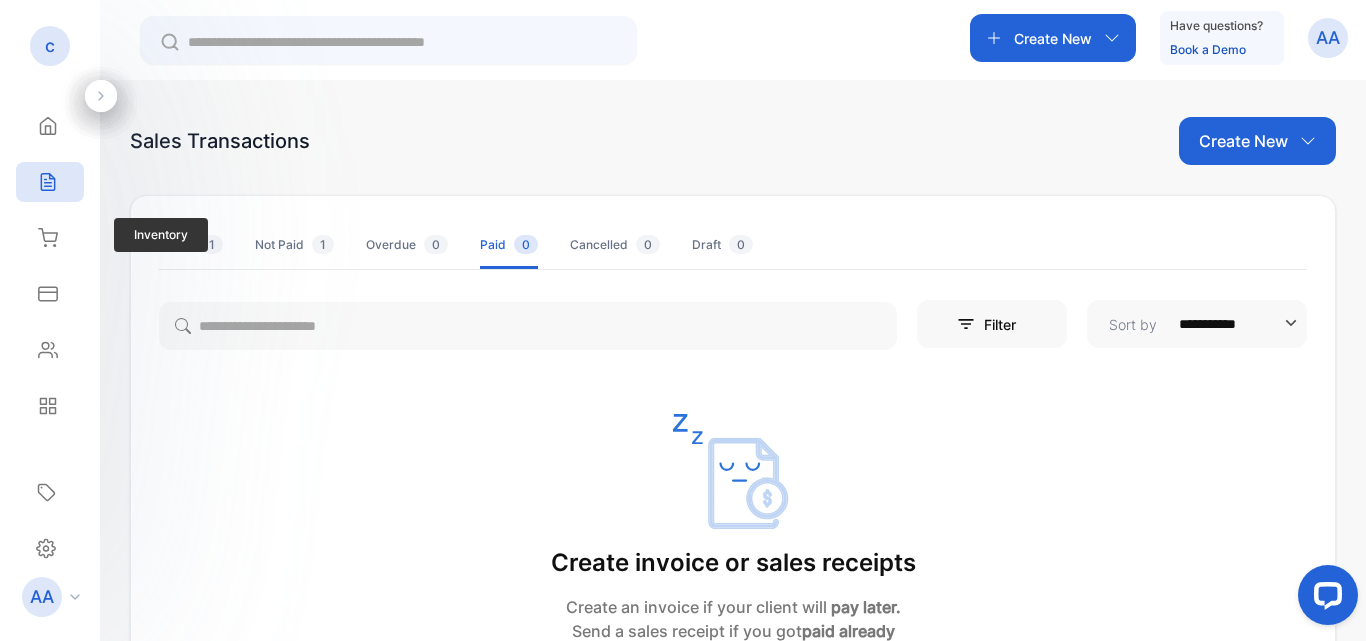 click on "Inventory" at bounding box center [161, 235] 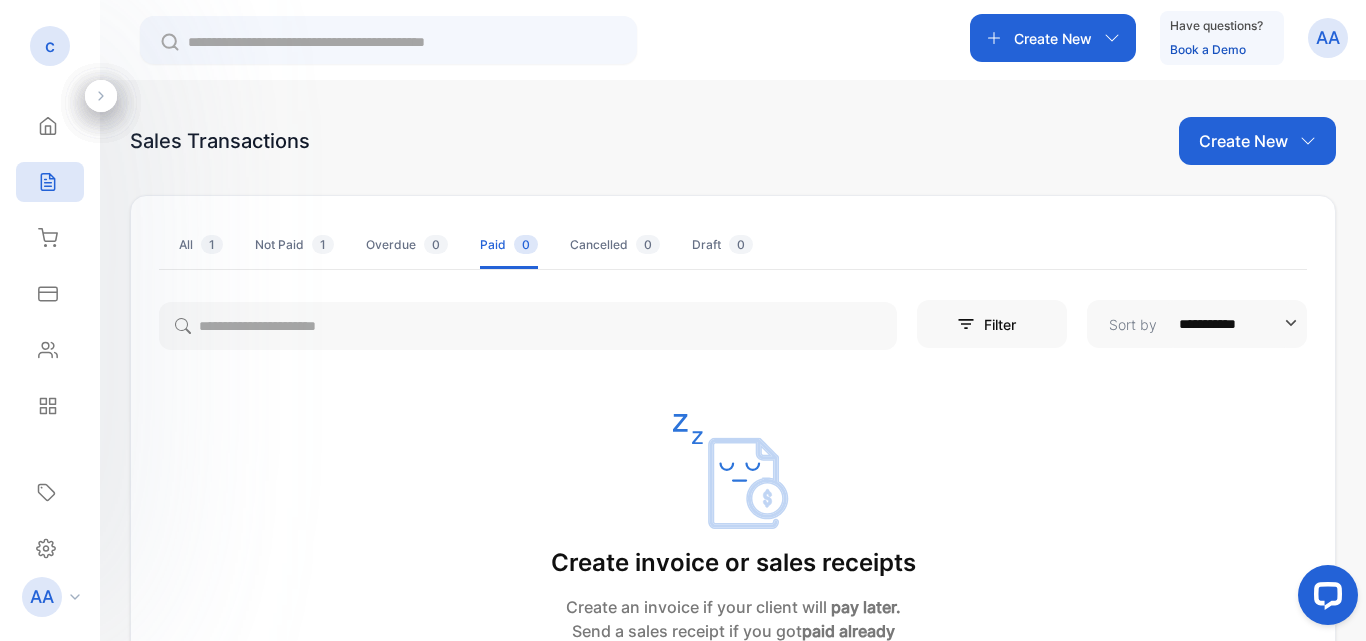 click at bounding box center (528, 322) 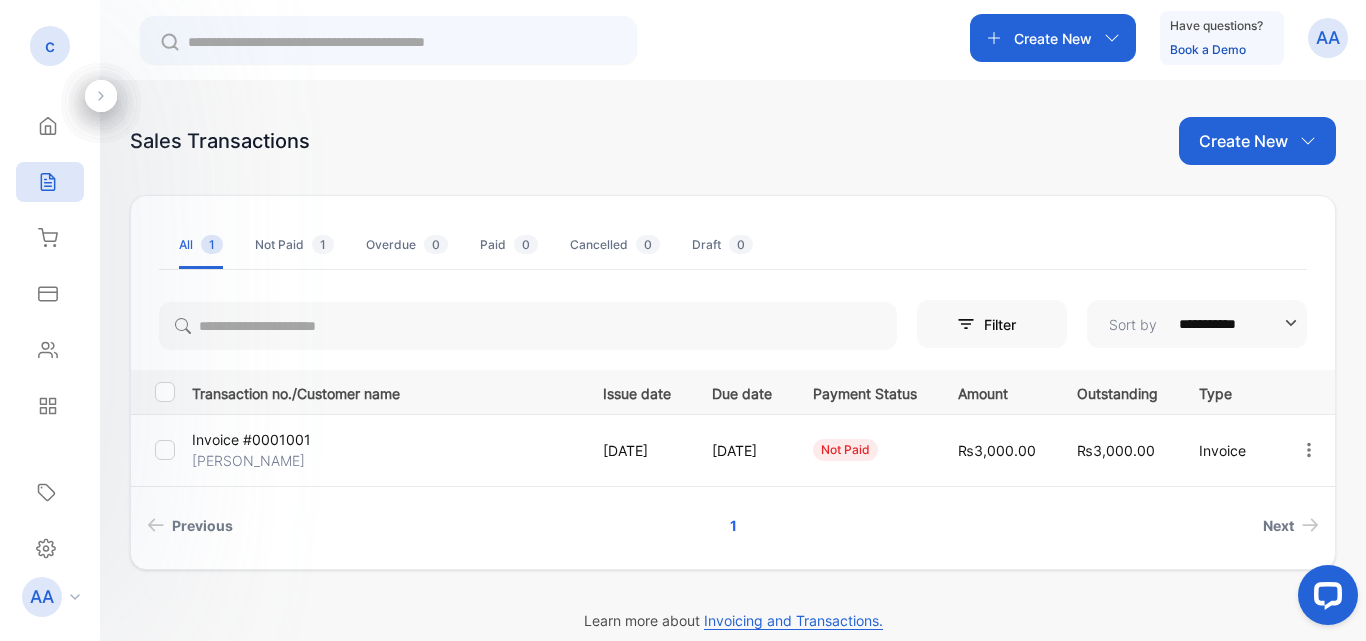 click 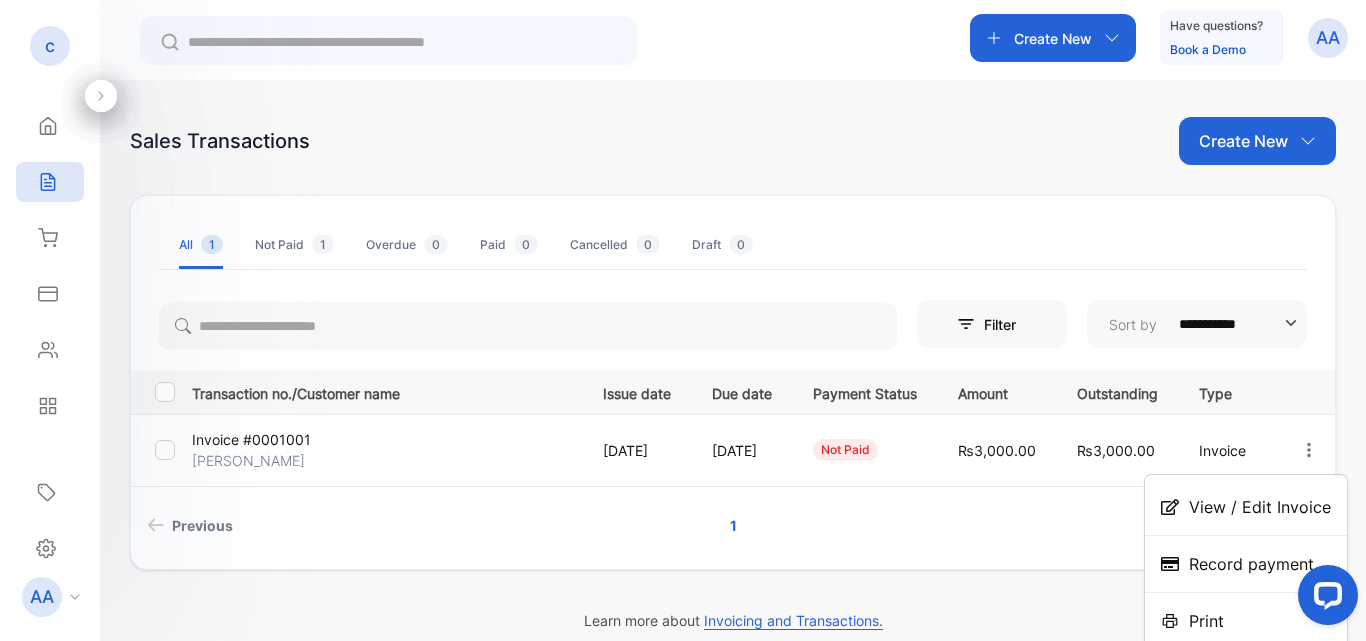 scroll, scrollTop: 22, scrollLeft: 0, axis: vertical 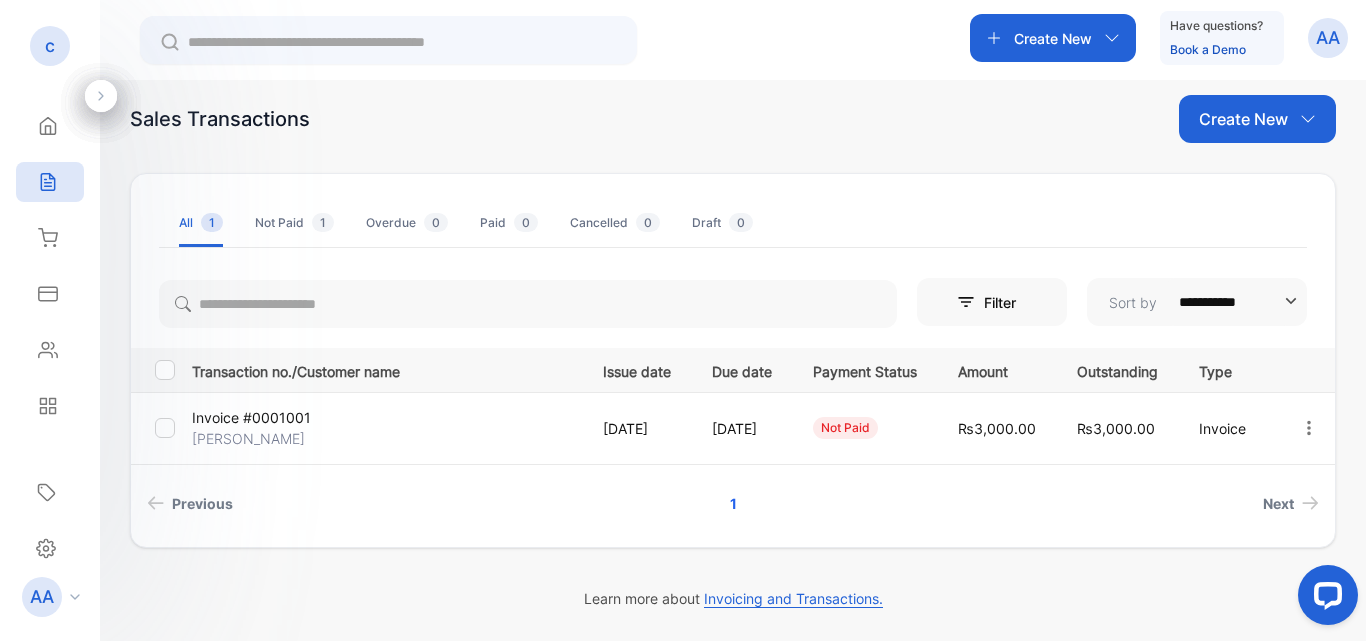 click on "not paid" at bounding box center (845, 428) 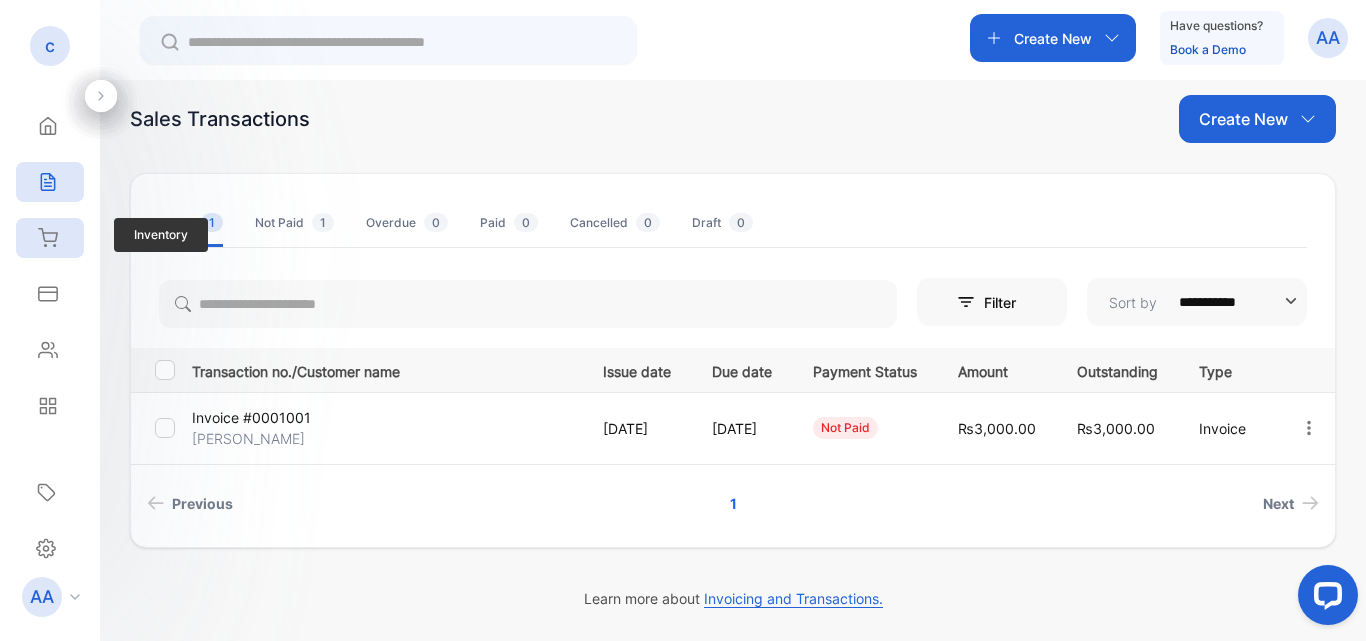 click 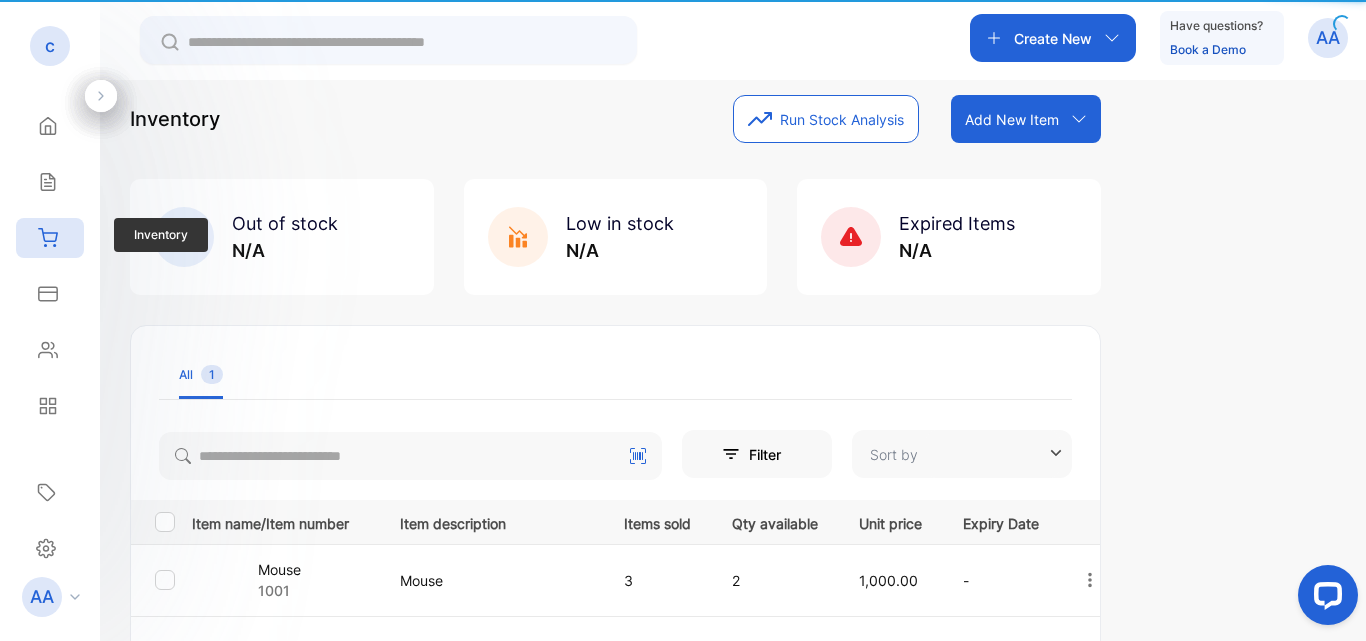 type on "**********" 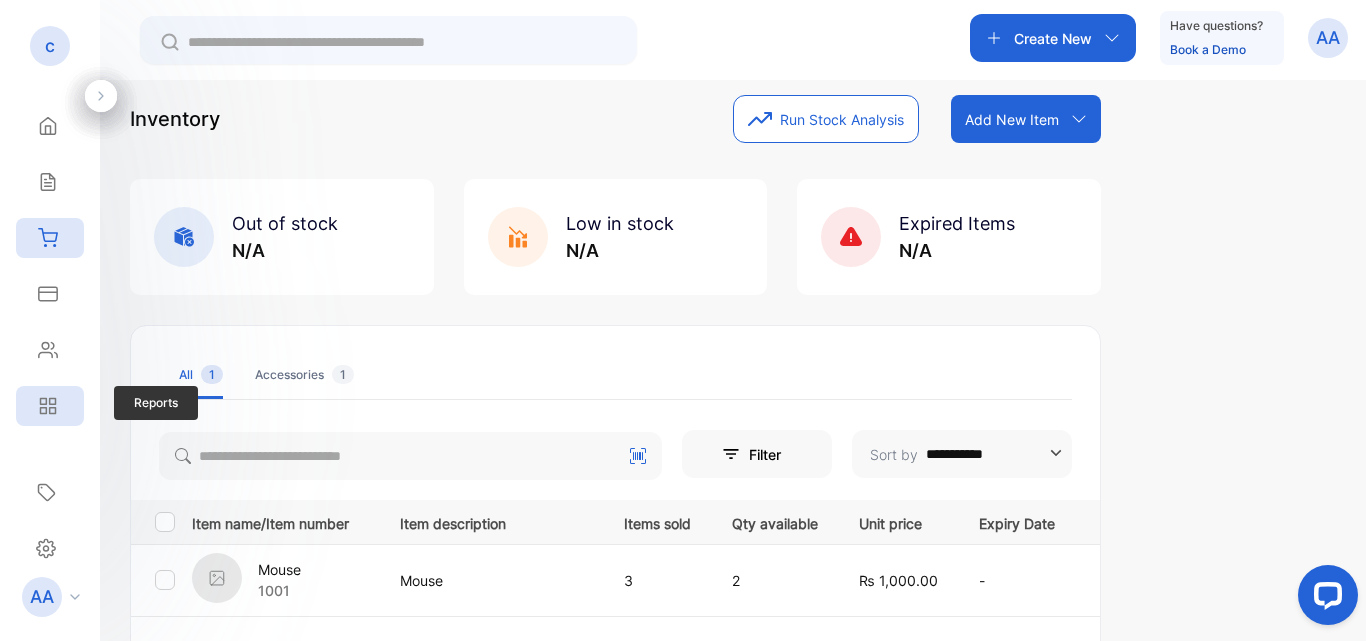 click 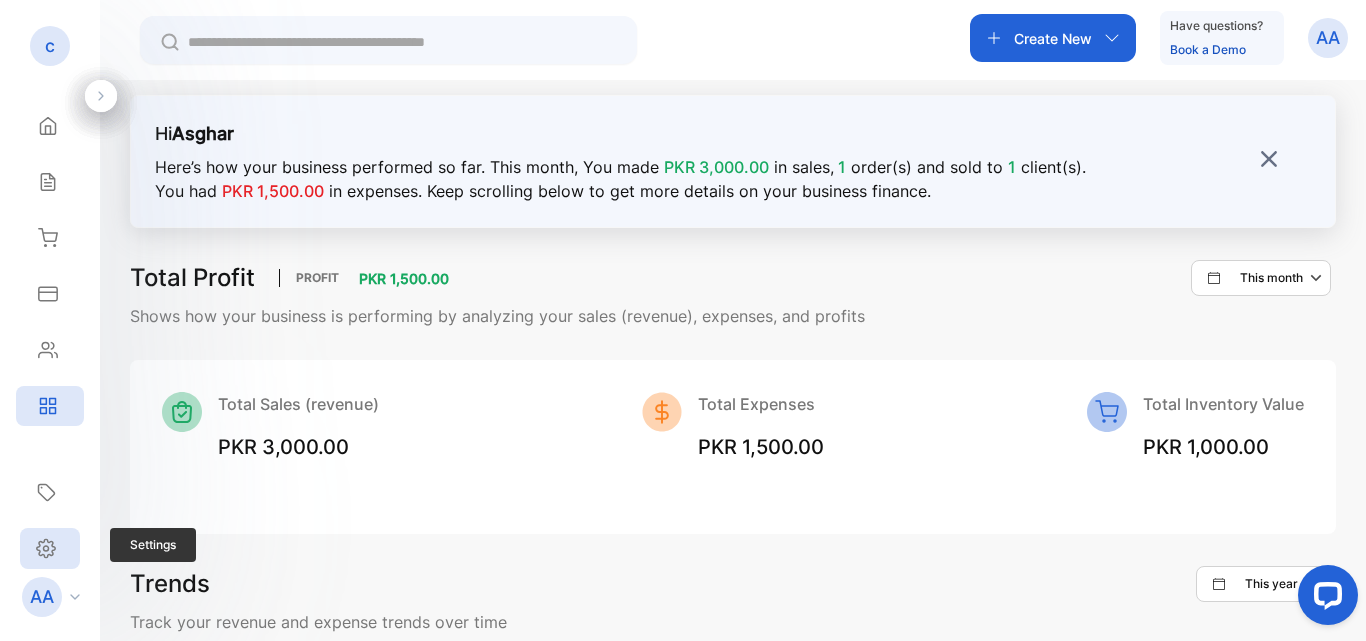 click 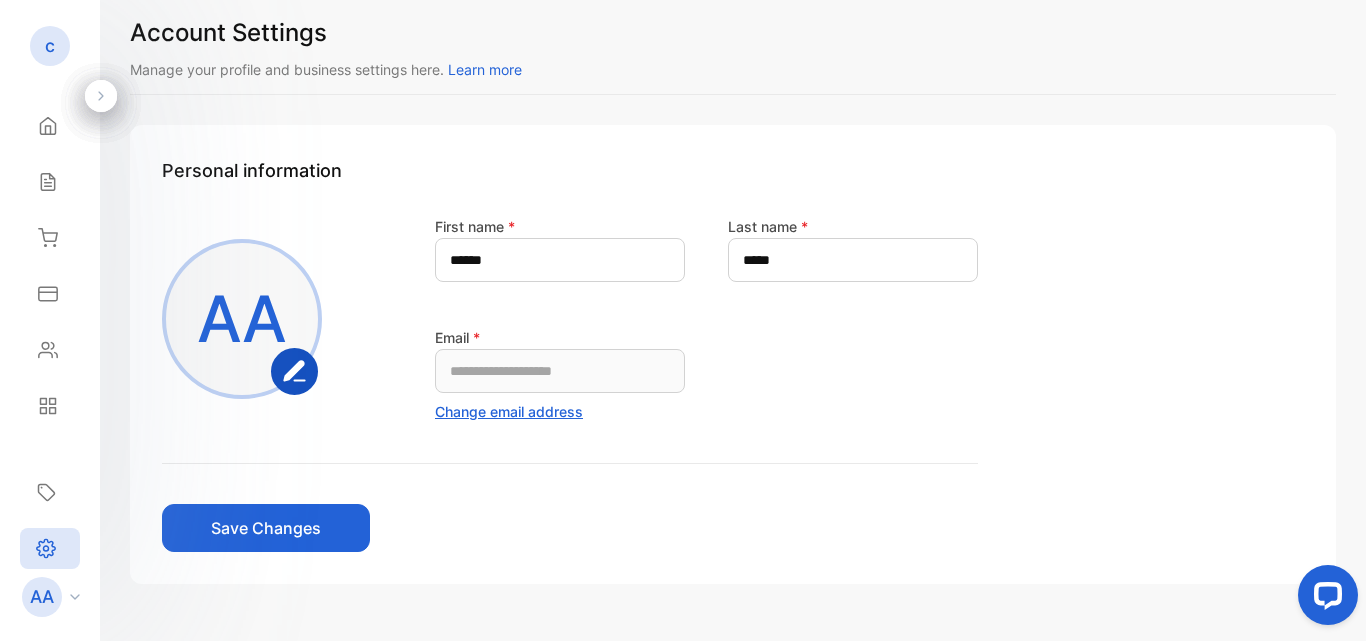 click on "AA" at bounding box center (42, 597) 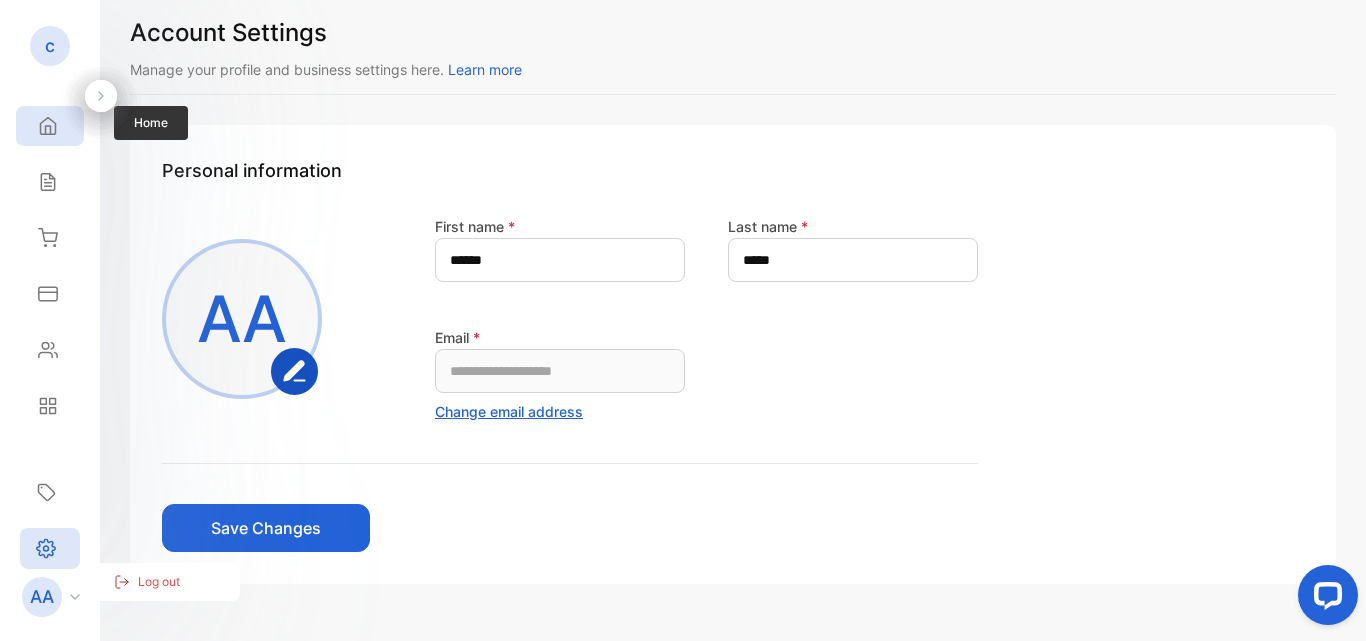 click on "Home" at bounding box center [45, 126] 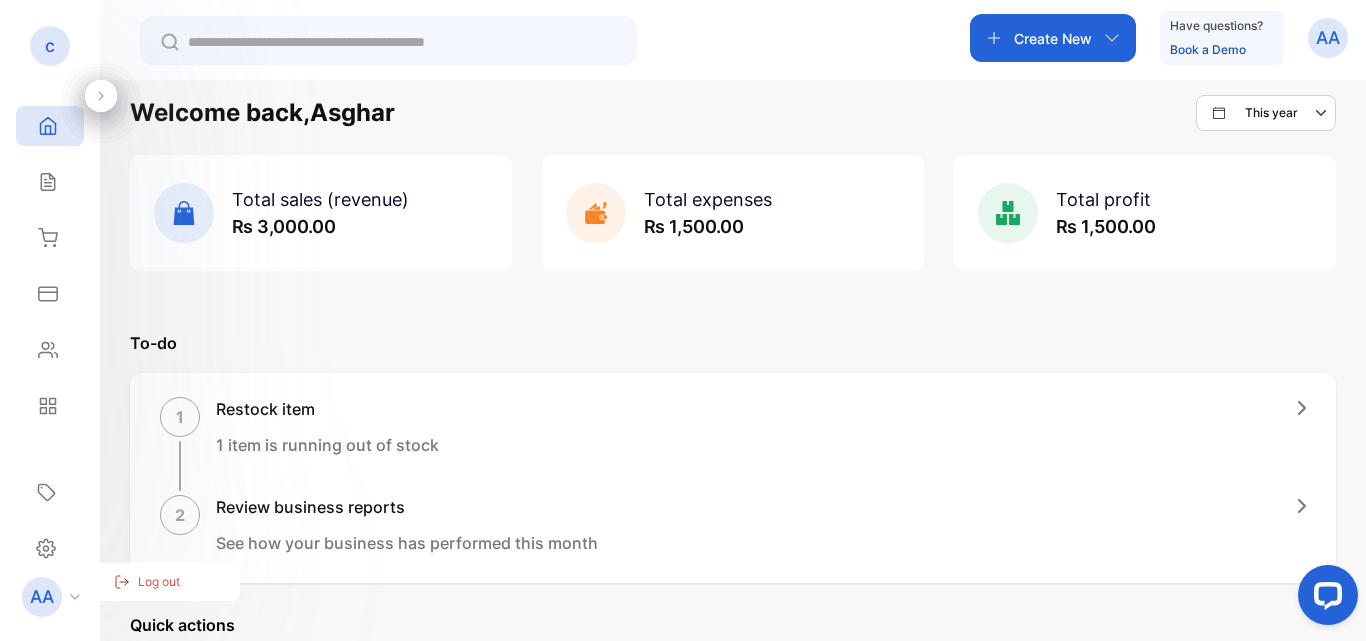 click 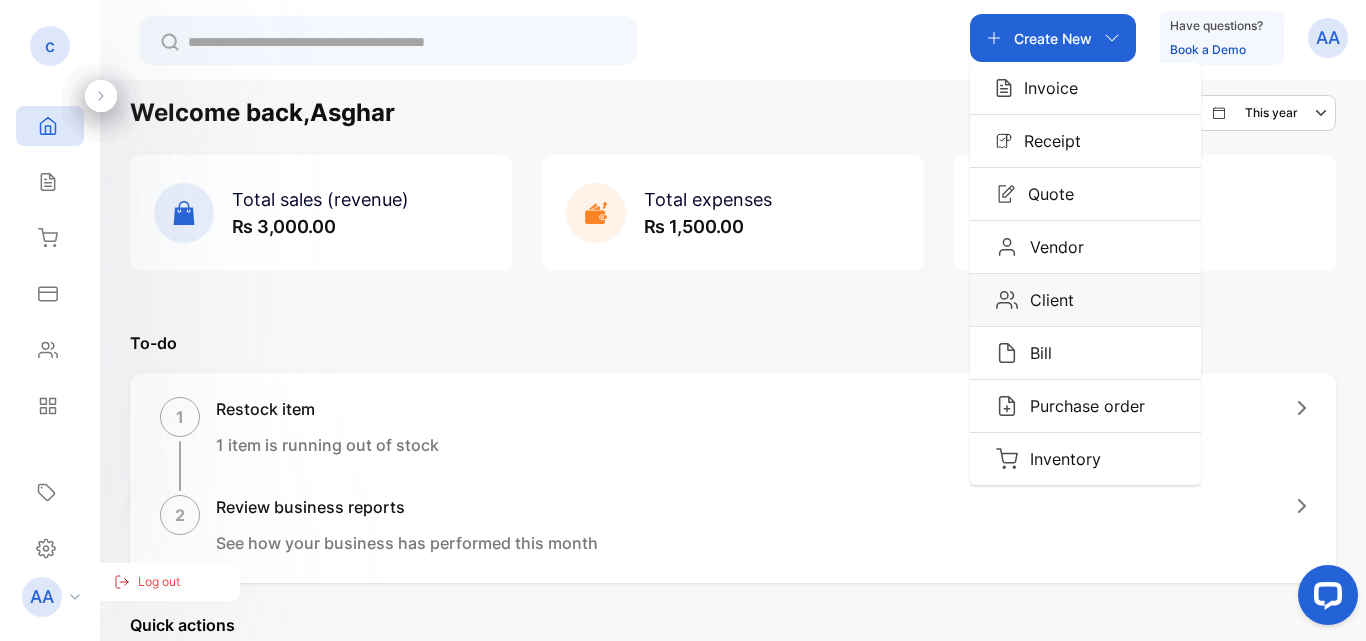 click on "Client" at bounding box center (1046, 300) 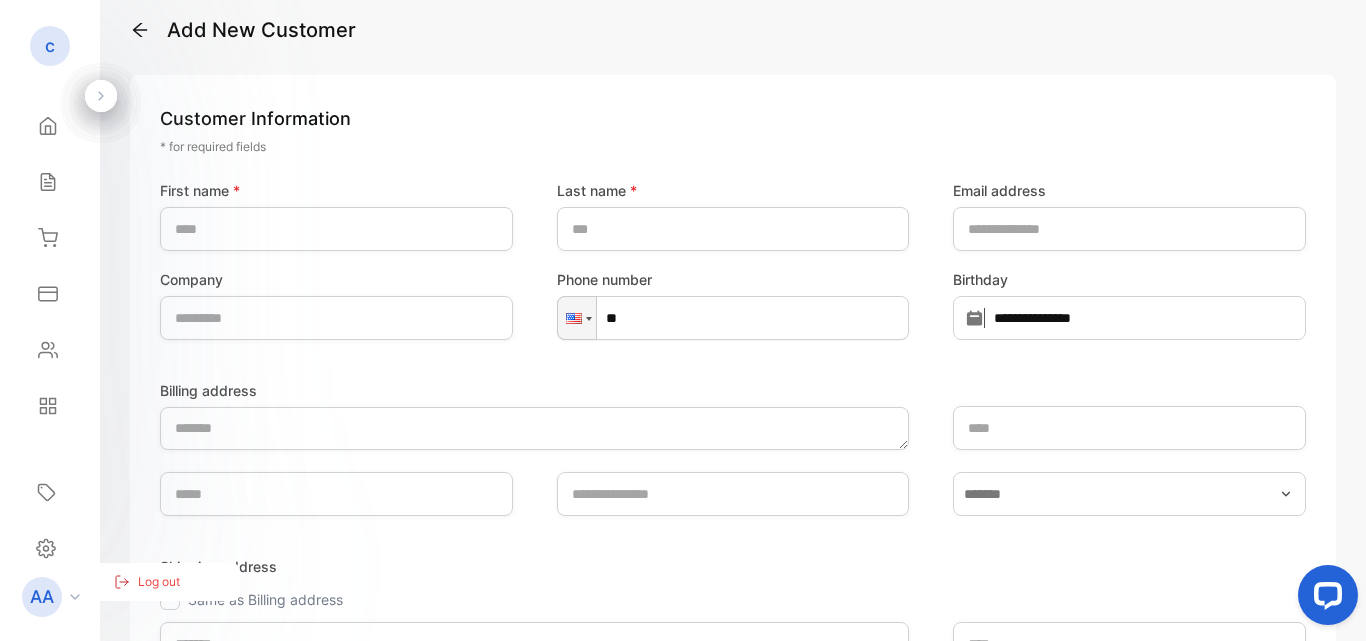 click 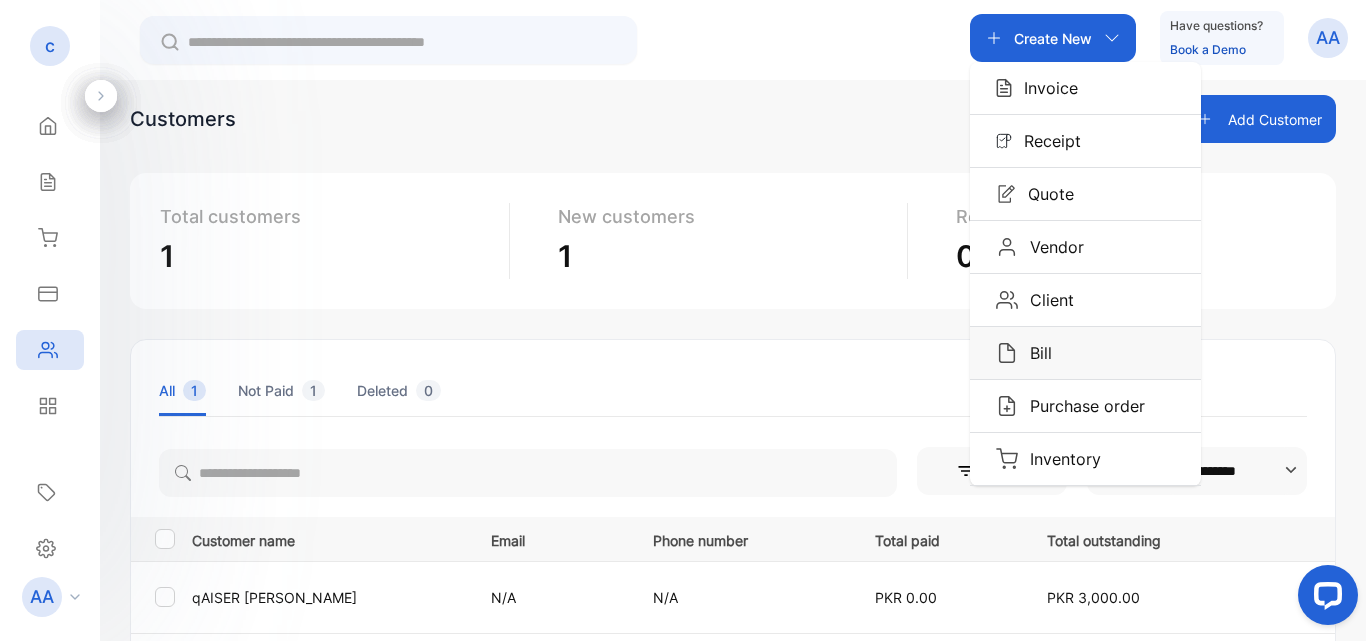 click on "Bill" at bounding box center [1035, 353] 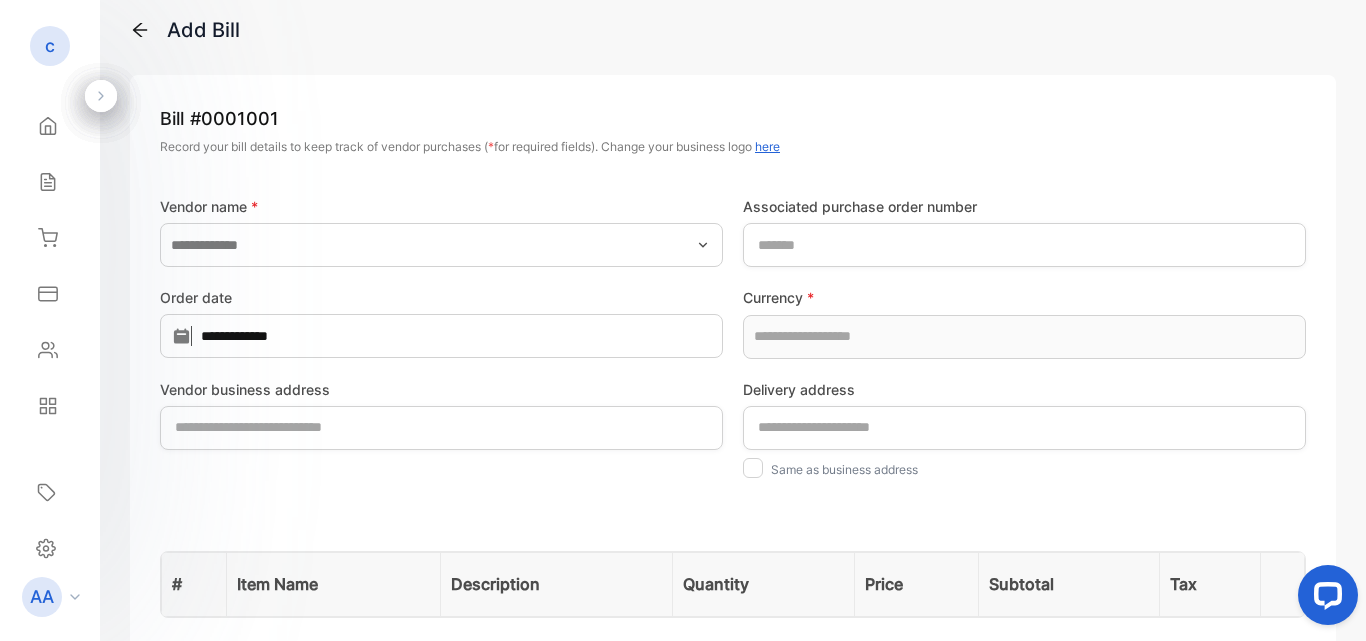type on "**********" 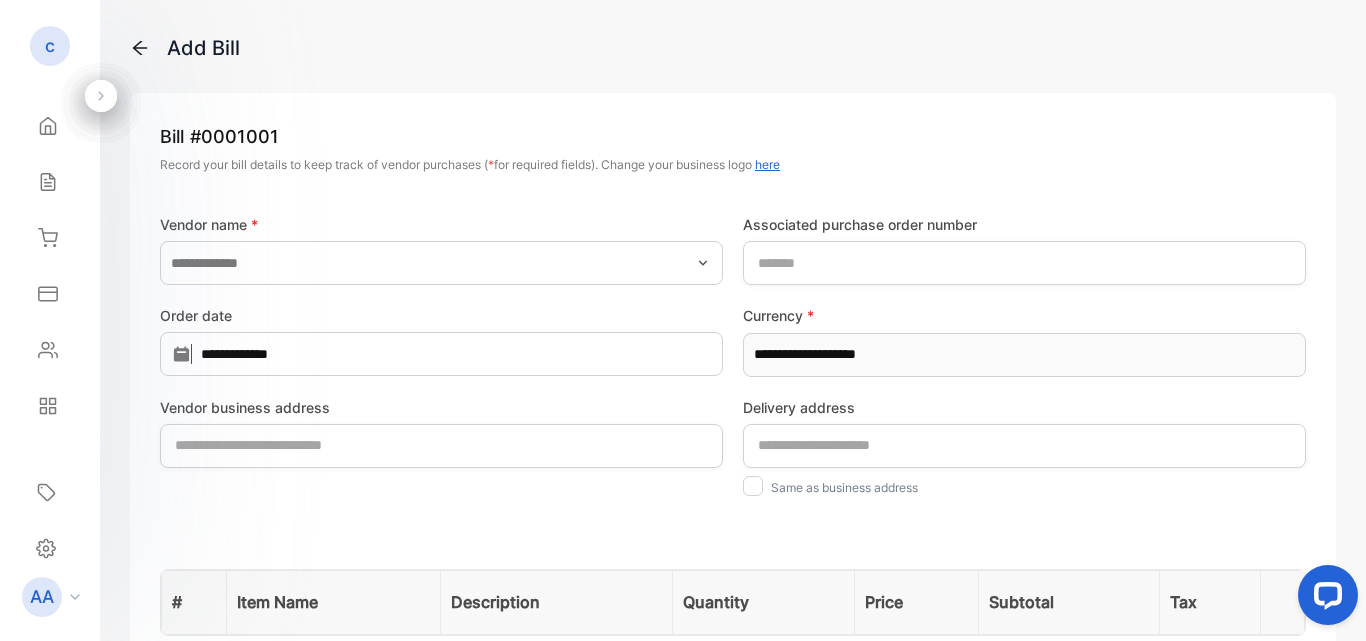 scroll, scrollTop: 0, scrollLeft: 0, axis: both 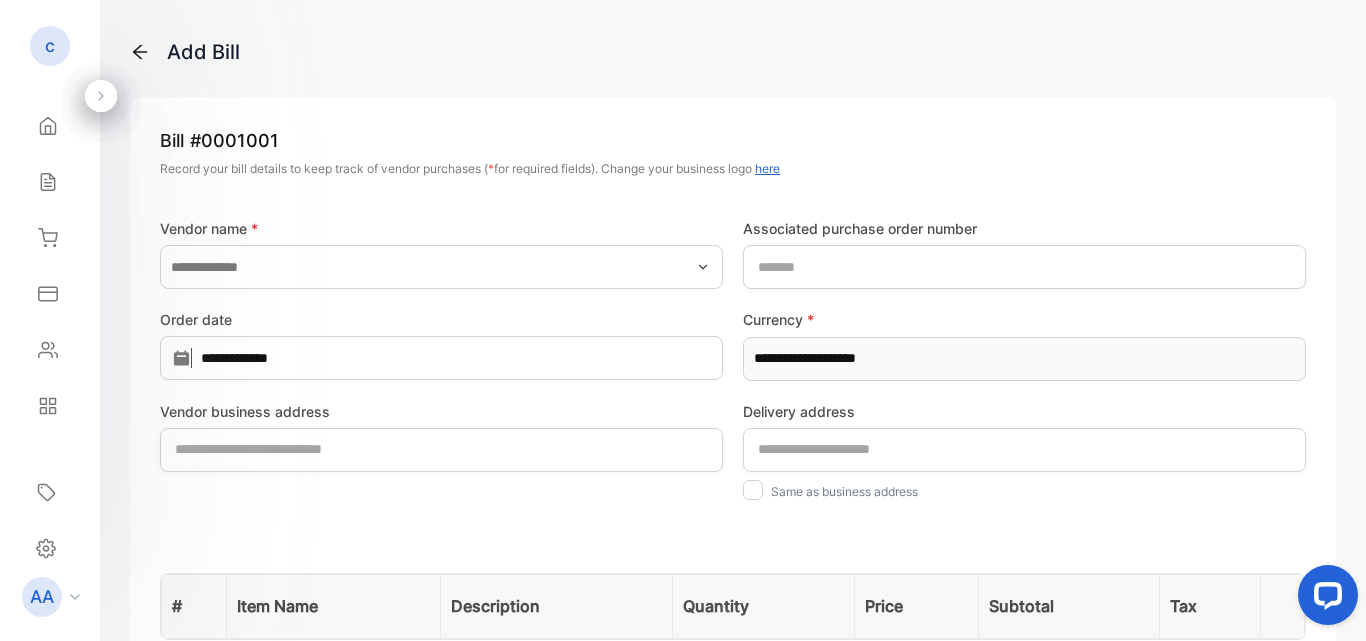 click on "c" at bounding box center [50, 46] 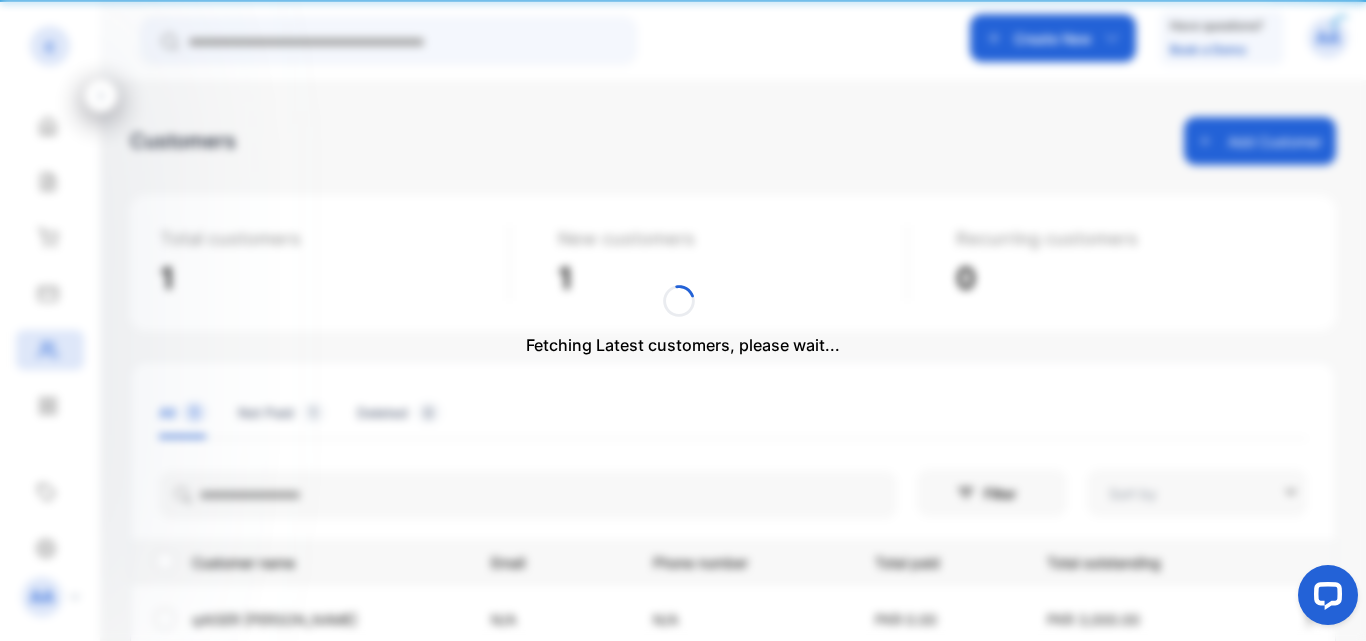 type on "**********" 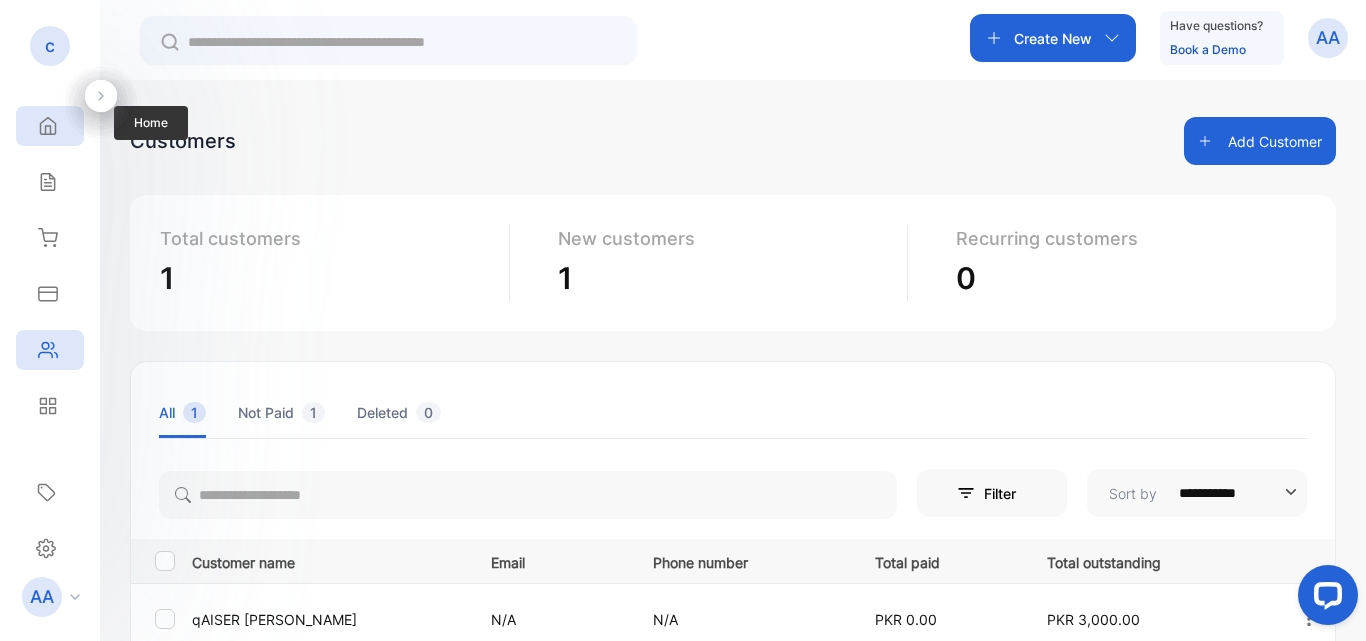 click on "Home" at bounding box center (50, 126) 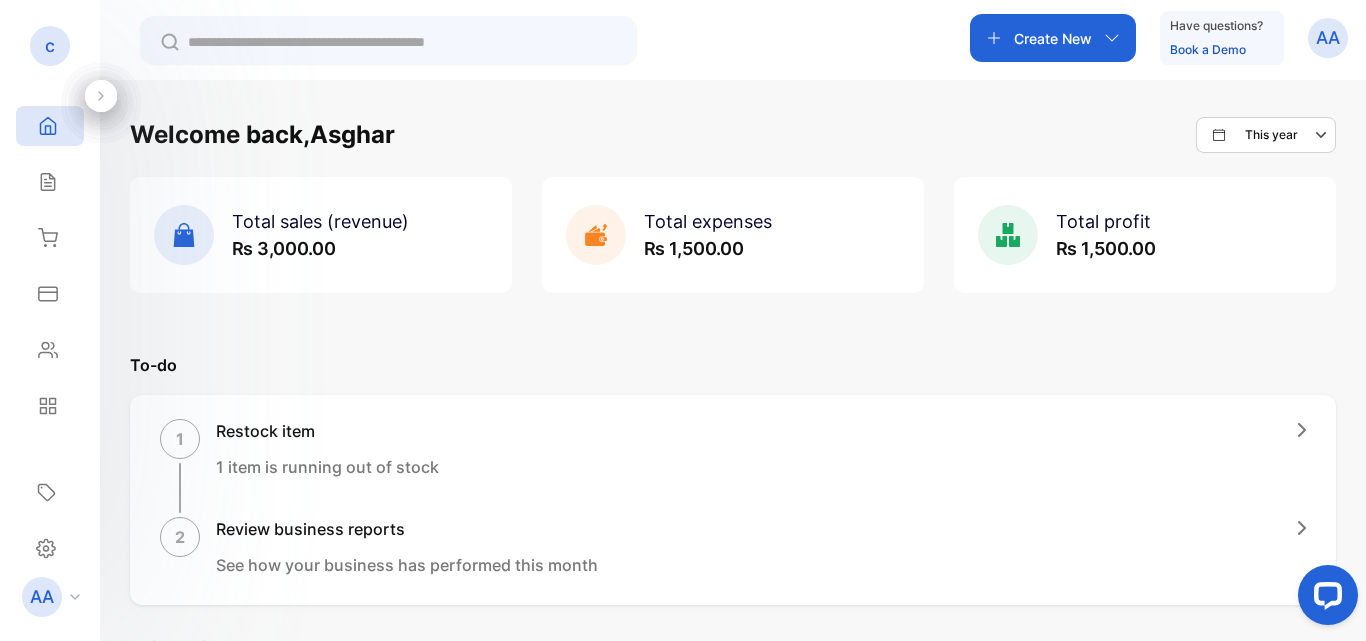 click on "Total expenses" at bounding box center [708, 221] 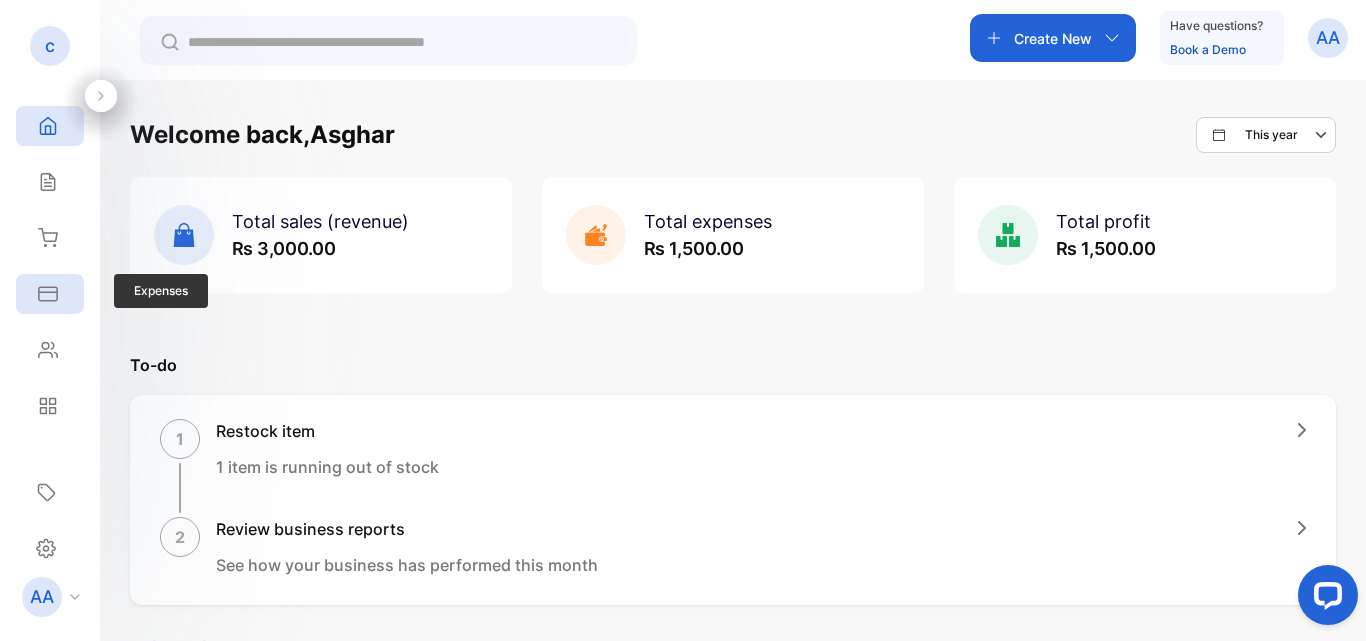 click 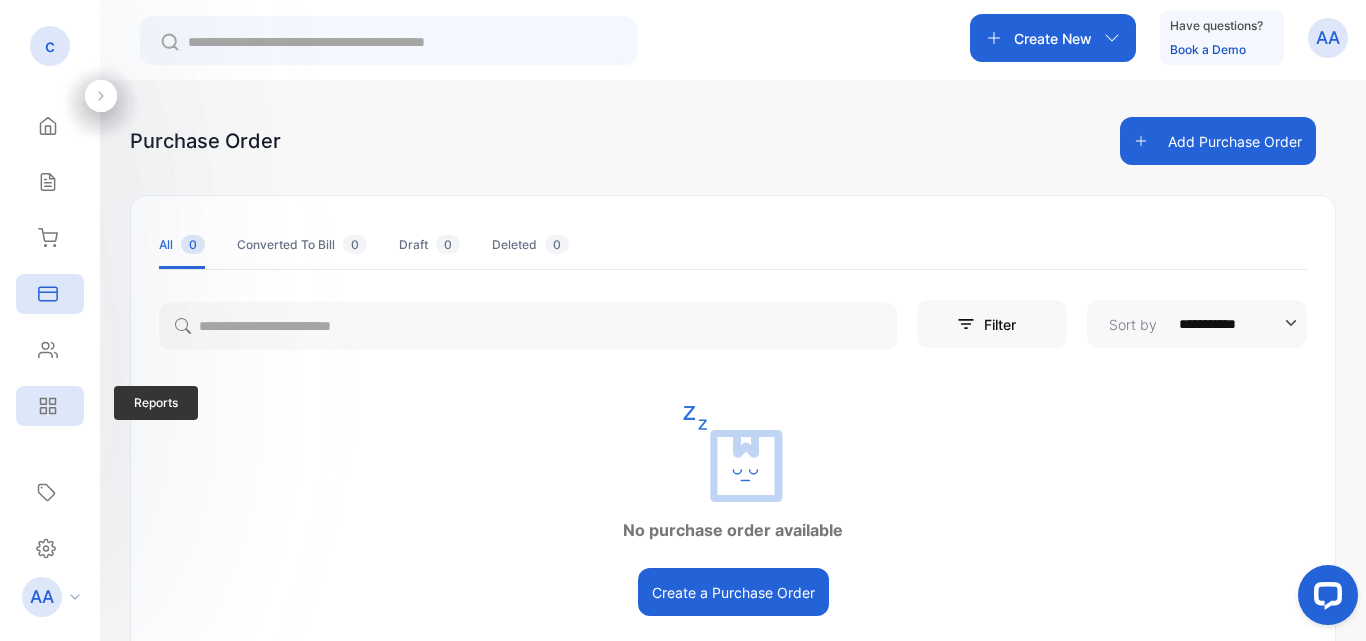 click 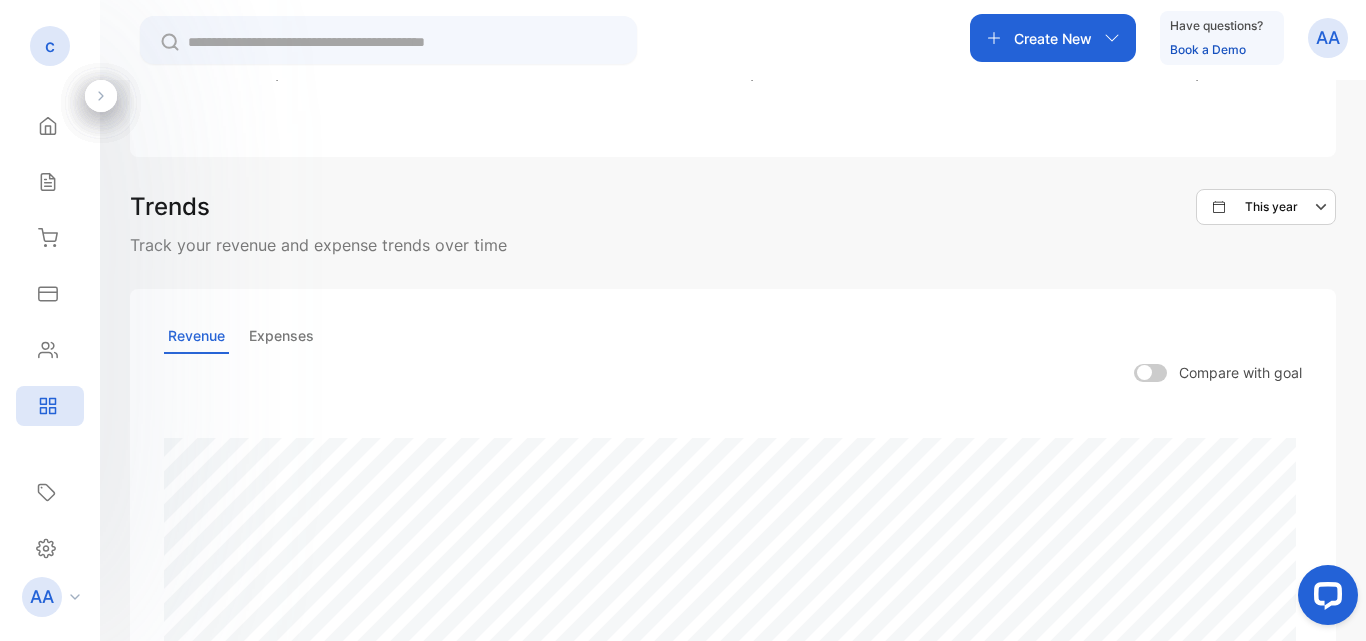 scroll, scrollTop: 100, scrollLeft: 0, axis: vertical 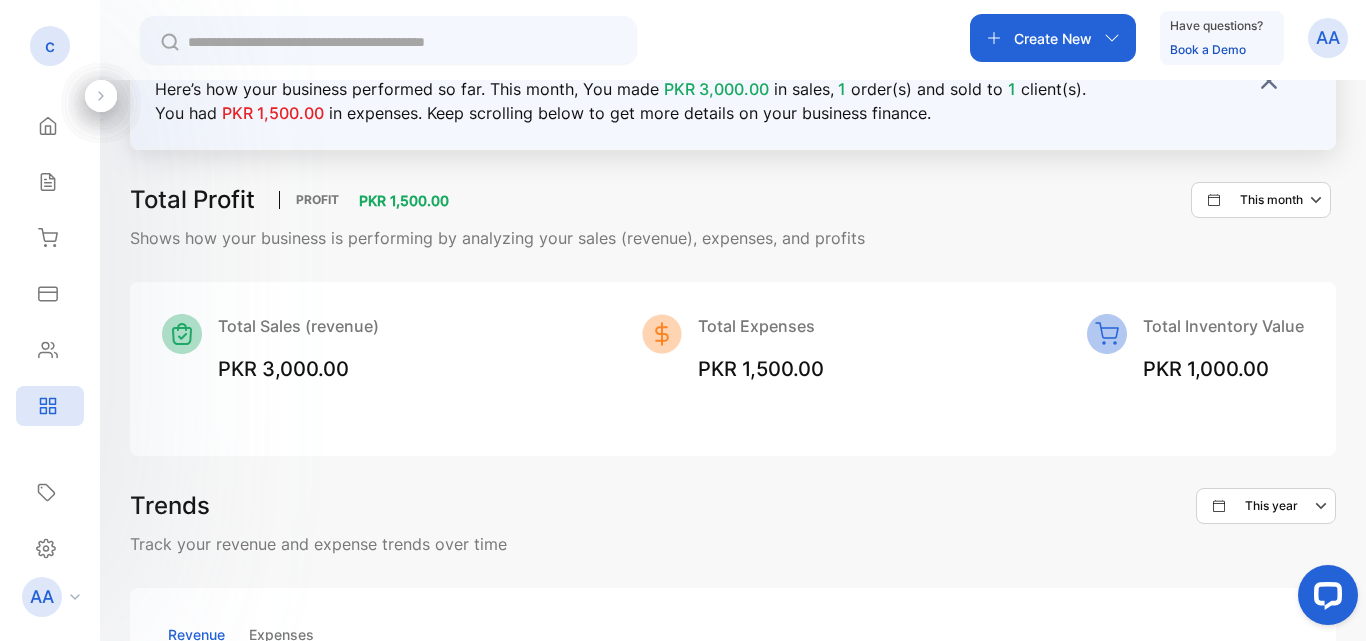click on "Total Sales (revenue) PKR 3,000.00 Total Expenses PKR 1,500.00 Total Inventory Value PKR 1,000.00" at bounding box center [733, 369] 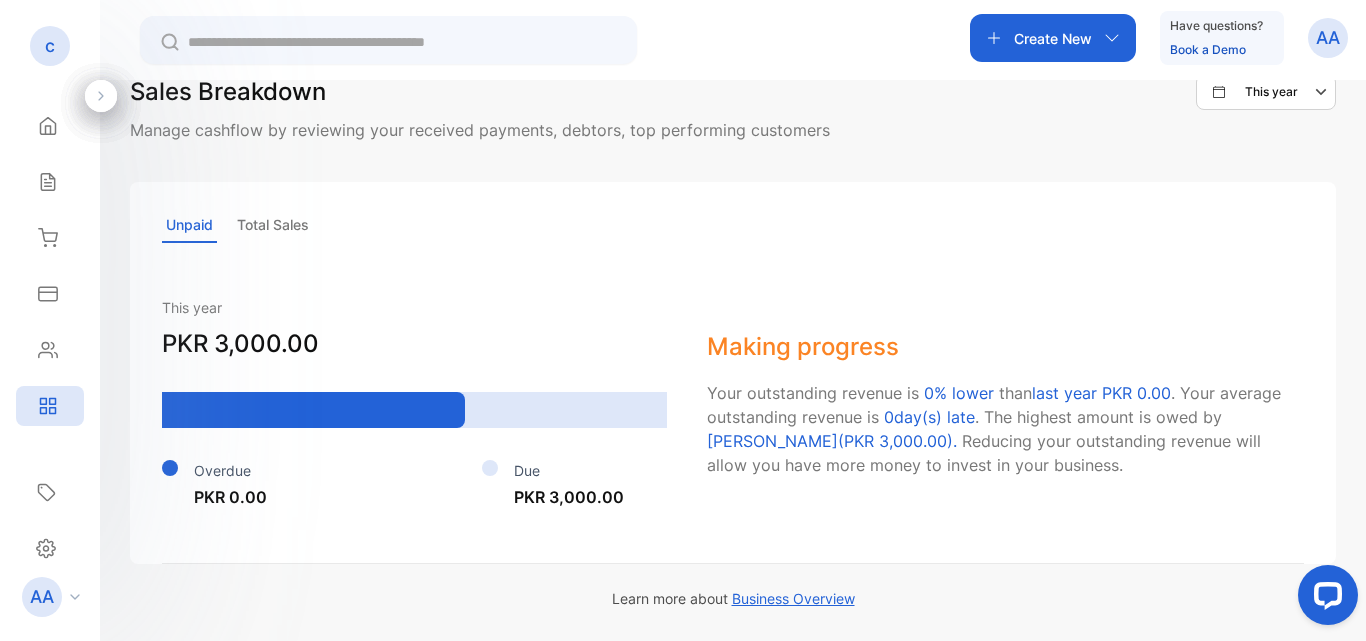scroll, scrollTop: 270, scrollLeft: 0, axis: vertical 